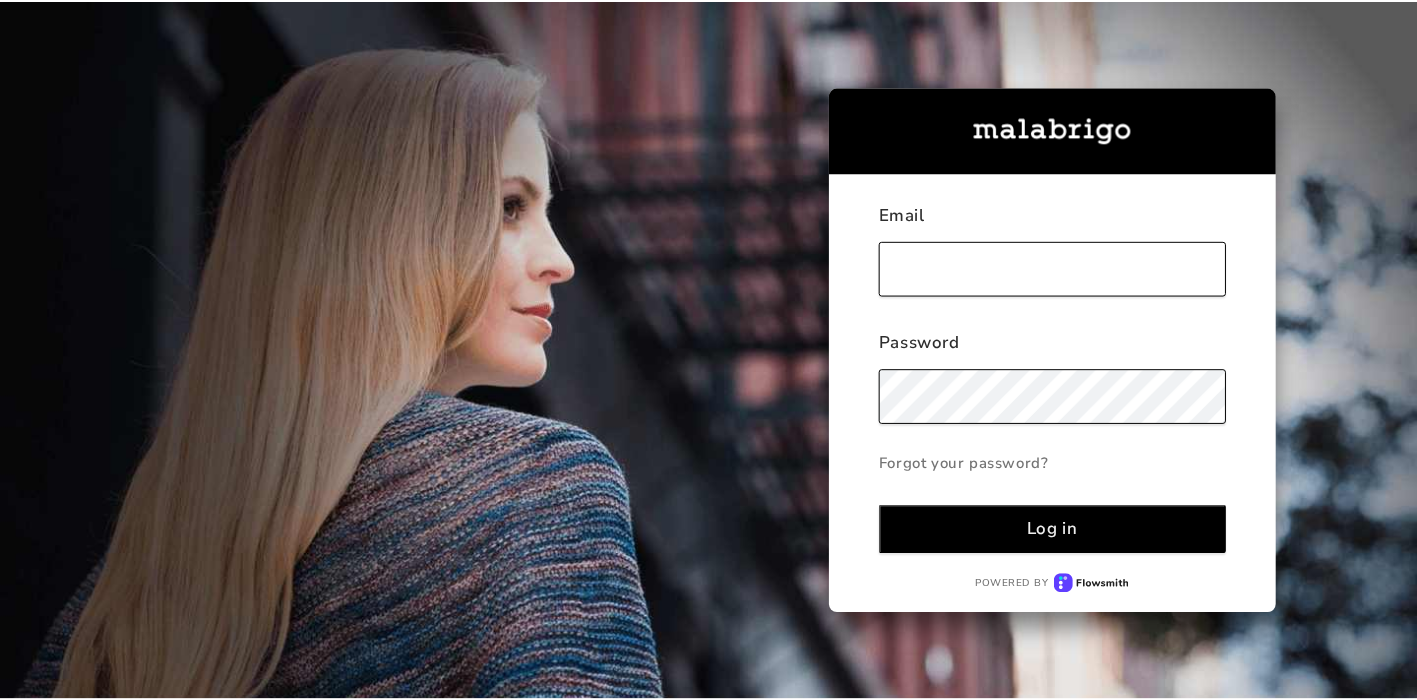 scroll, scrollTop: 0, scrollLeft: 0, axis: both 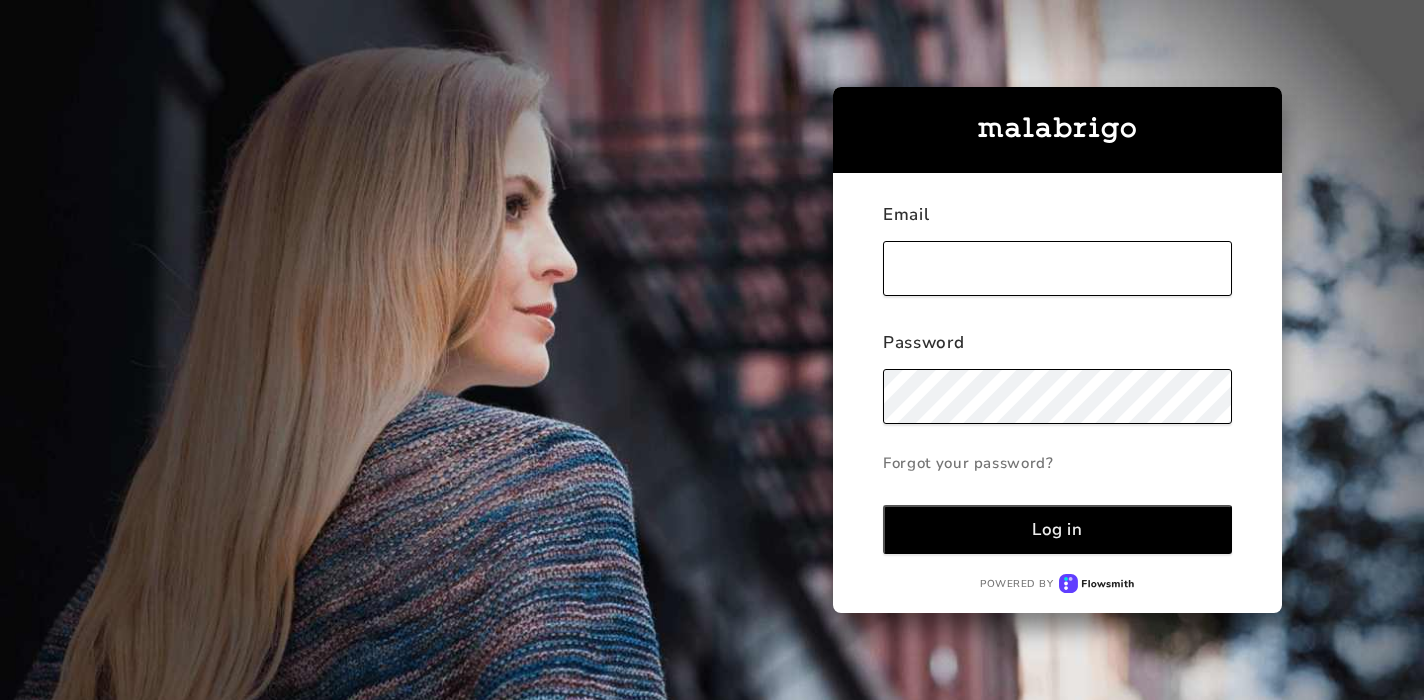 type on "amy@mcwalker.us" 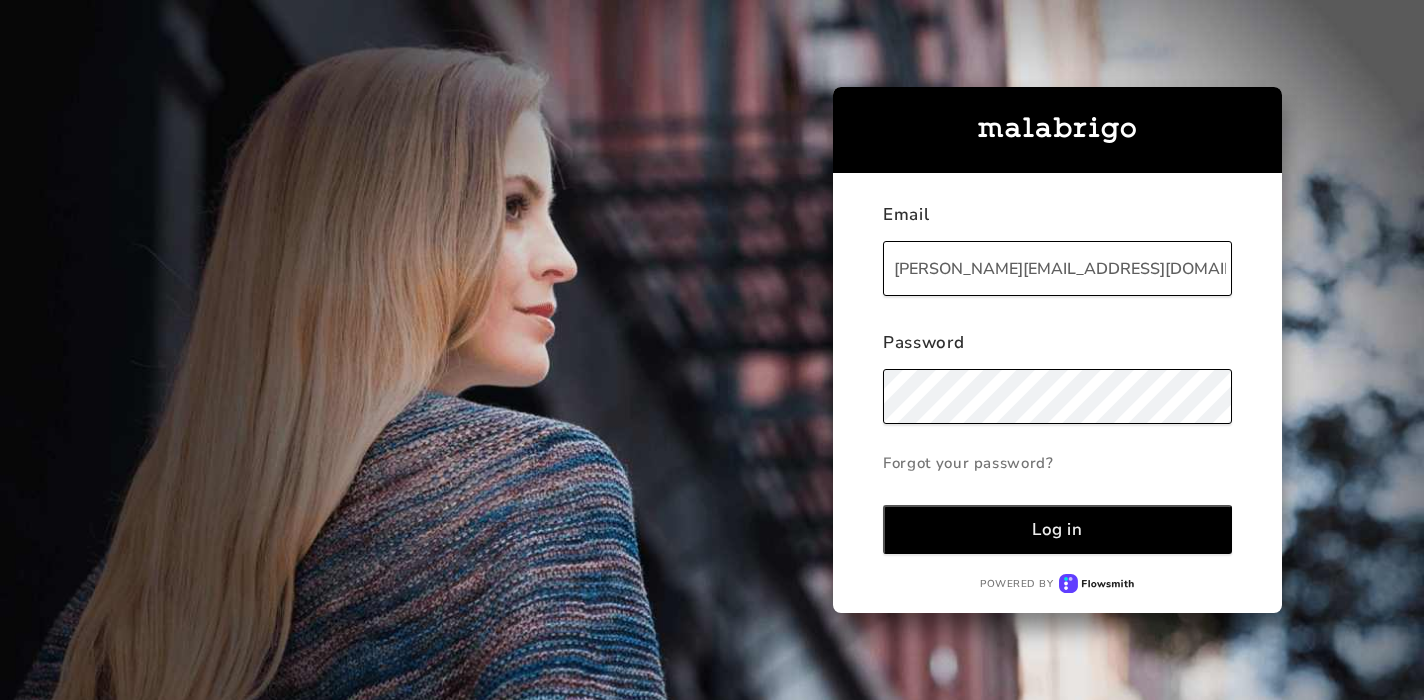 click on "Log in" at bounding box center (1057, 529) 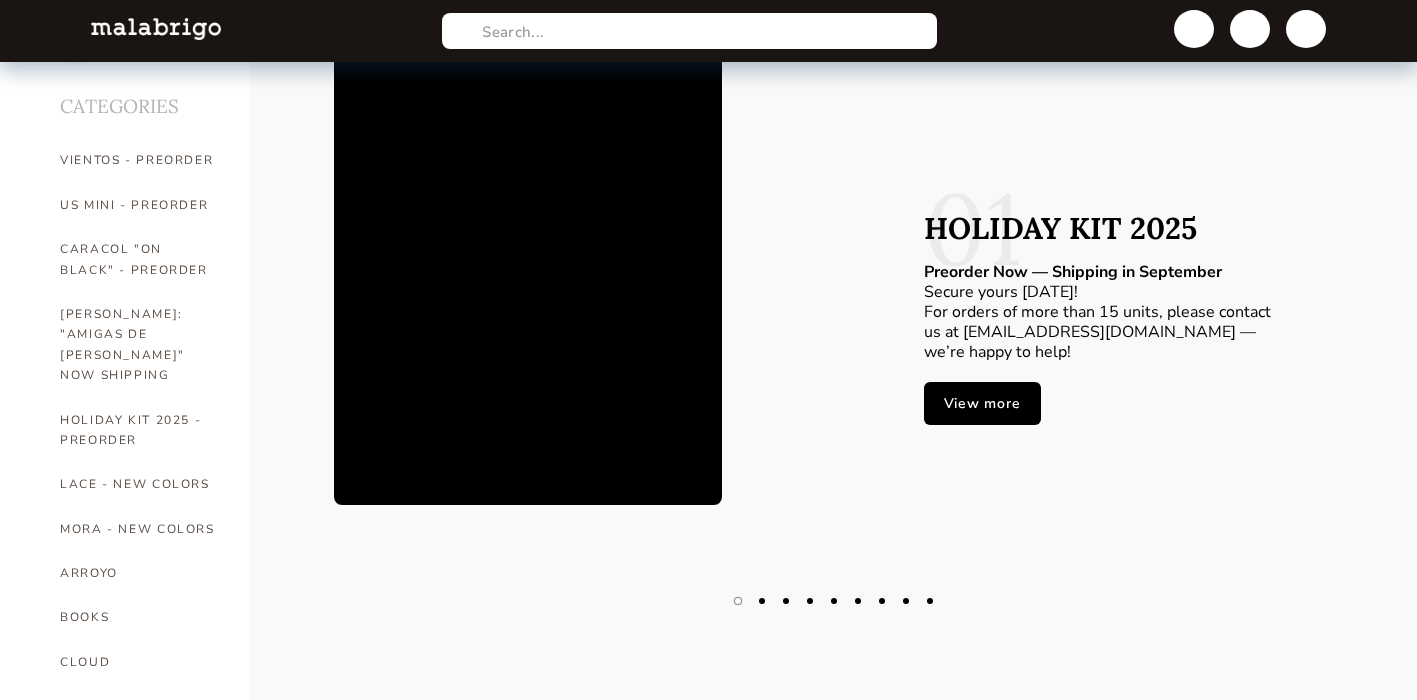 scroll, scrollTop: 35, scrollLeft: 0, axis: vertical 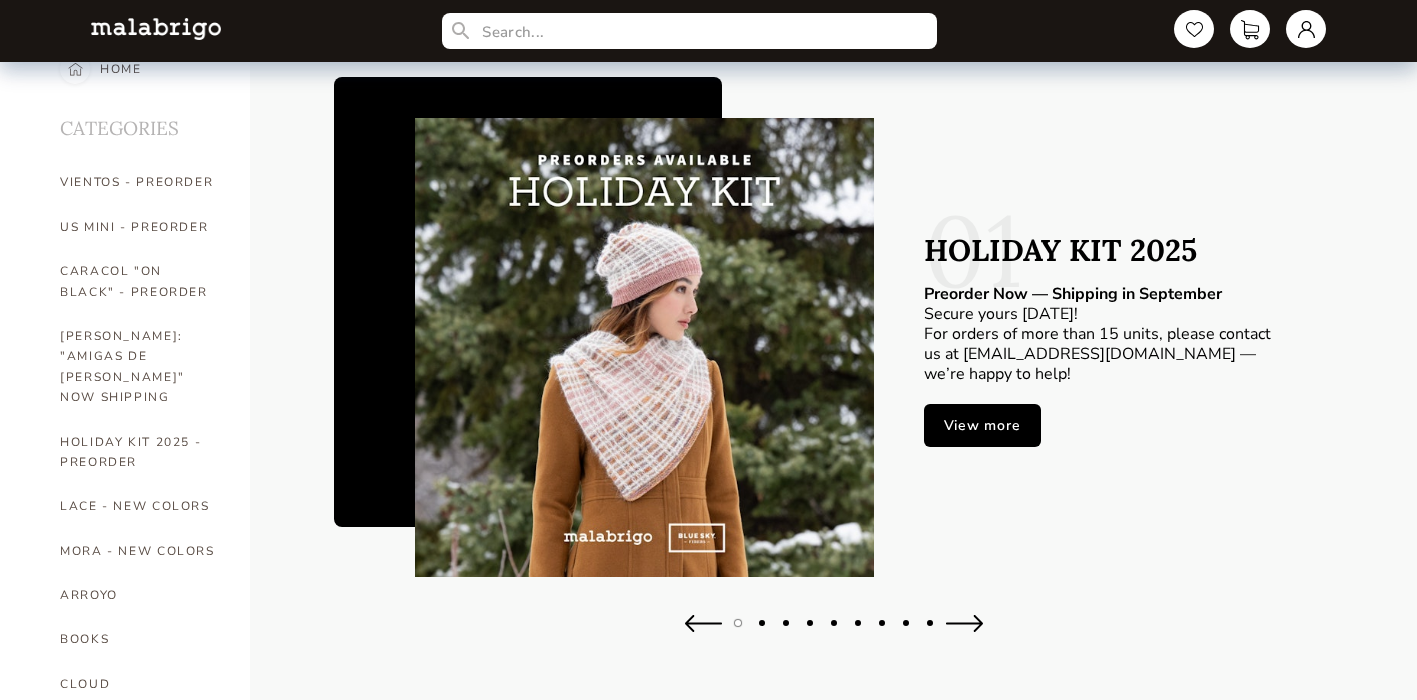 click on "View more" at bounding box center [982, 425] 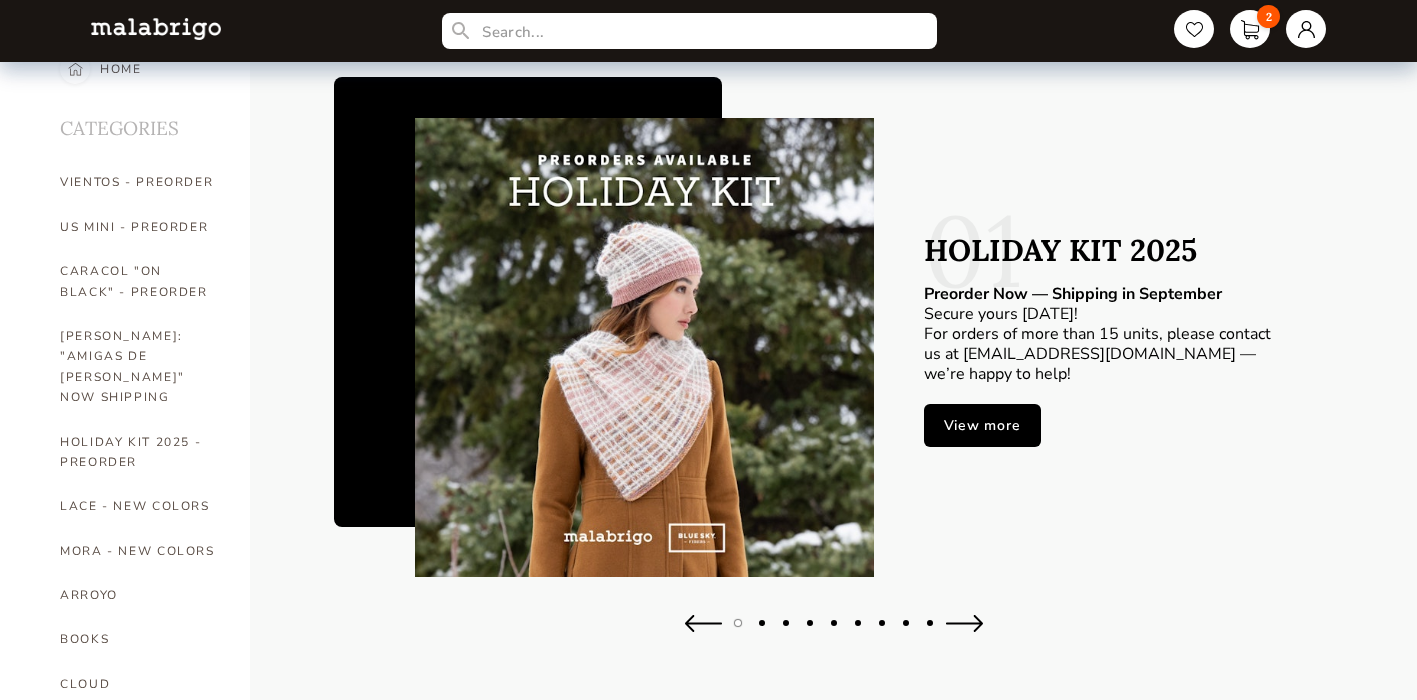 type on "4" 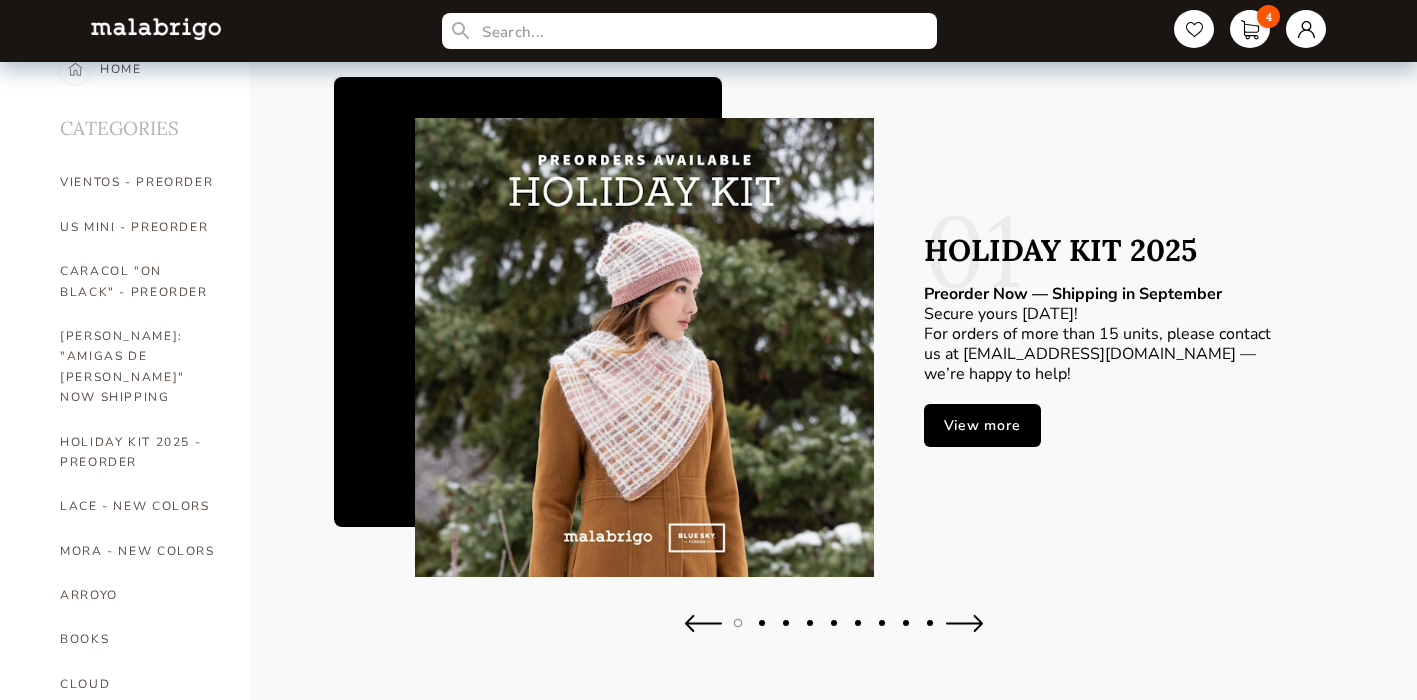 type on "1" 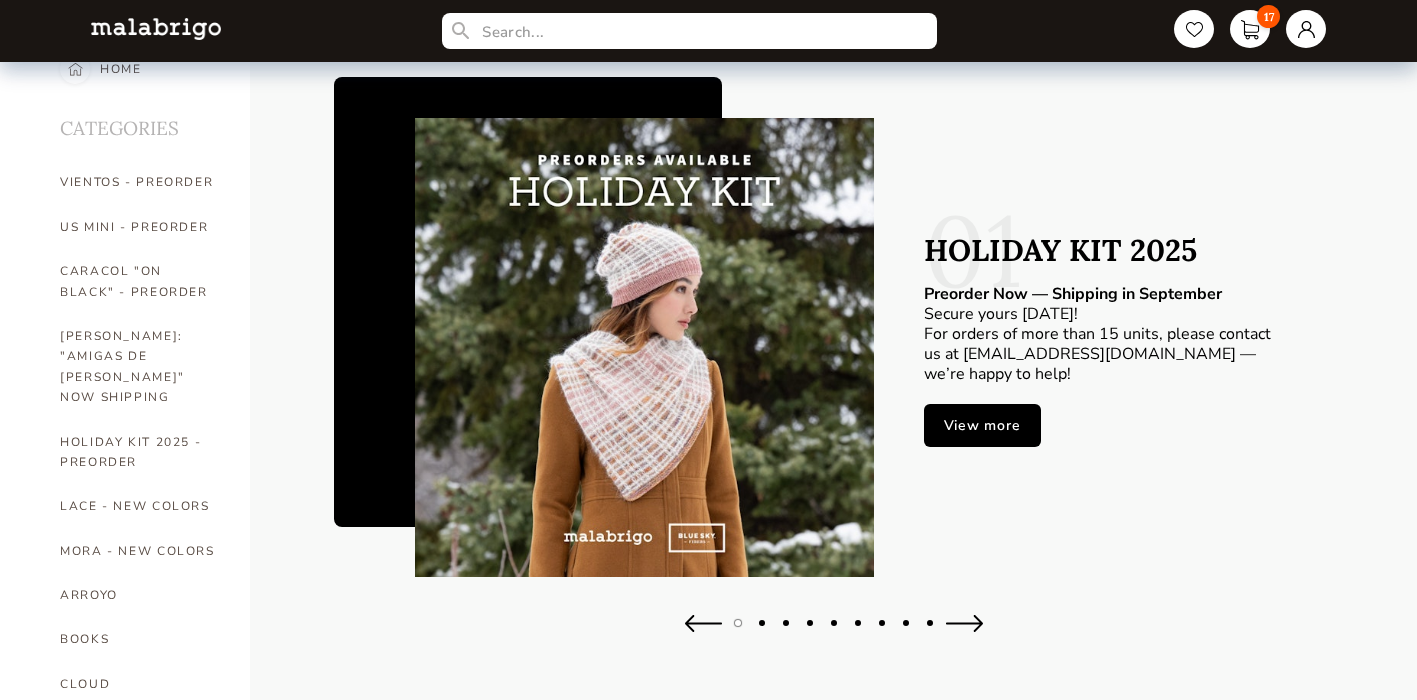 type on "1" 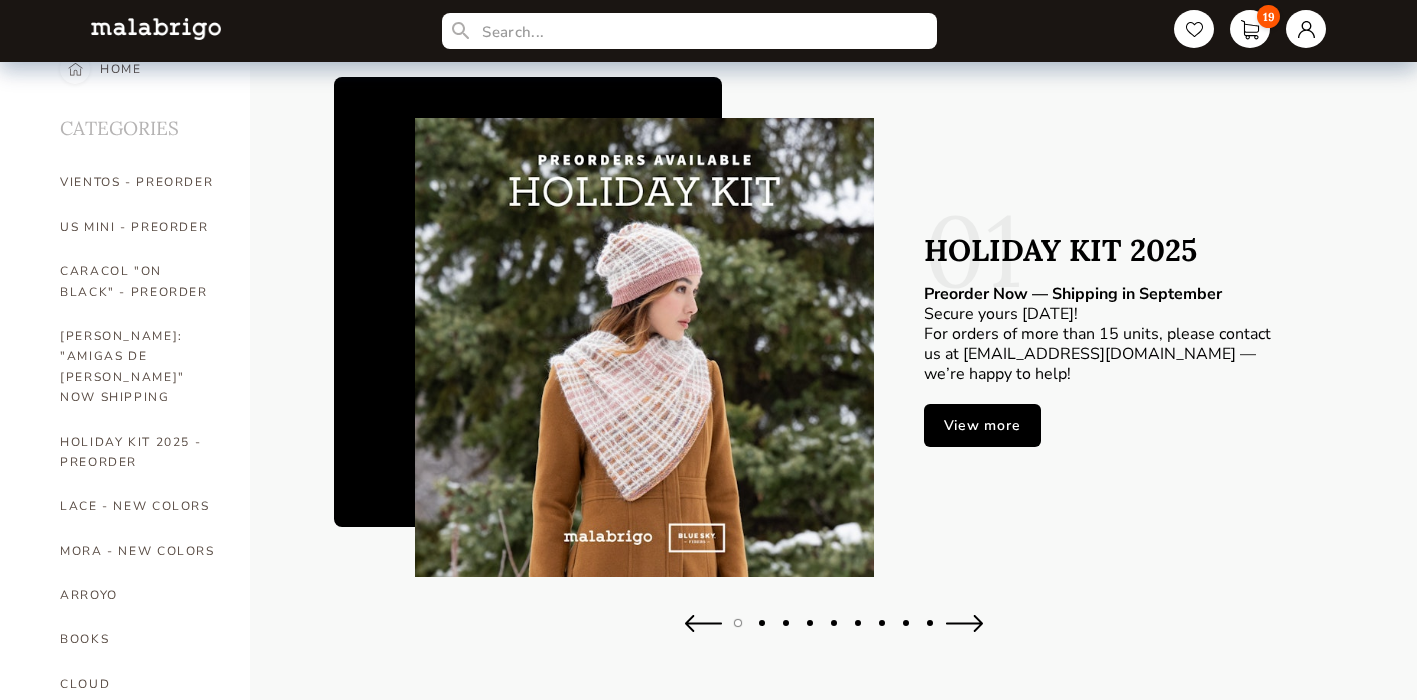 type on "1" 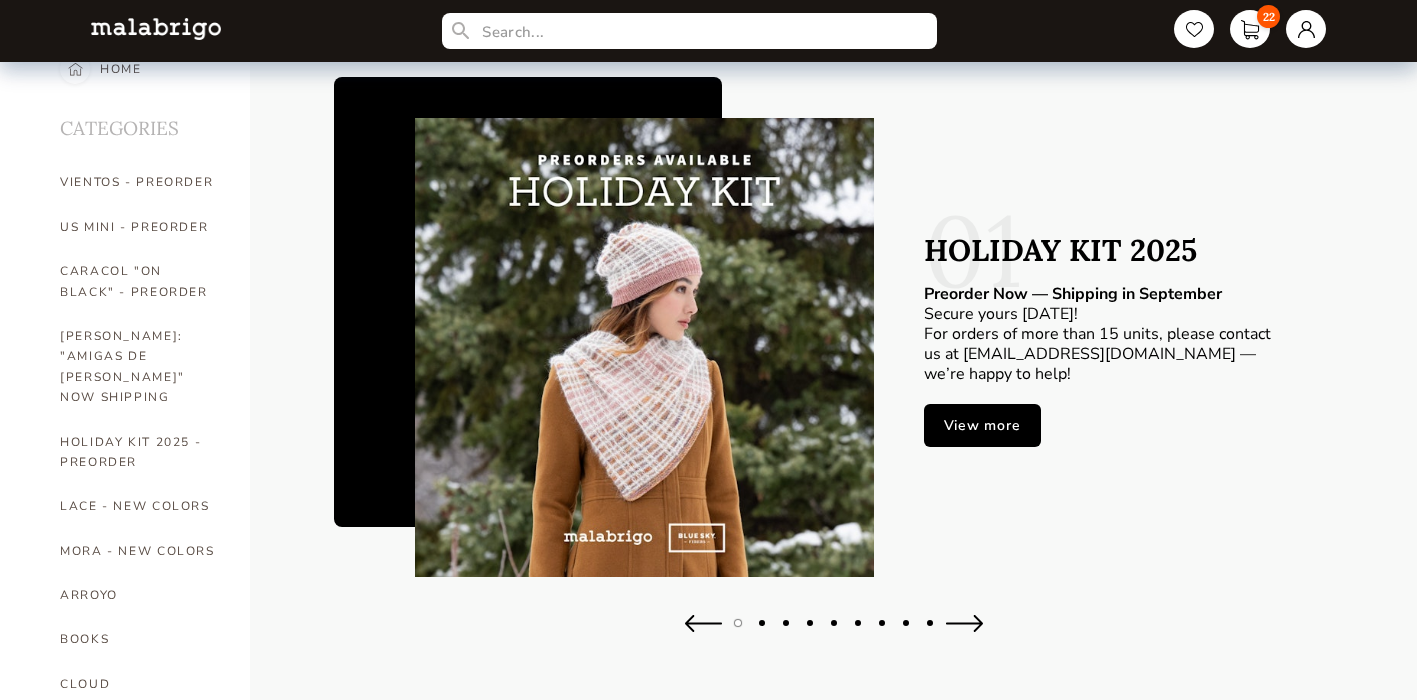 type on "1" 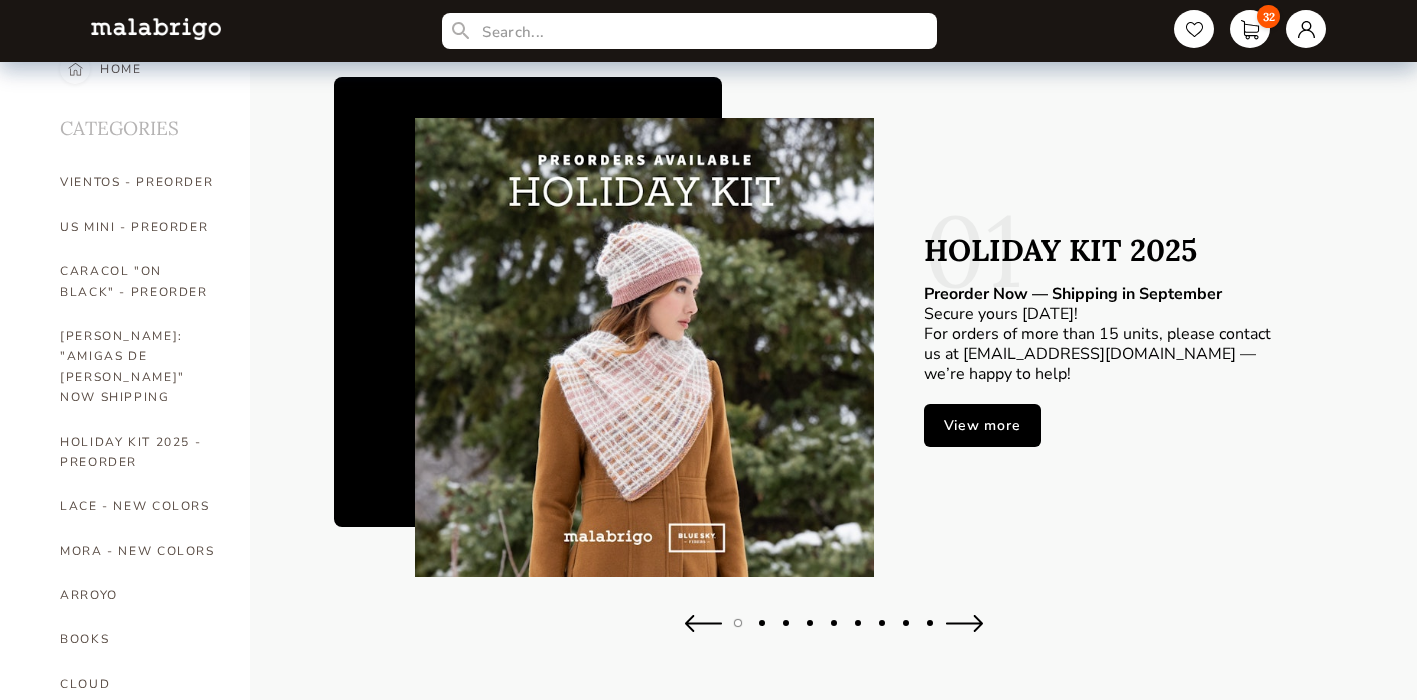 type on "1" 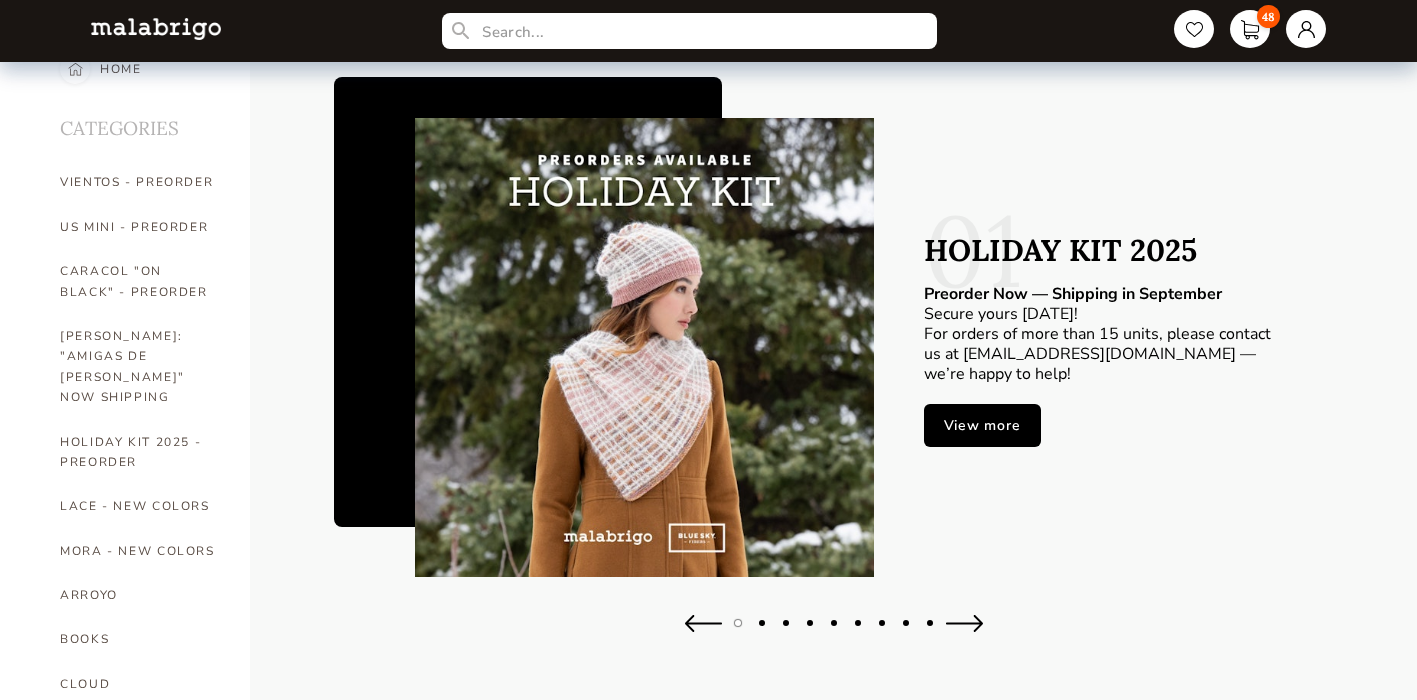 type on "1" 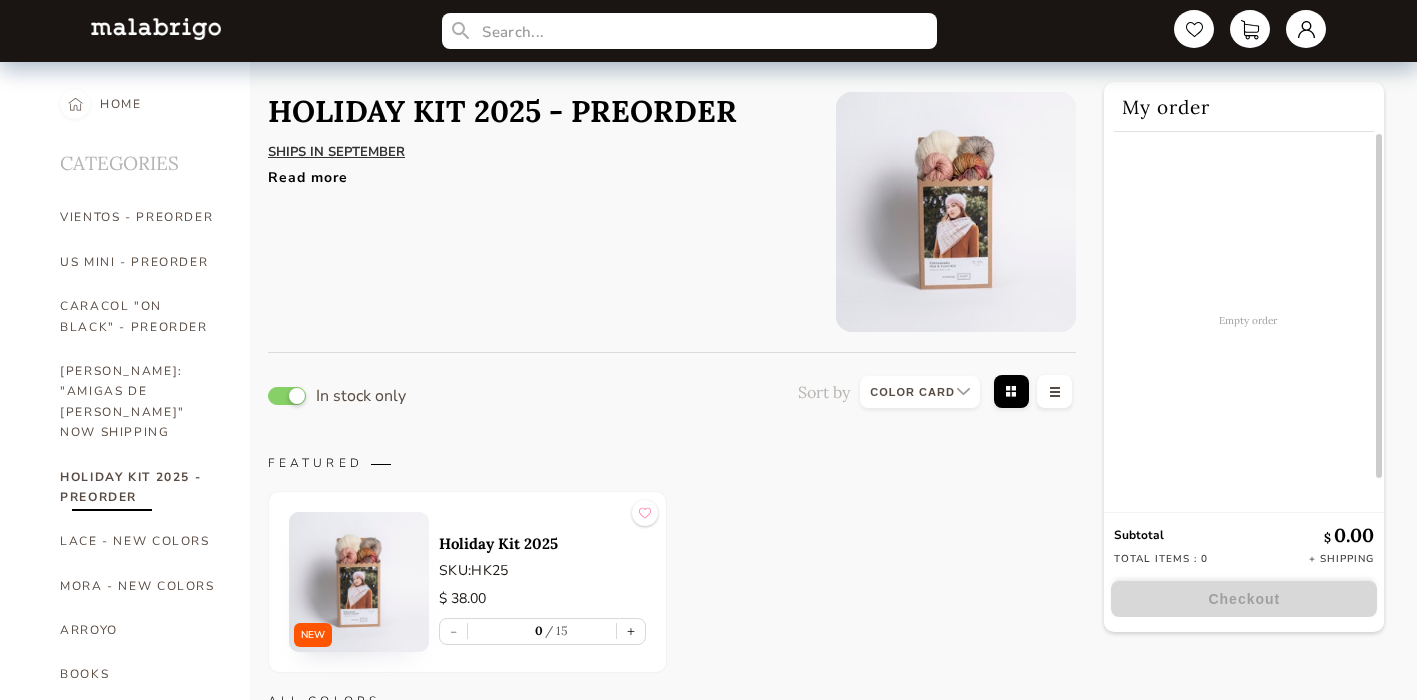 select on "INDEX" 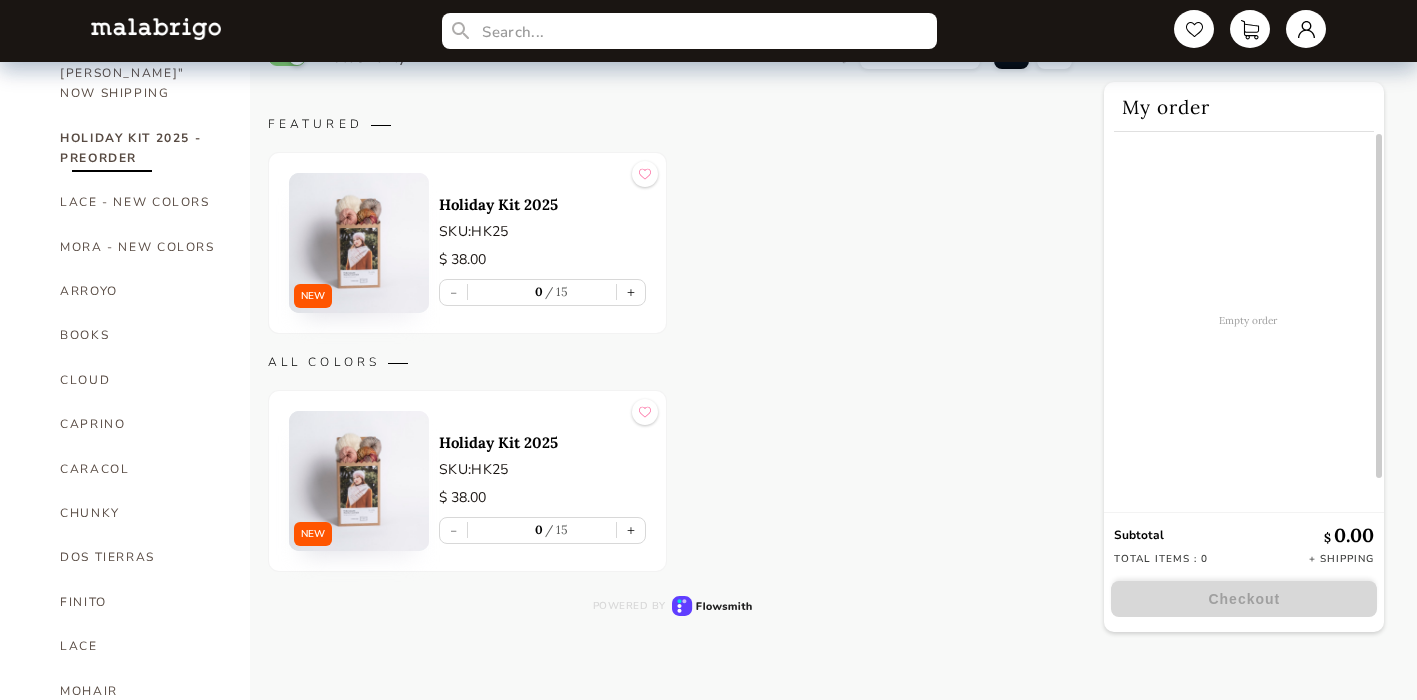 scroll, scrollTop: 334, scrollLeft: 0, axis: vertical 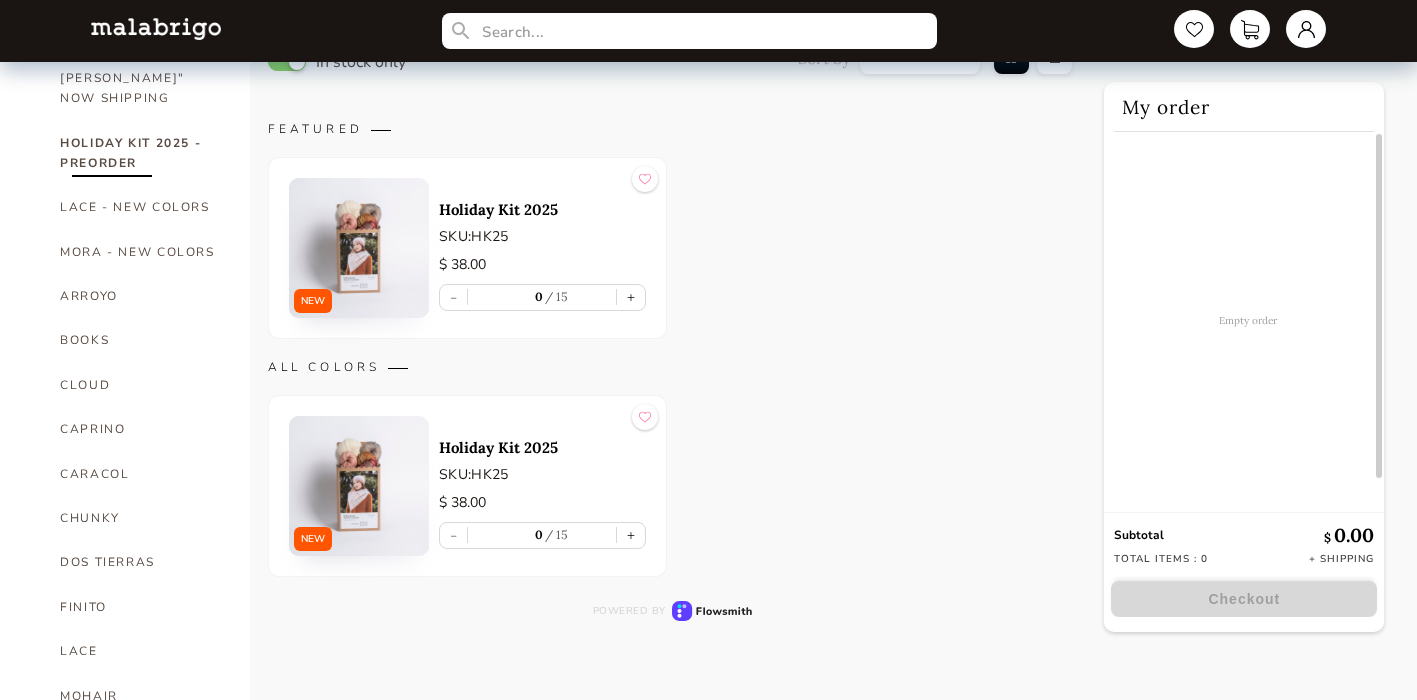 click on "Holiday Kit 2025" at bounding box center [542, 209] 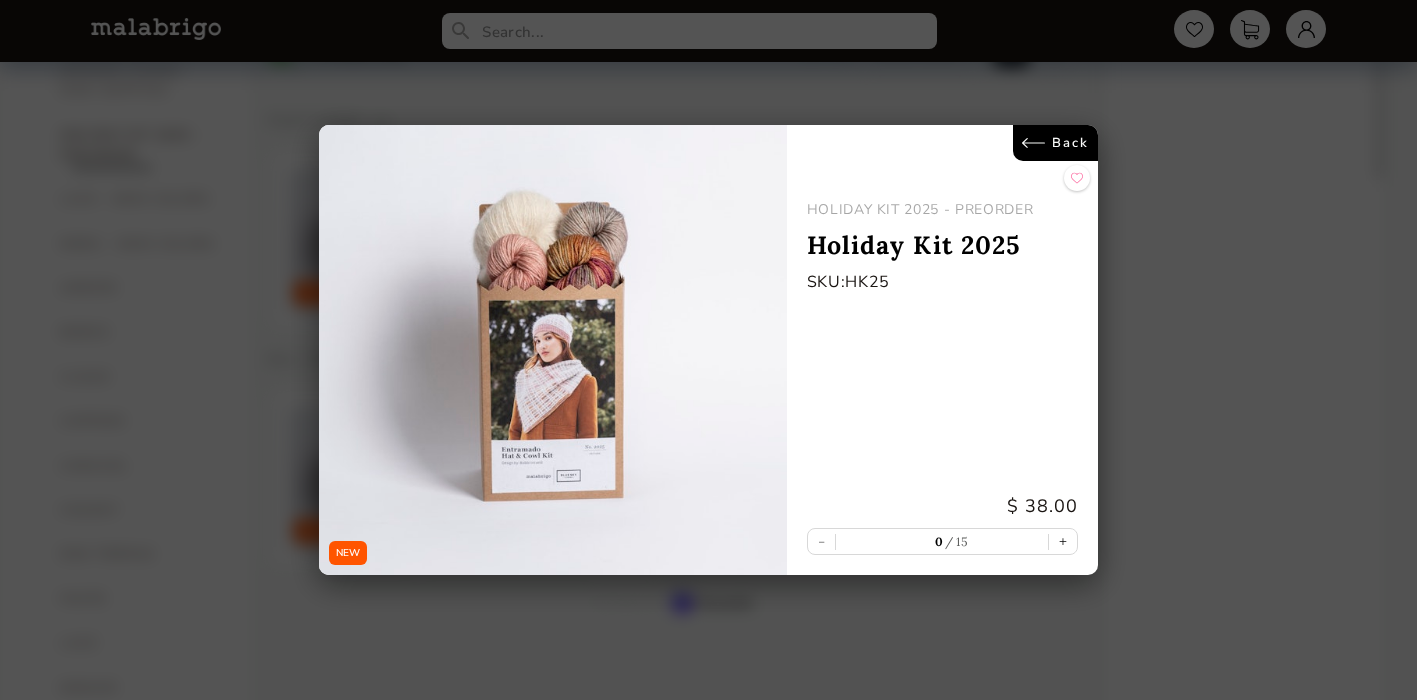 scroll, scrollTop: 344, scrollLeft: 0, axis: vertical 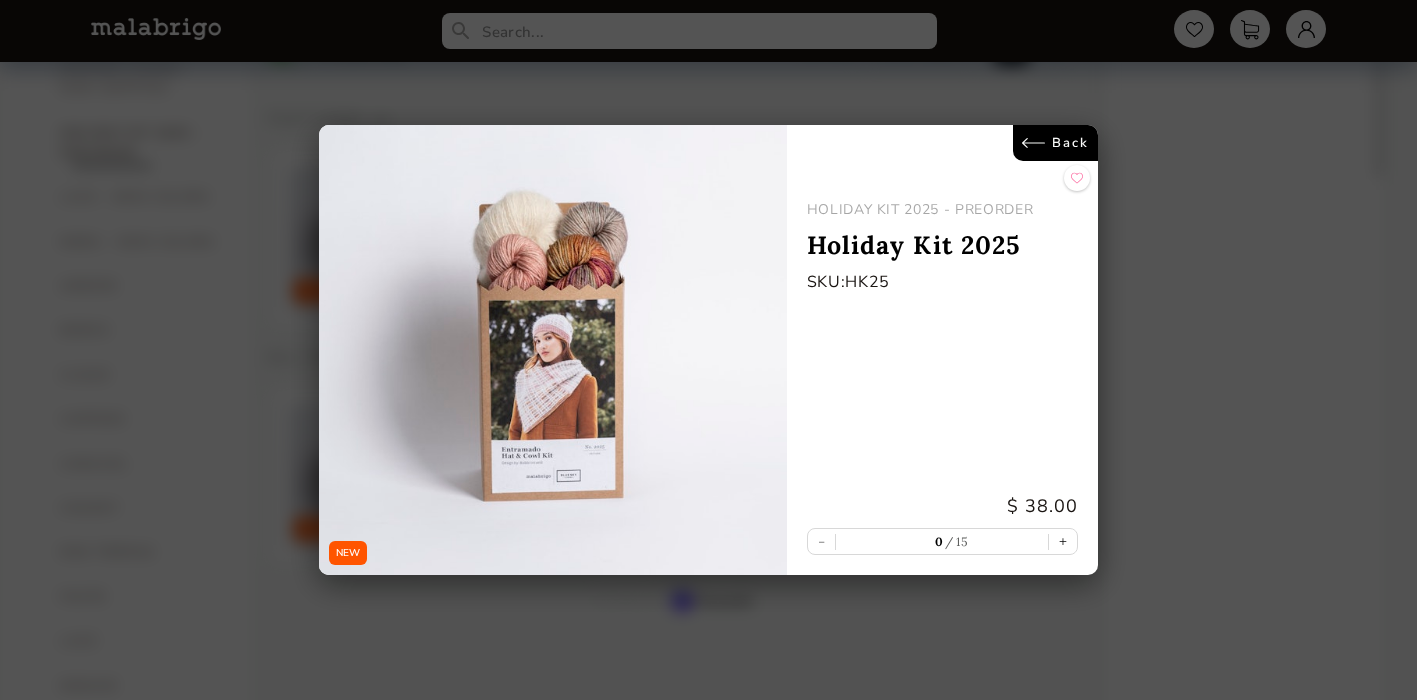 click on "Back" at bounding box center (1055, 143) 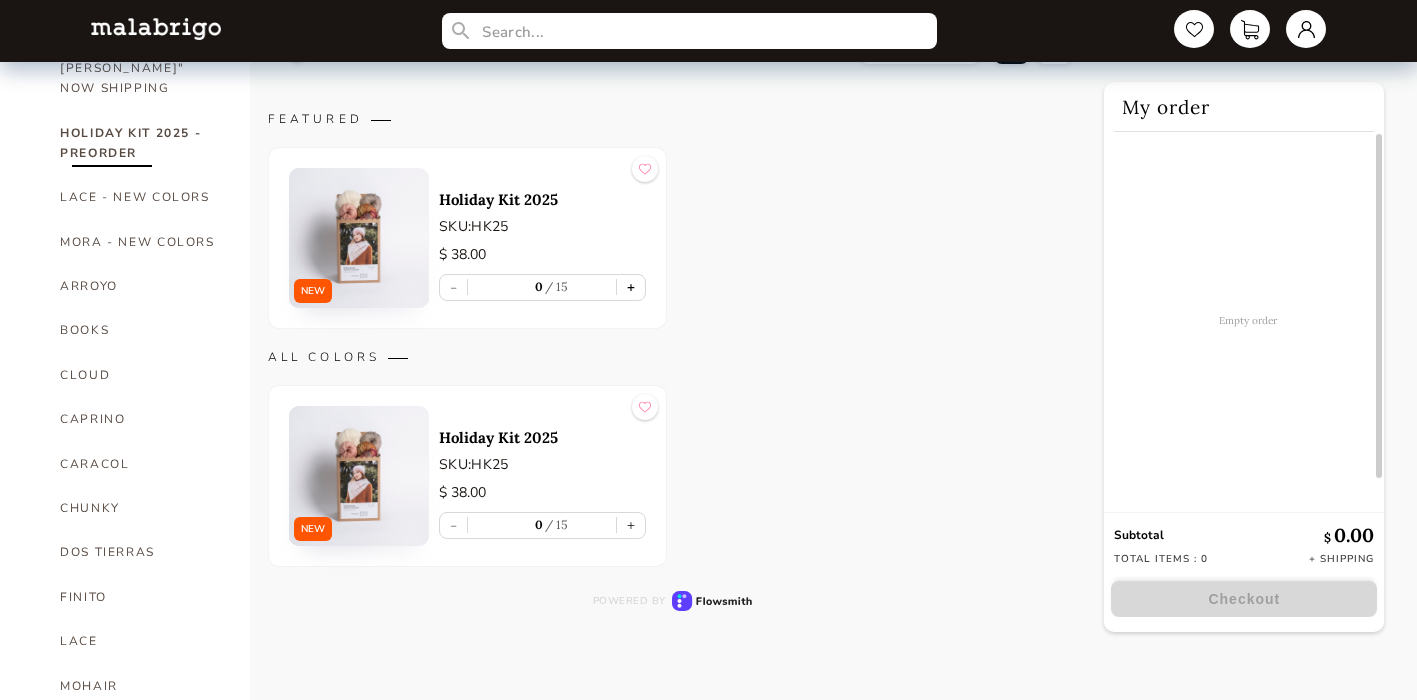 click on "+" at bounding box center [631, 287] 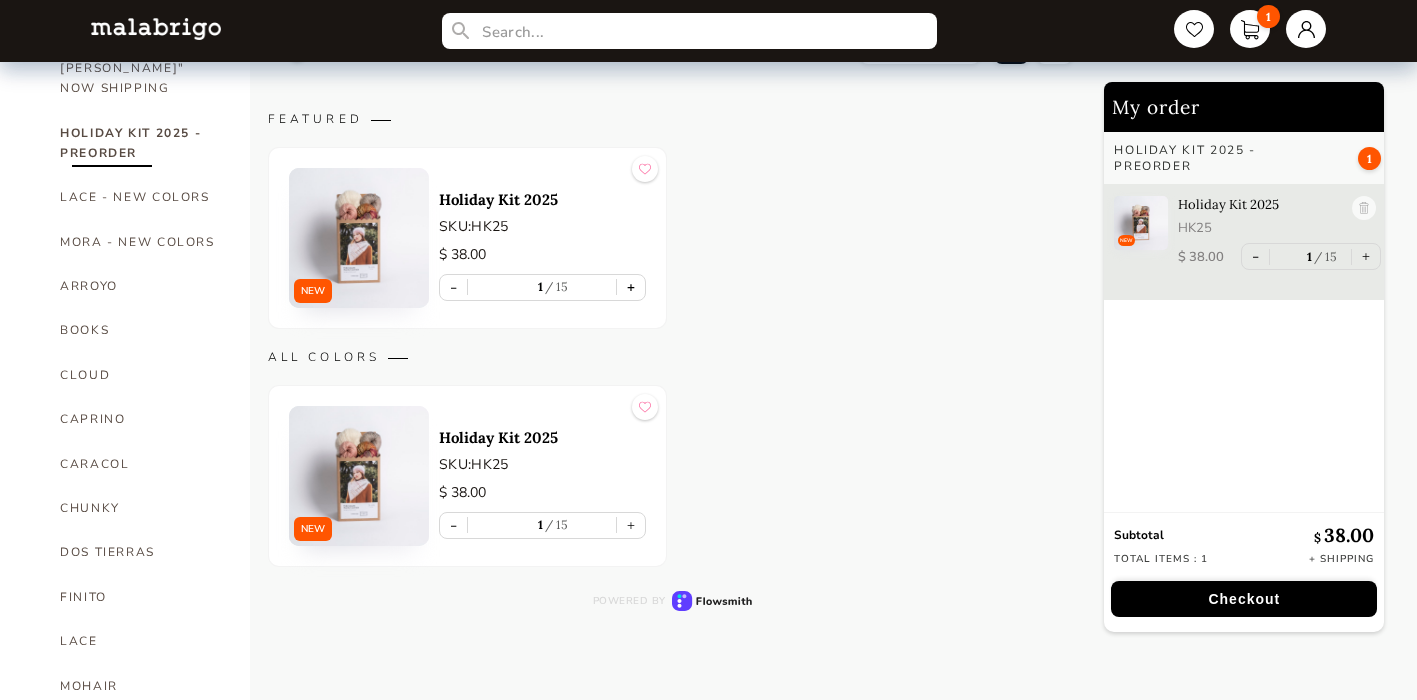 click on "+" at bounding box center (631, 287) 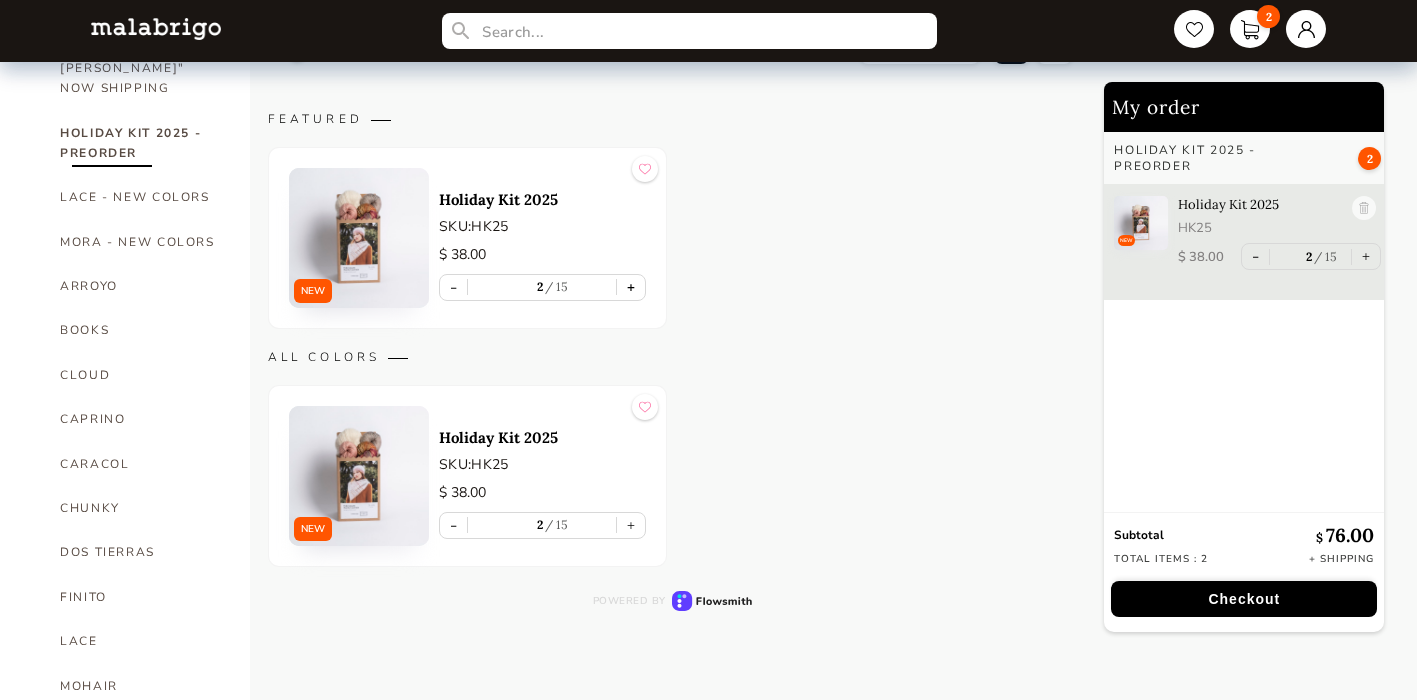 click on "+" at bounding box center [631, 287] 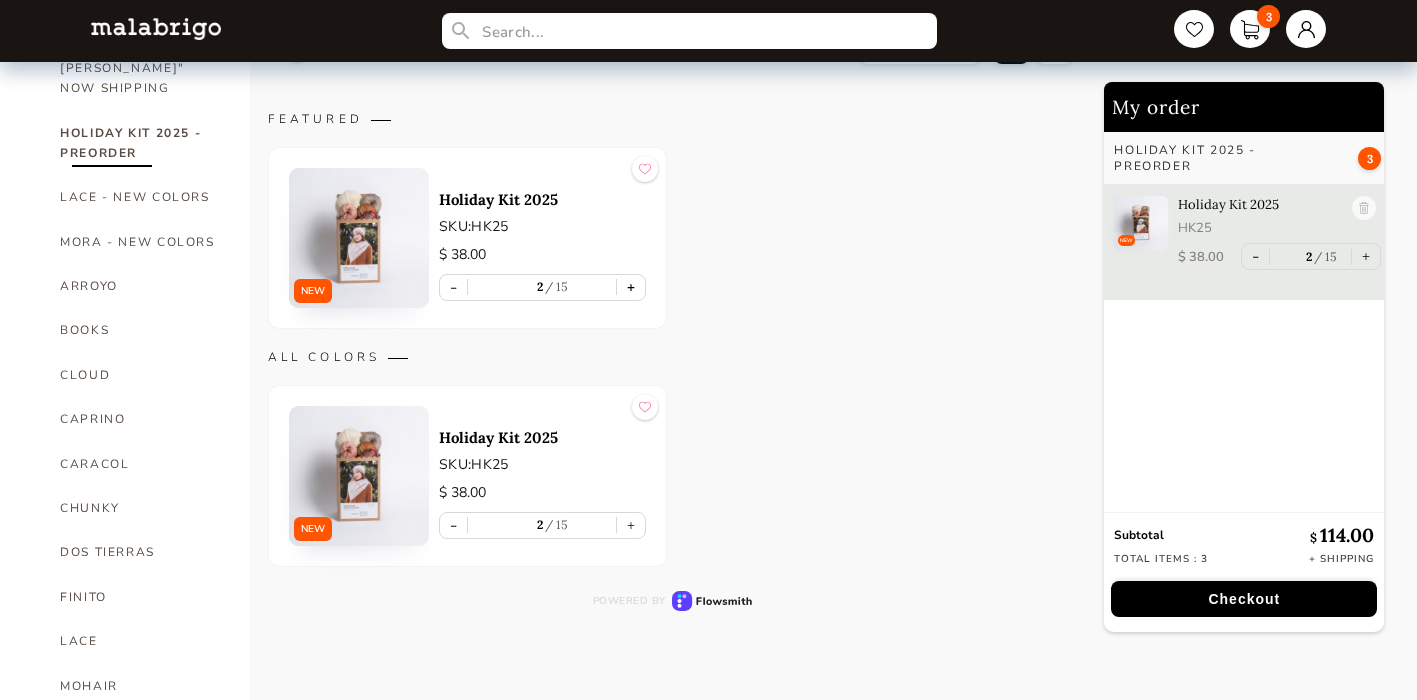 type on "3" 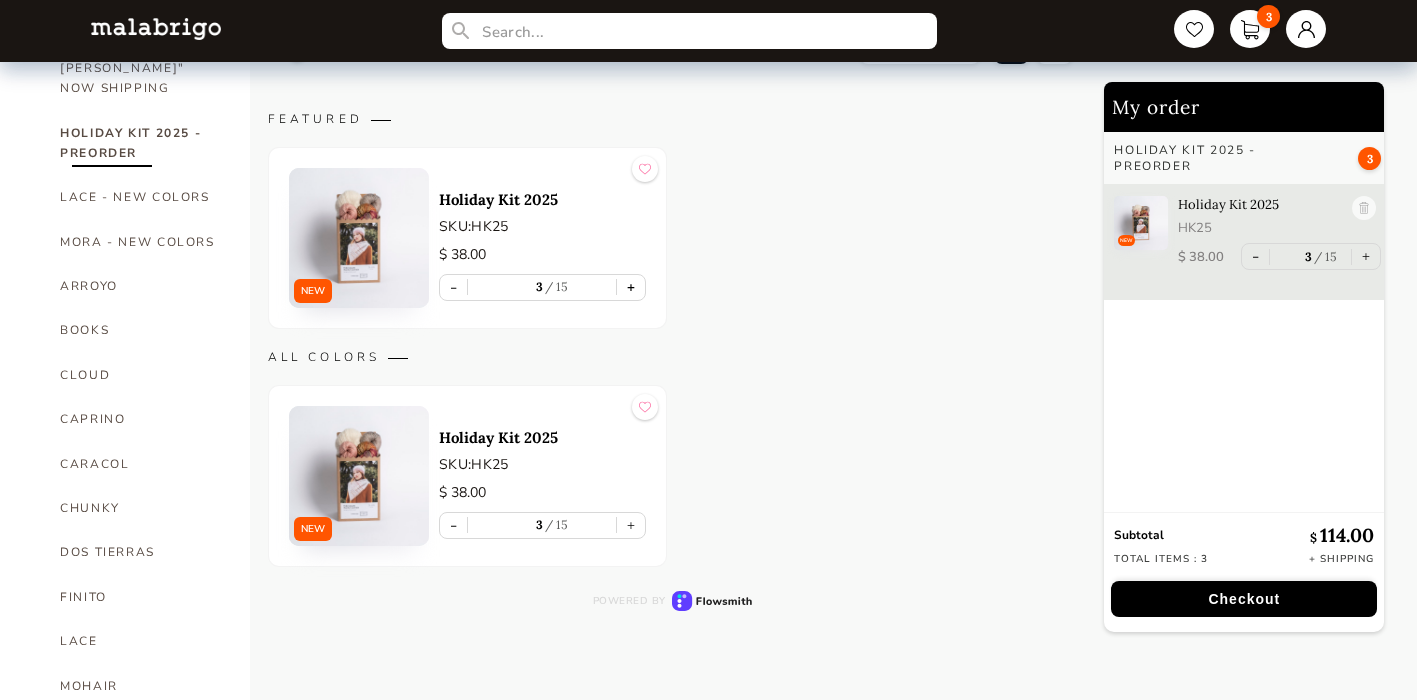 click on "+" at bounding box center (631, 287) 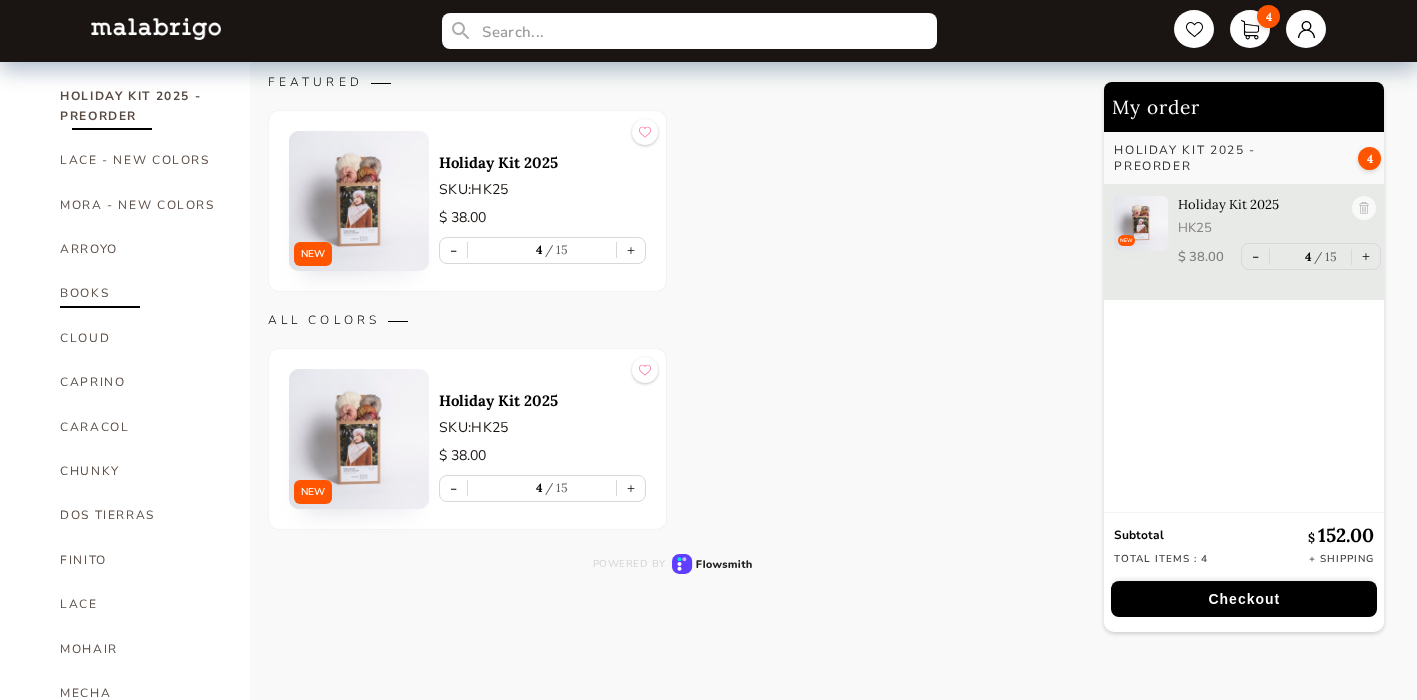 scroll, scrollTop: 410, scrollLeft: 0, axis: vertical 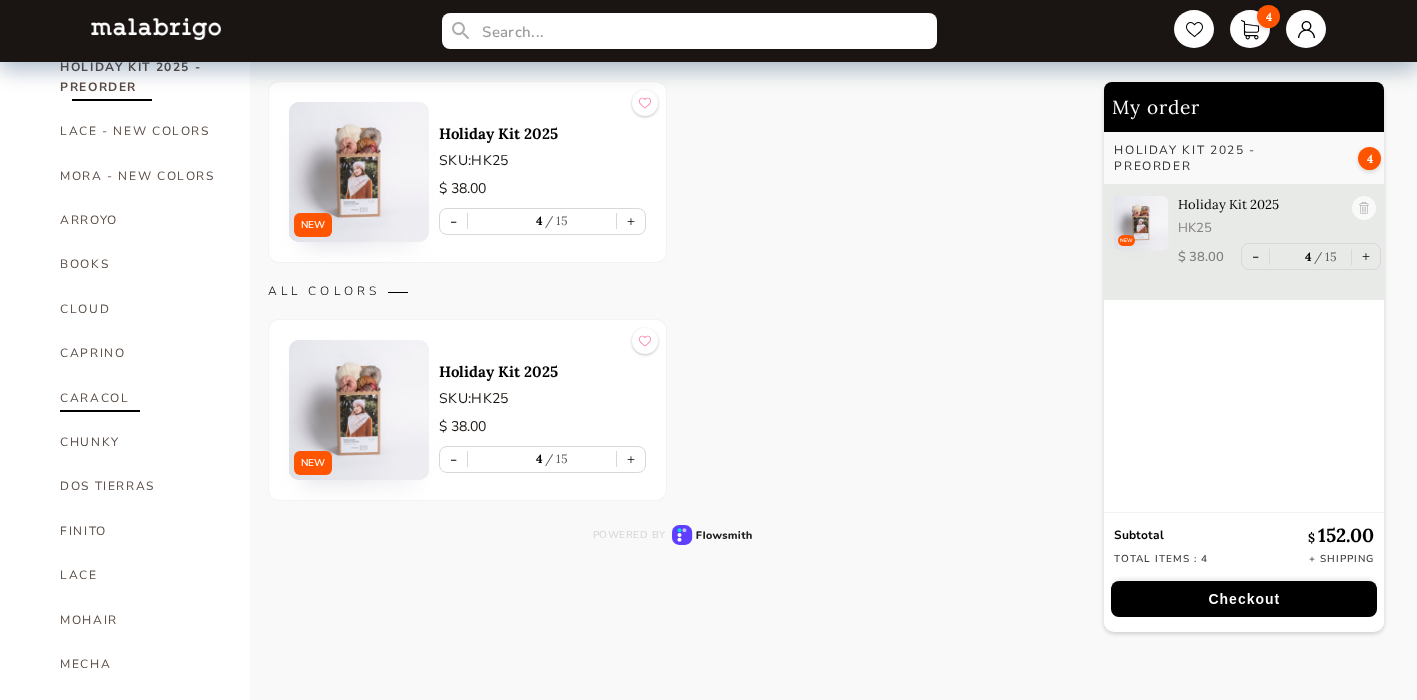click on "CARACOL" at bounding box center (140, 398) 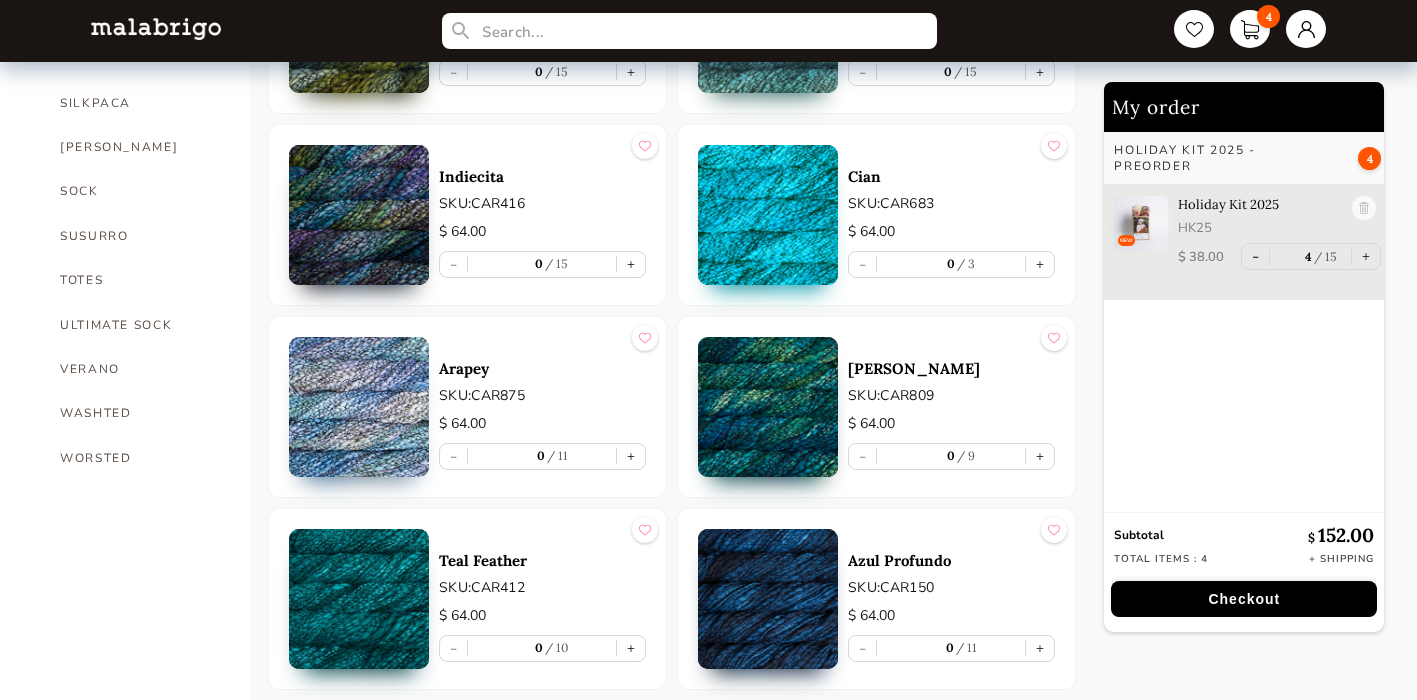 scroll, scrollTop: 1482, scrollLeft: 0, axis: vertical 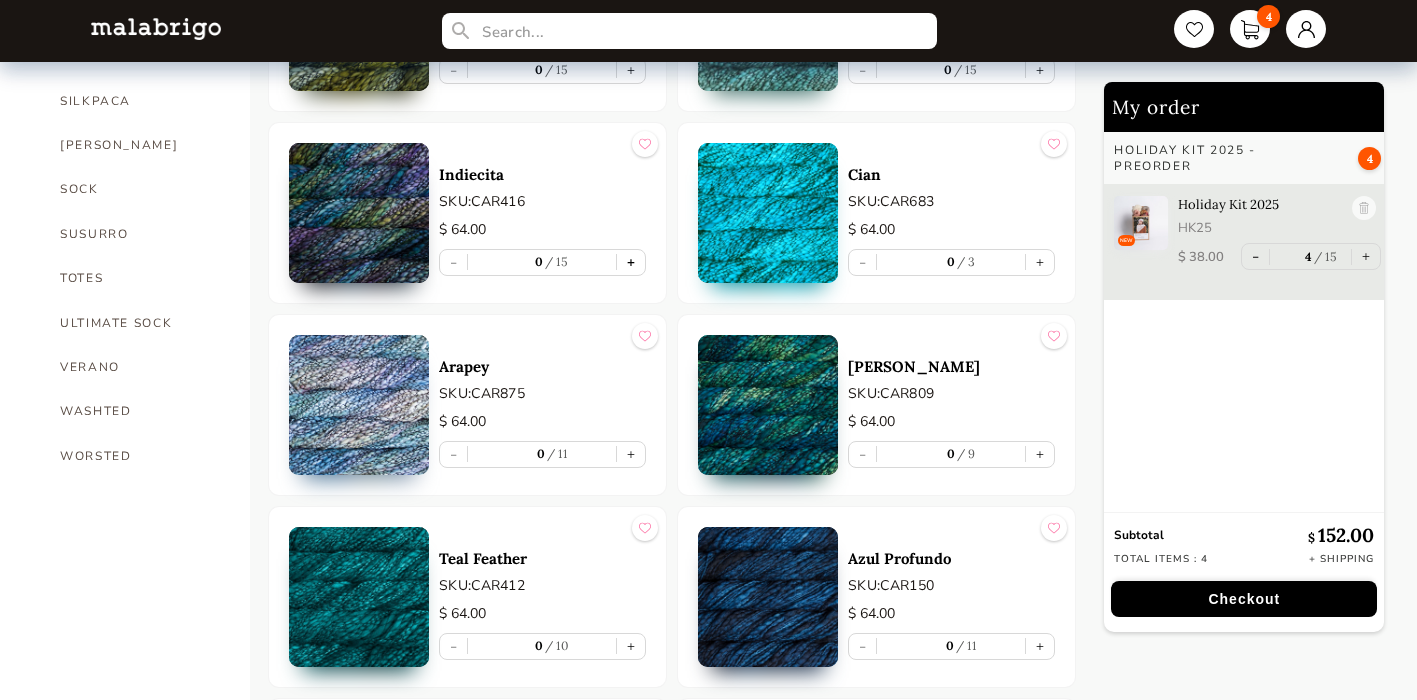 click on "+" at bounding box center (631, 262) 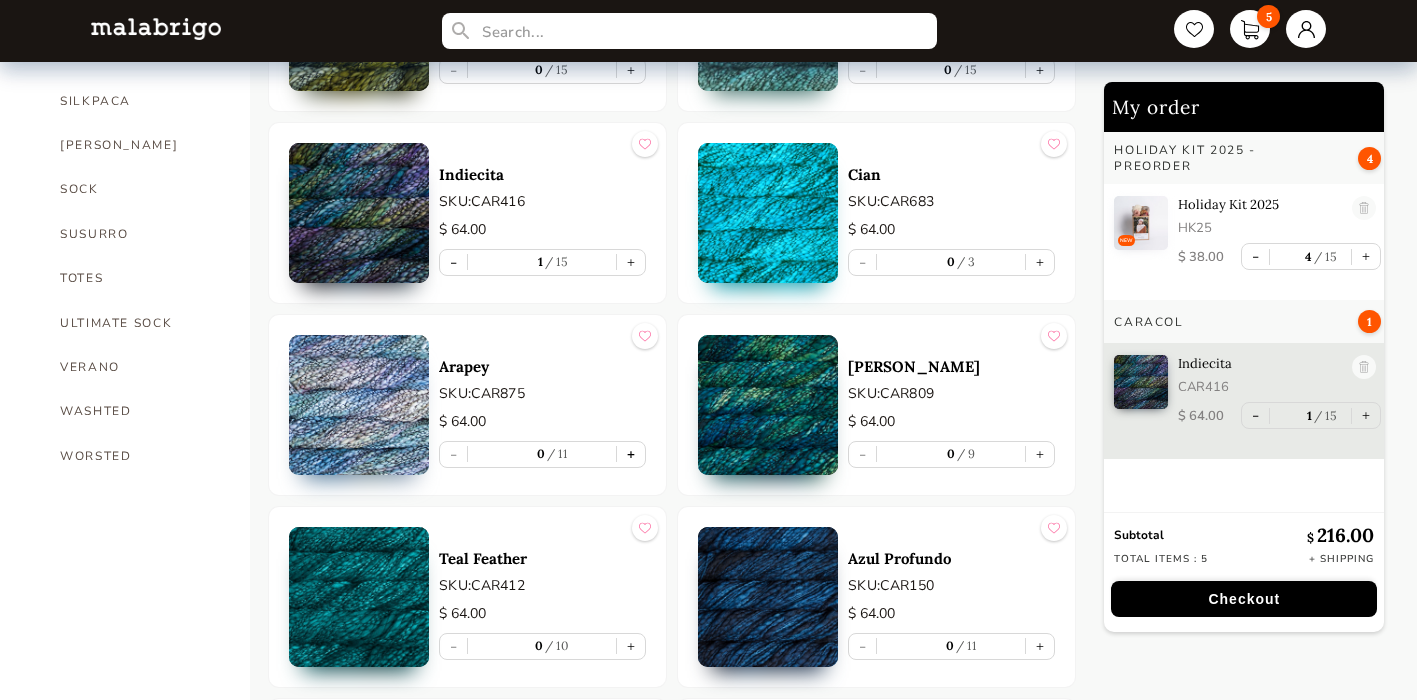 click on "+" at bounding box center (631, 454) 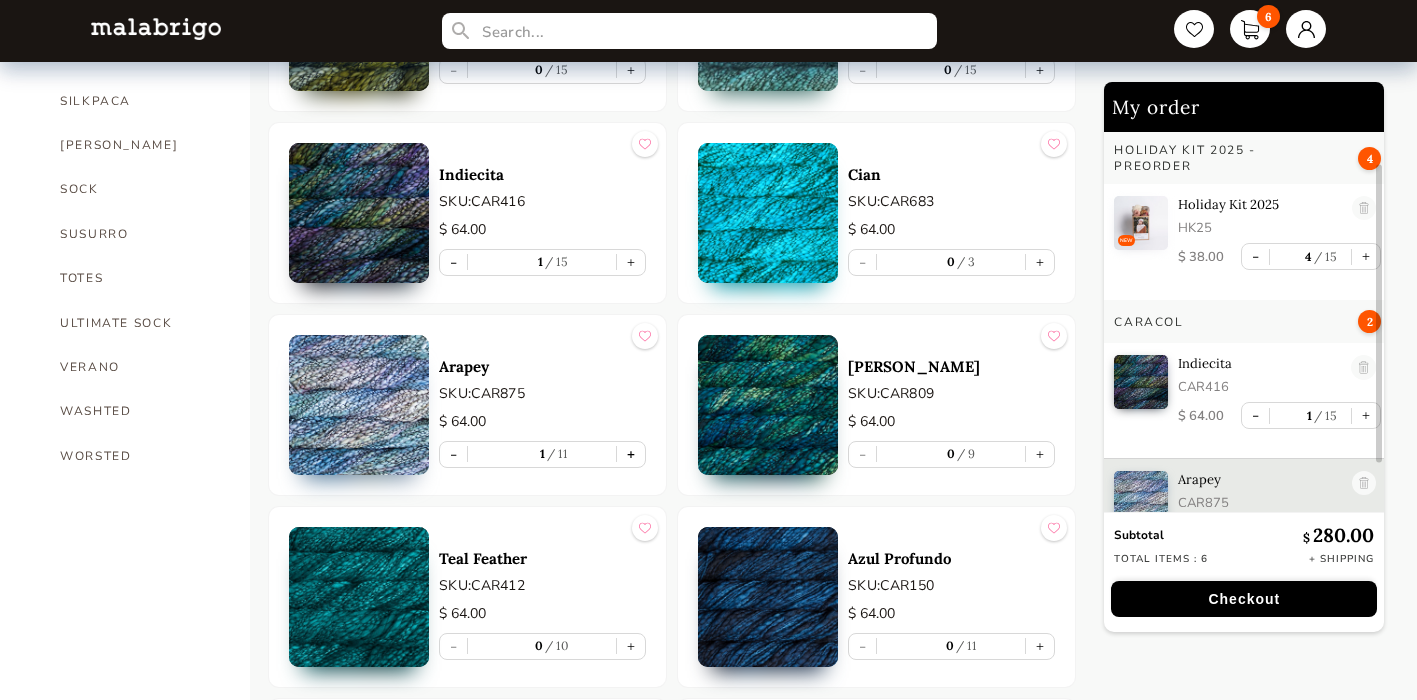 scroll, scrollTop: 40, scrollLeft: 0, axis: vertical 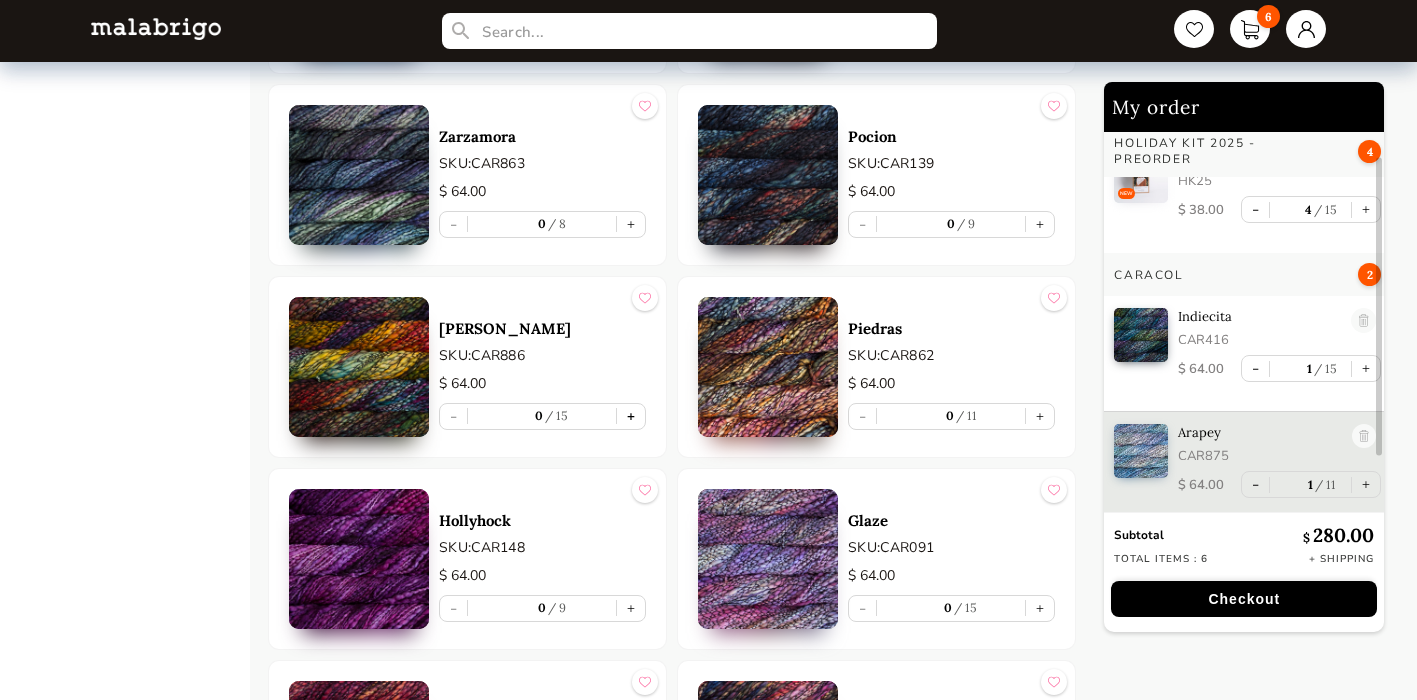 click on "+" at bounding box center (631, 416) 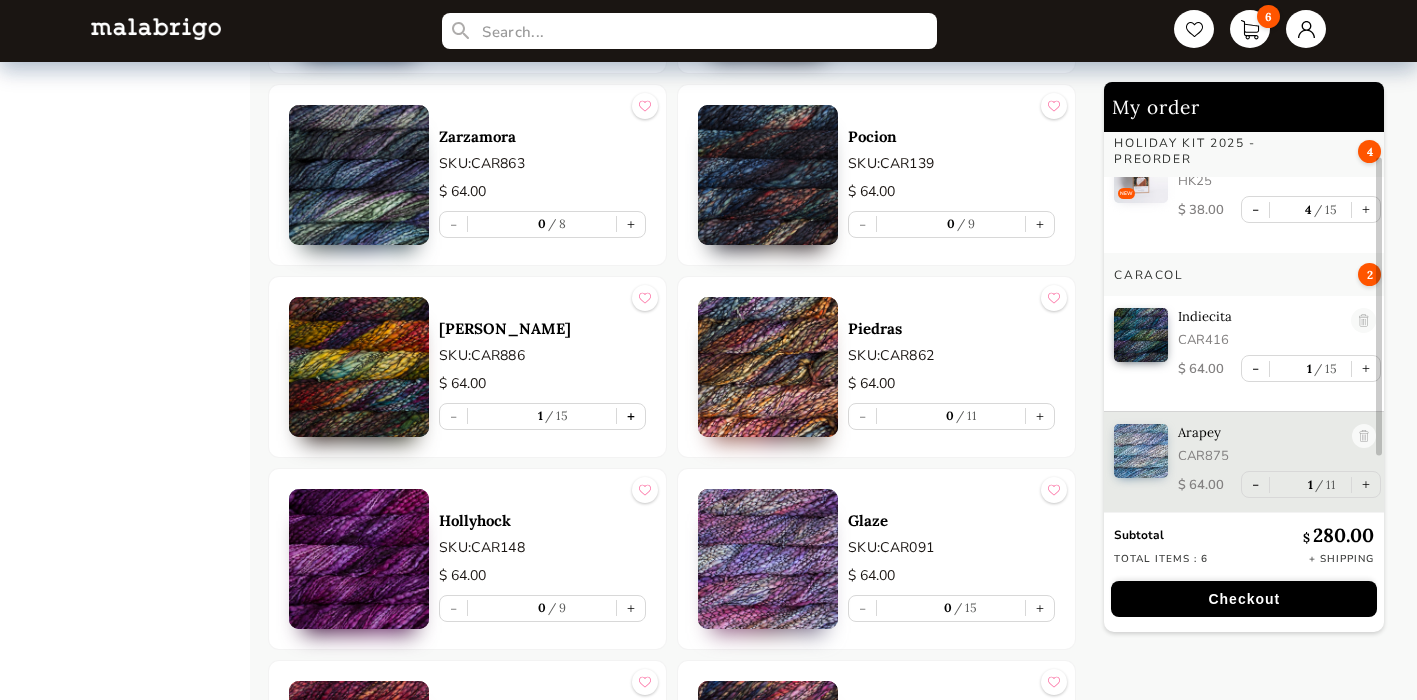 scroll, scrollTop: 156, scrollLeft: 0, axis: vertical 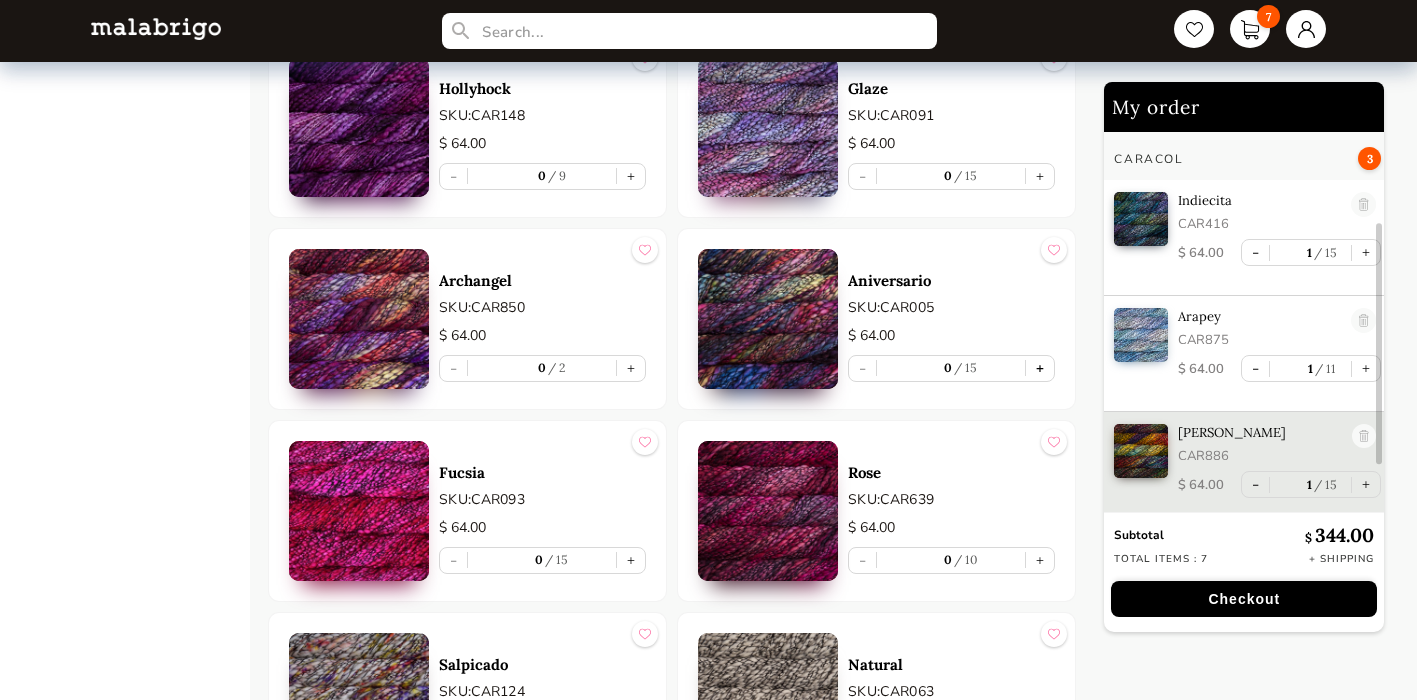 click on "+" at bounding box center (1040, 368) 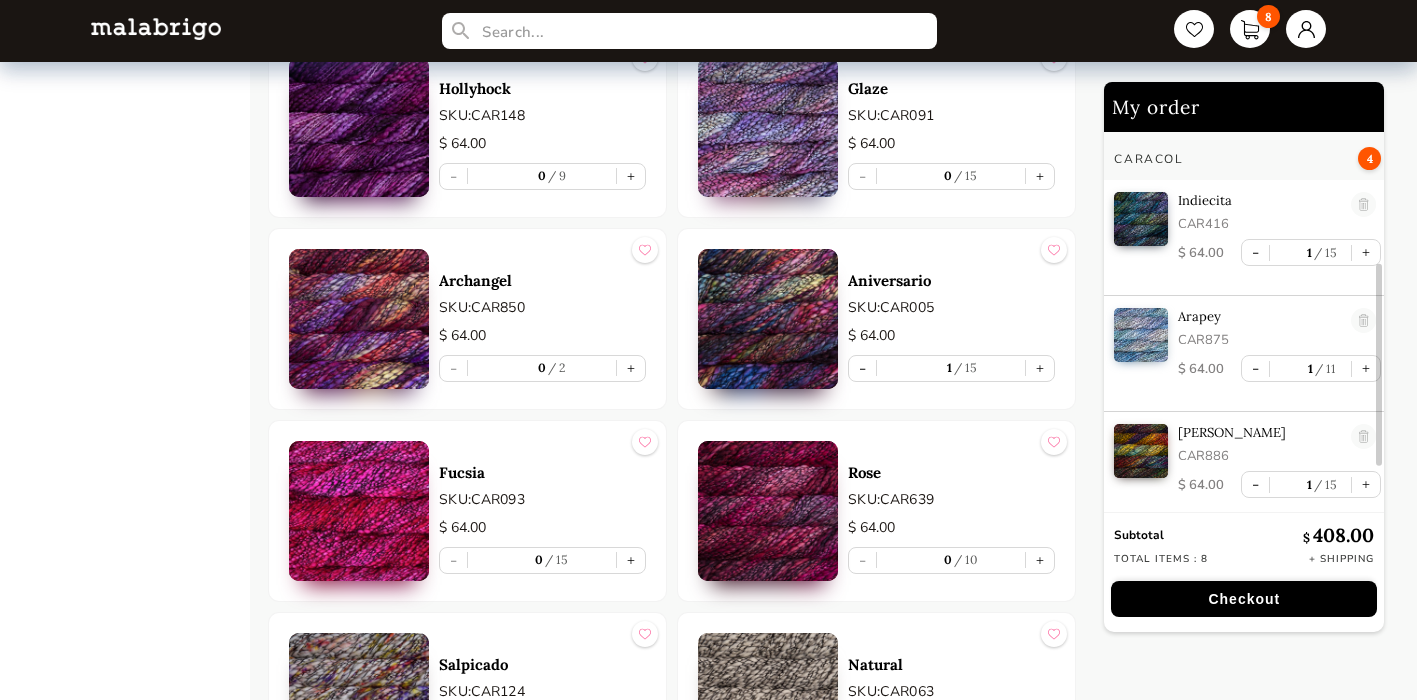 scroll, scrollTop: 272, scrollLeft: 0, axis: vertical 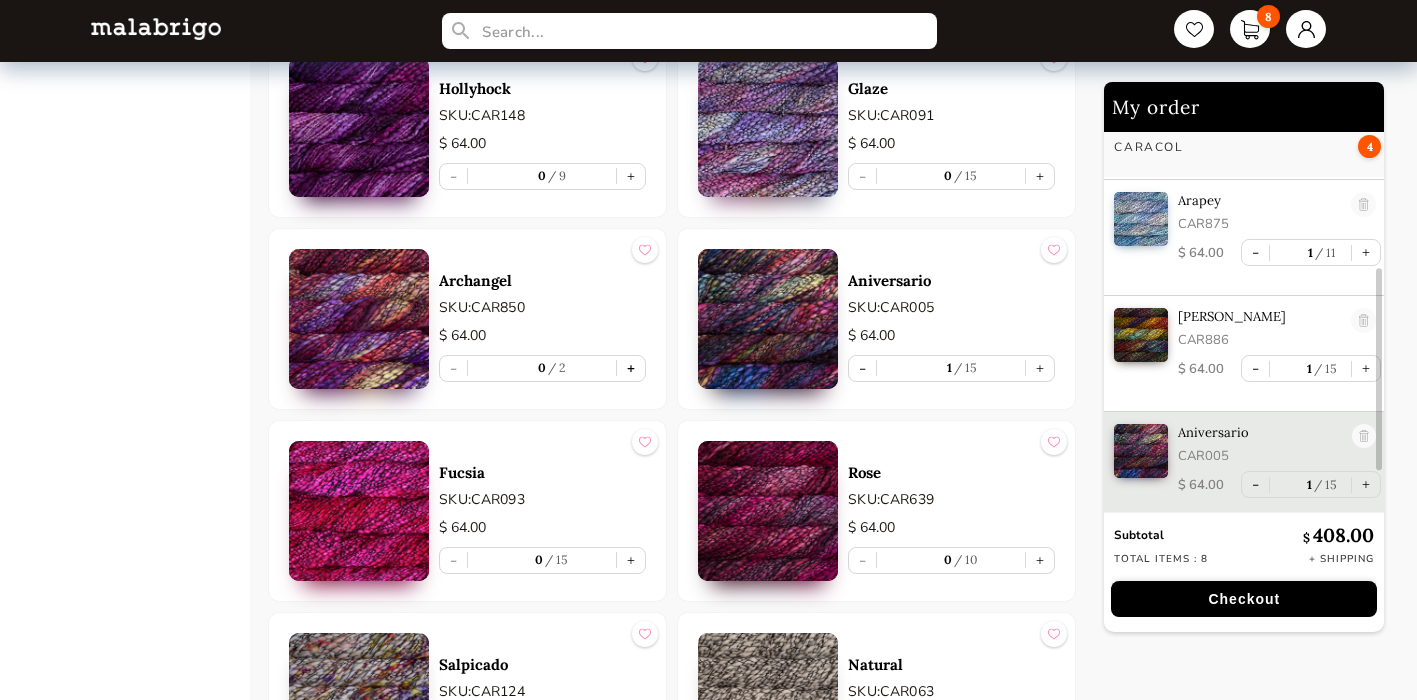 click on "+" at bounding box center [631, 368] 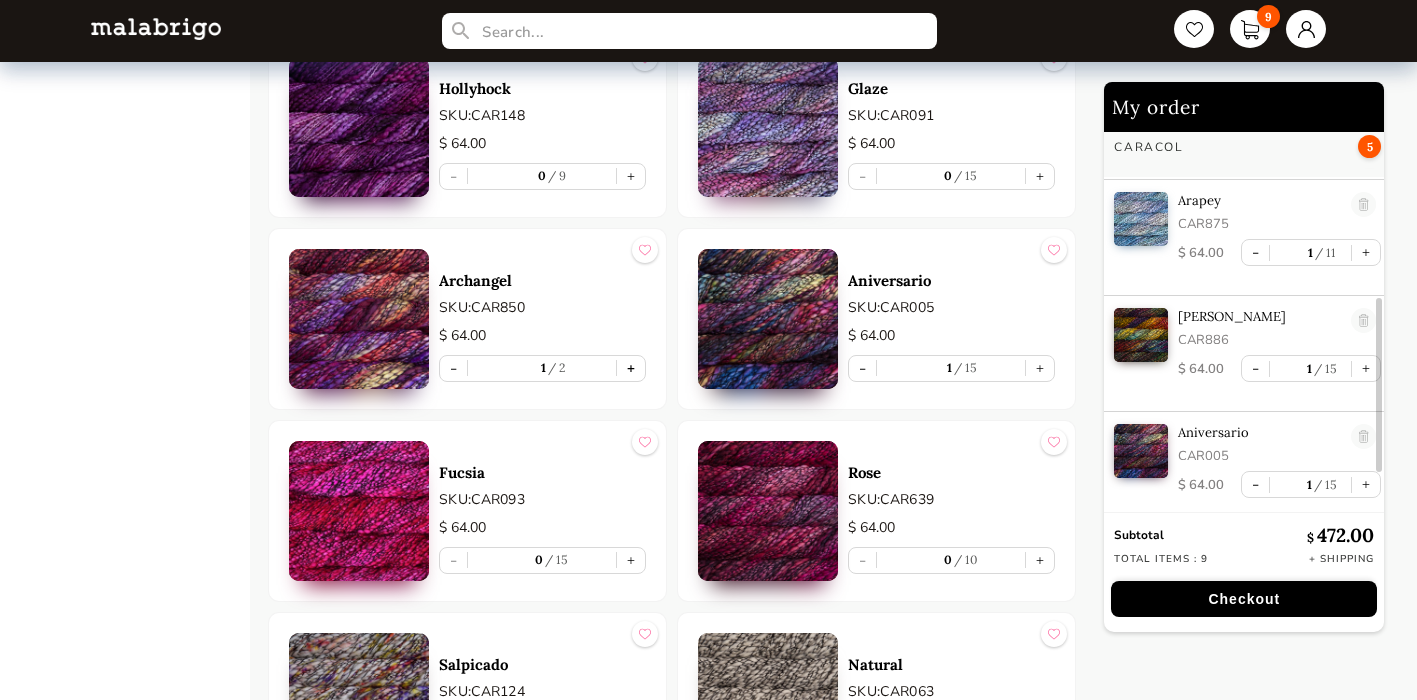 scroll, scrollTop: 388, scrollLeft: 0, axis: vertical 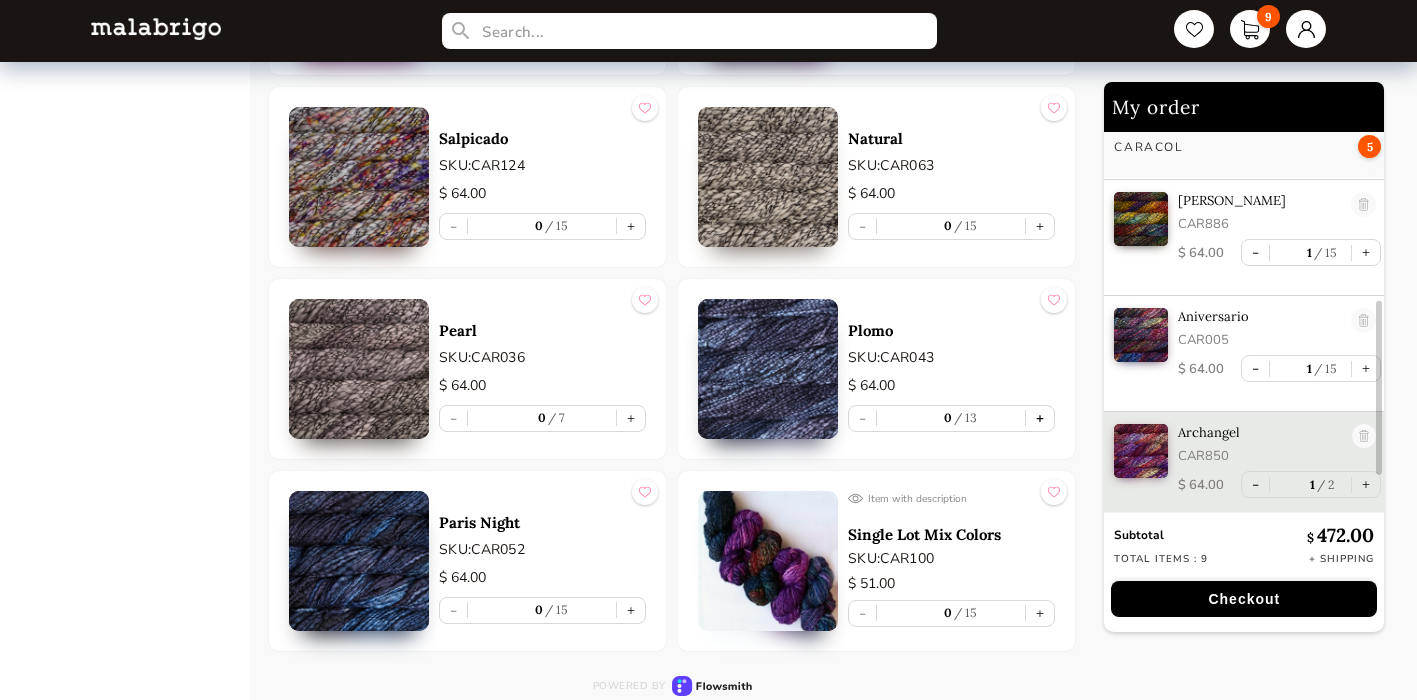 click on "+" at bounding box center (1040, 418) 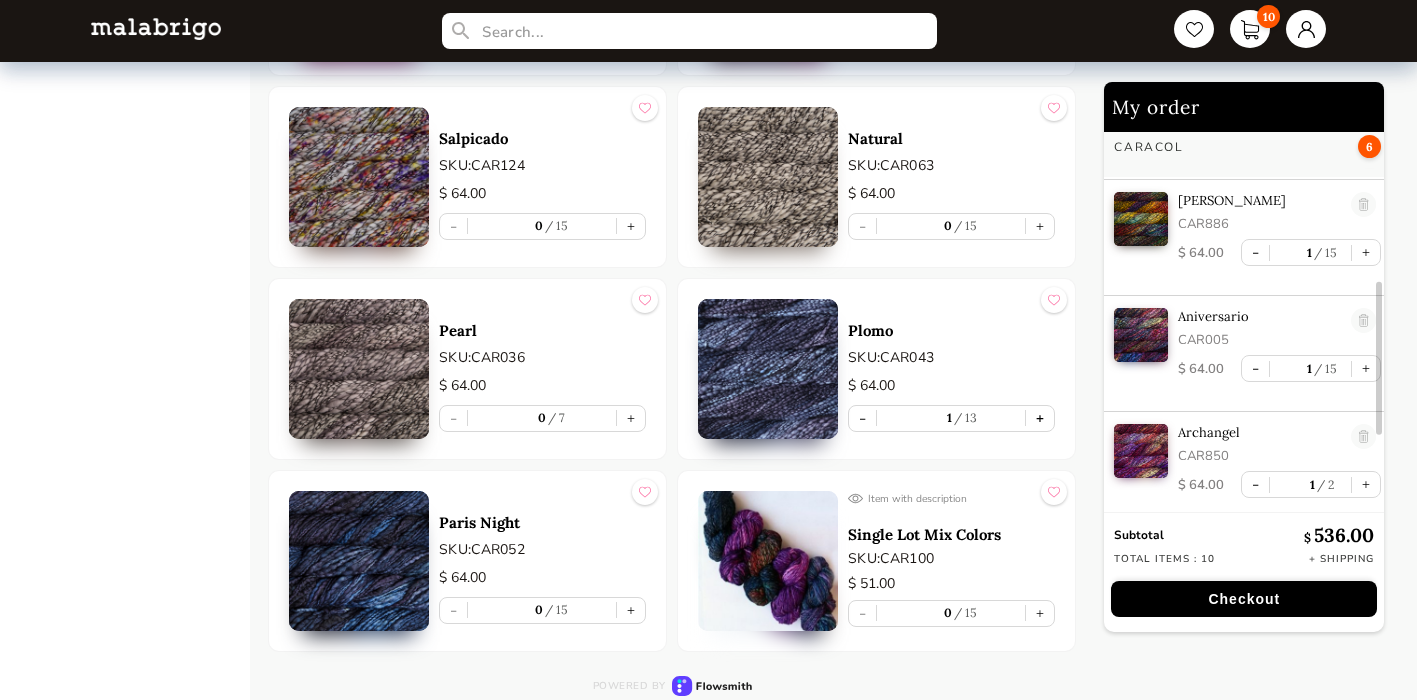 scroll, scrollTop: 504, scrollLeft: 0, axis: vertical 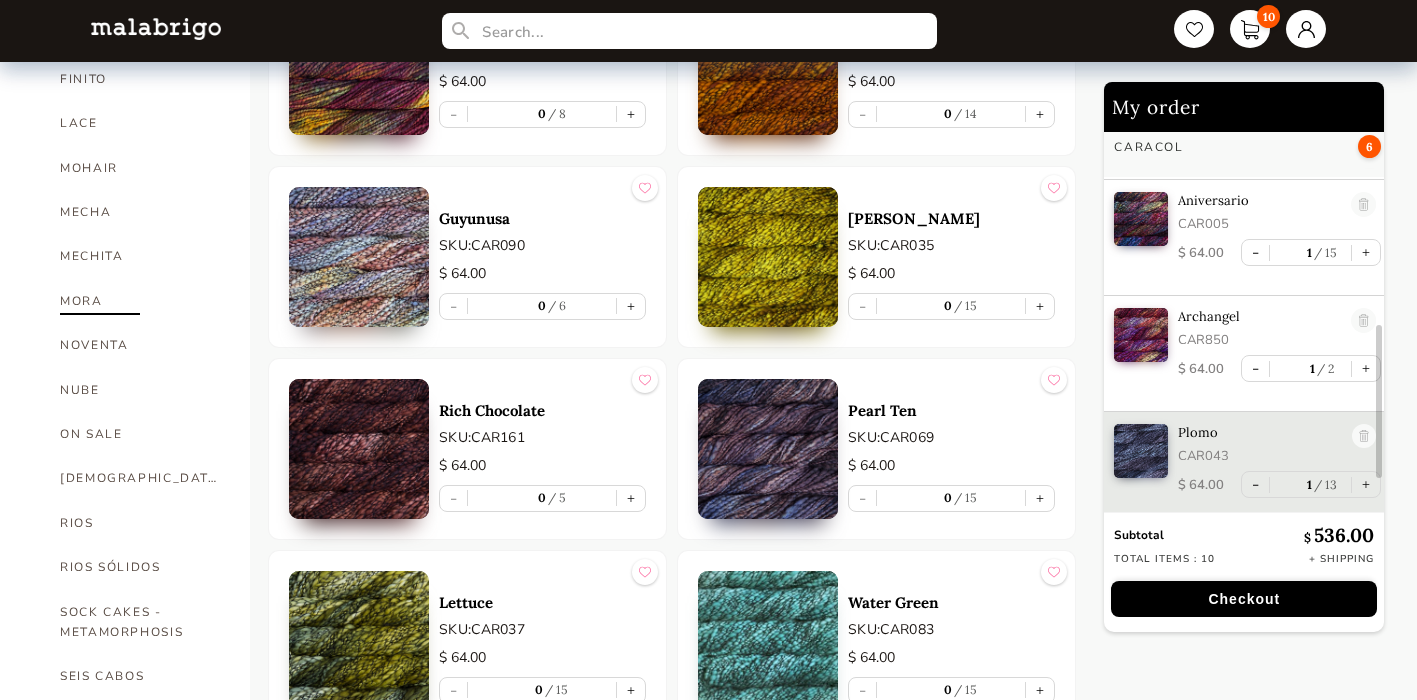 click on "MORA" at bounding box center [140, 301] 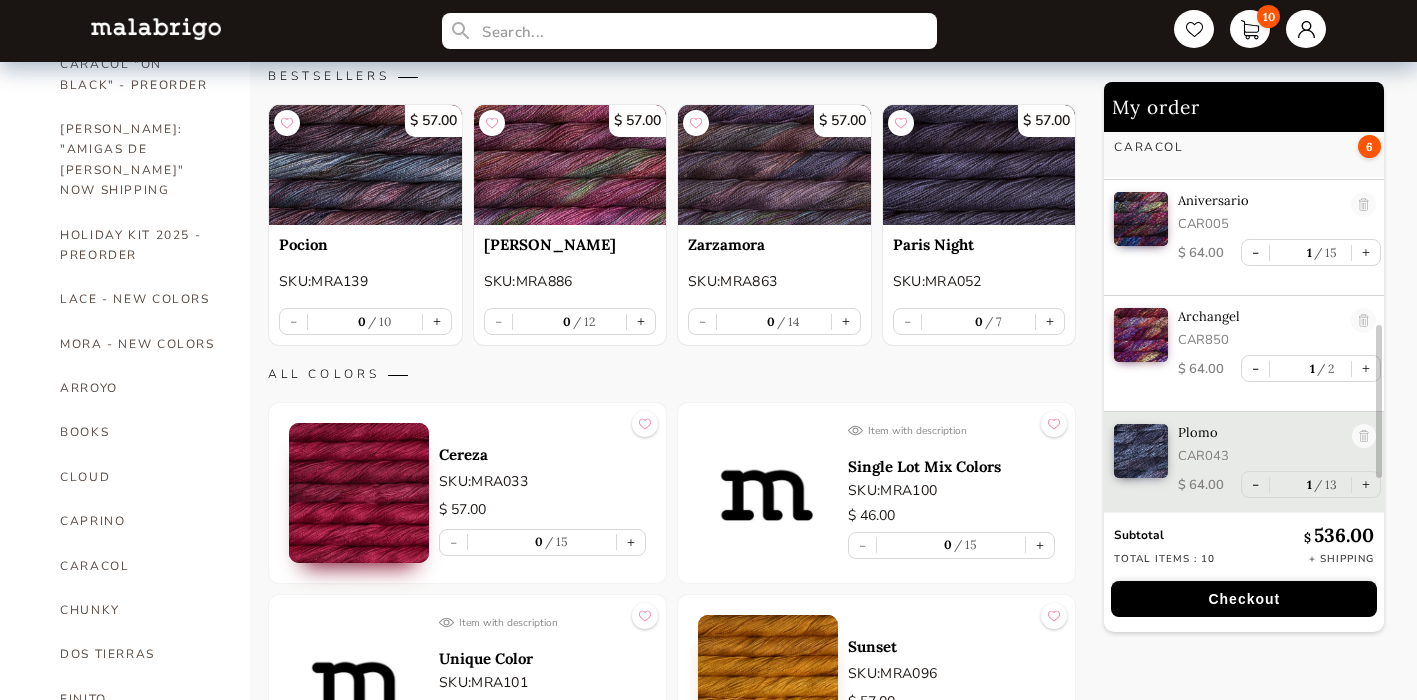 scroll, scrollTop: 255, scrollLeft: 0, axis: vertical 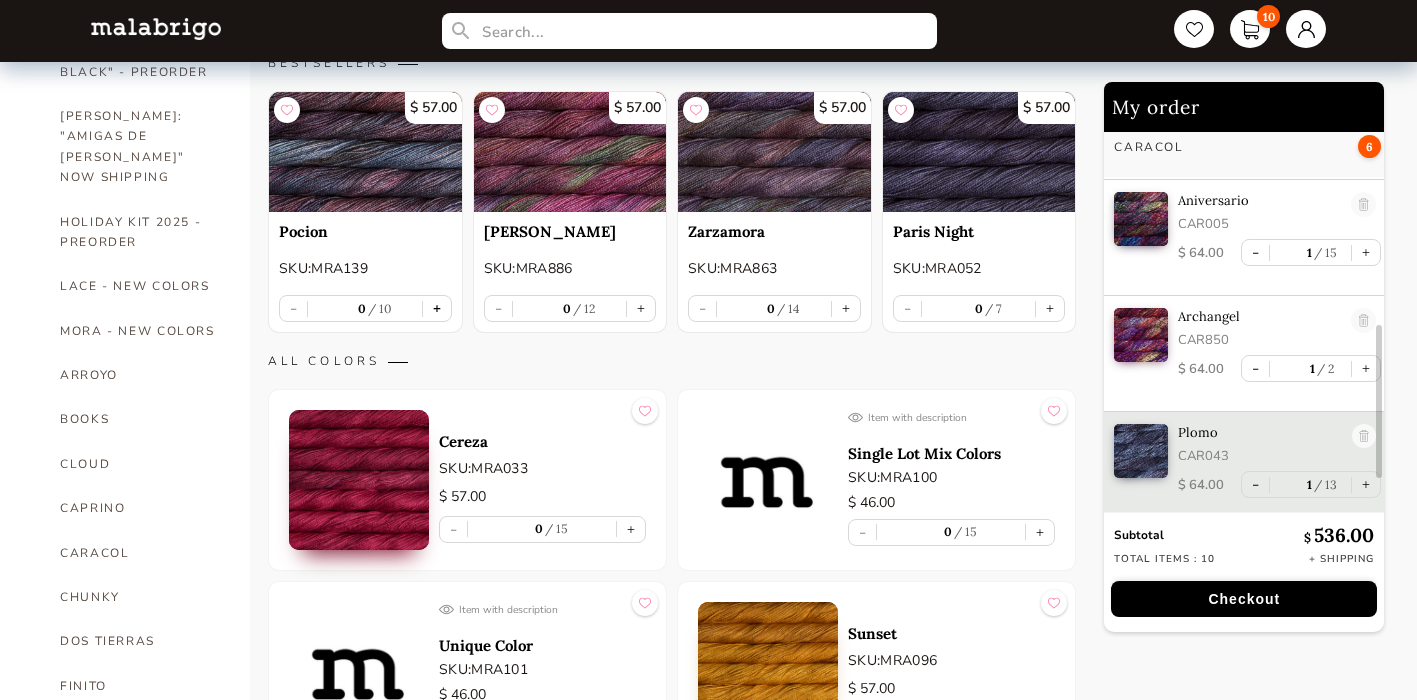 click on "+" at bounding box center (437, 308) 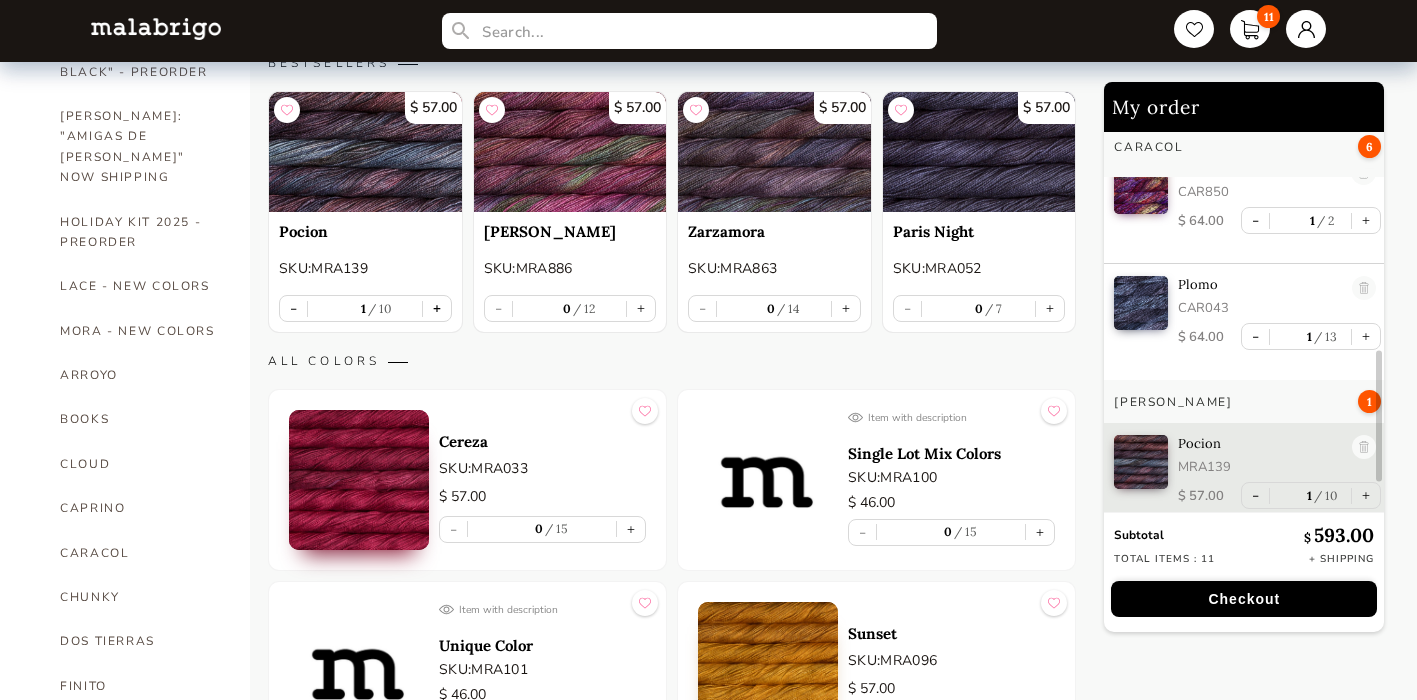 scroll, scrollTop: 663, scrollLeft: 0, axis: vertical 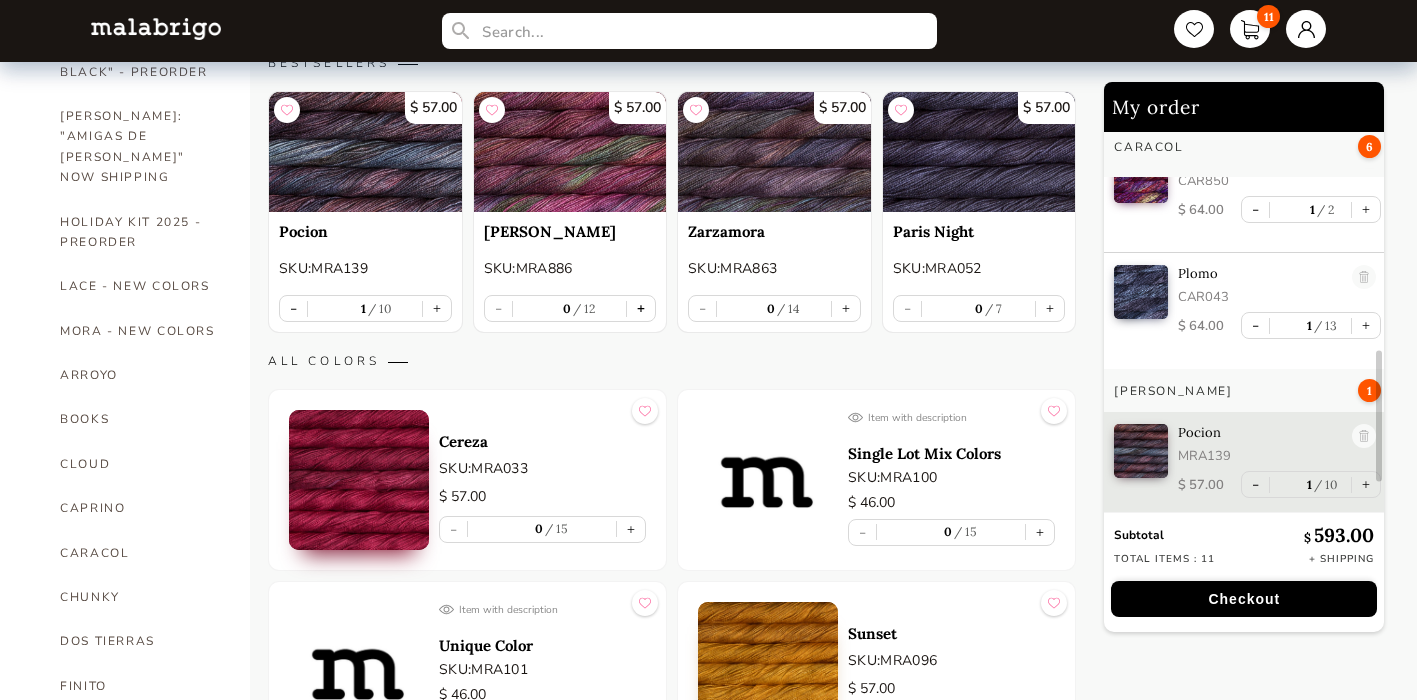 click on "+" at bounding box center (641, 308) 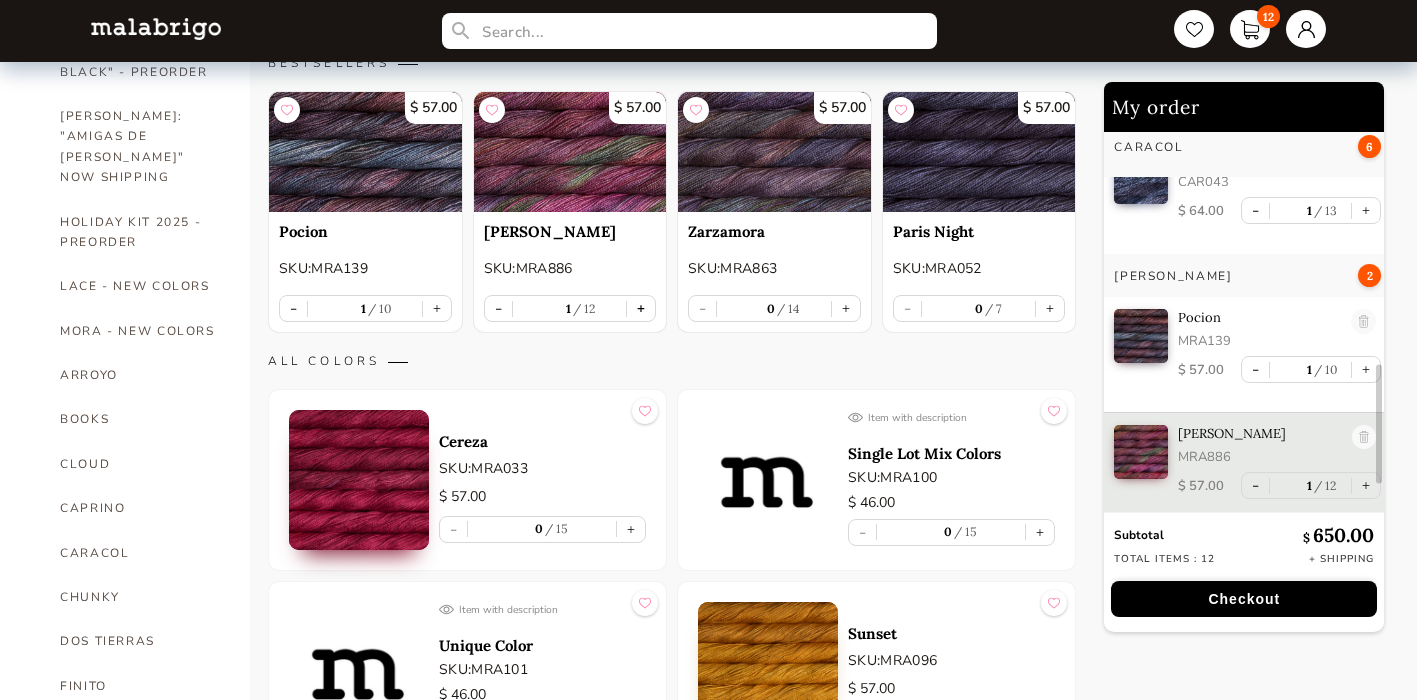 scroll, scrollTop: 779, scrollLeft: 0, axis: vertical 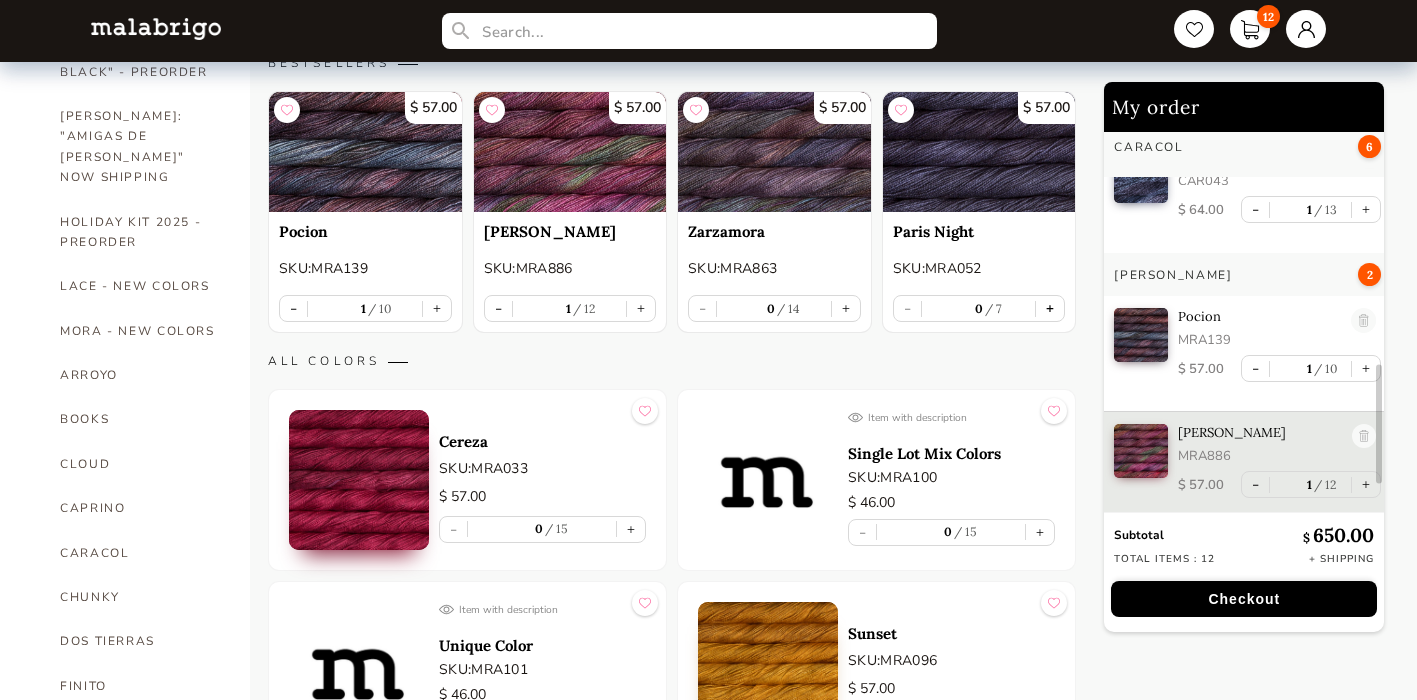 click on "+" at bounding box center [1050, 308] 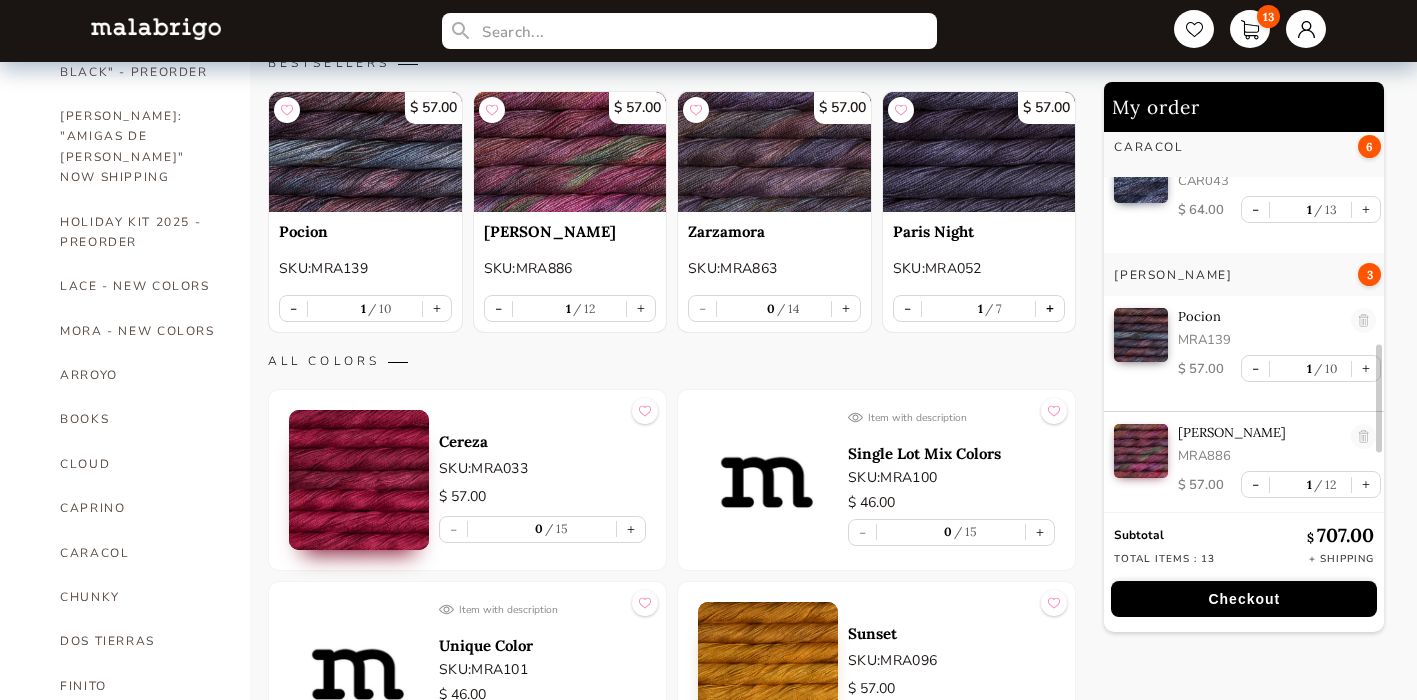 scroll, scrollTop: 895, scrollLeft: 0, axis: vertical 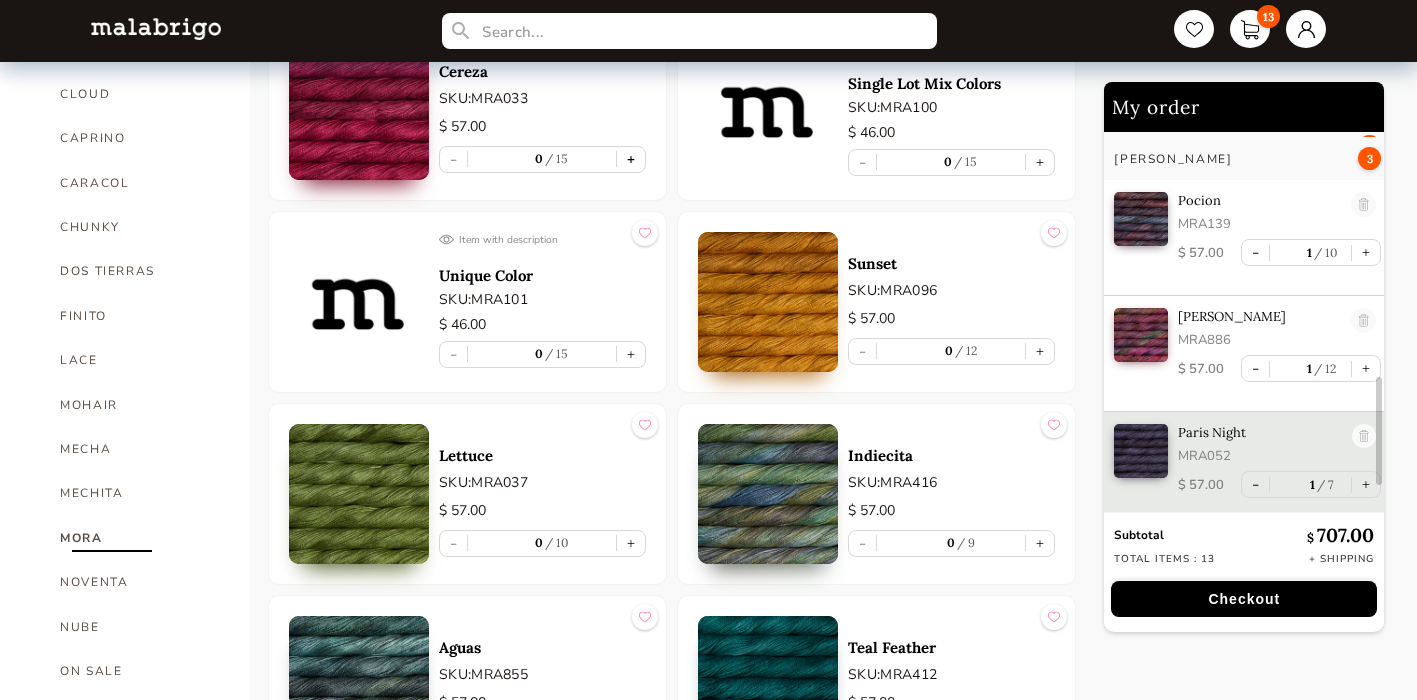 click on "+" at bounding box center (631, 159) 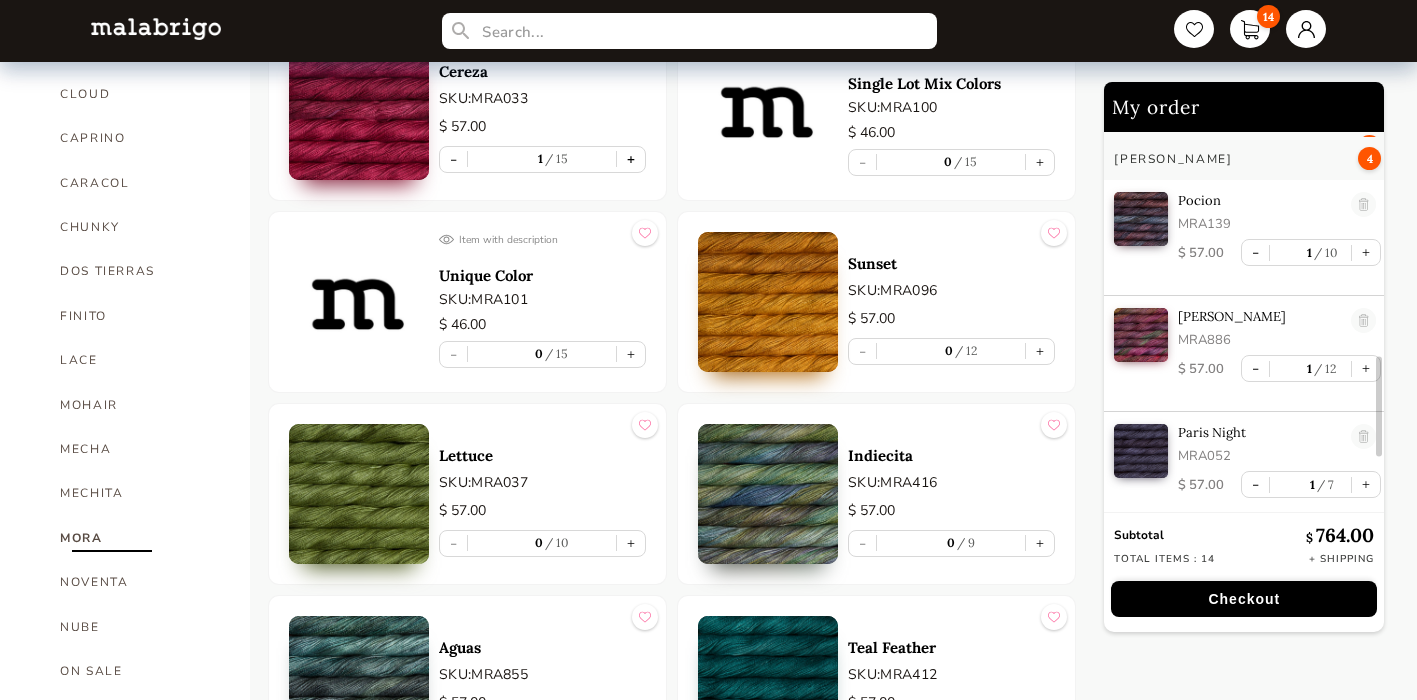 scroll, scrollTop: 1011, scrollLeft: 0, axis: vertical 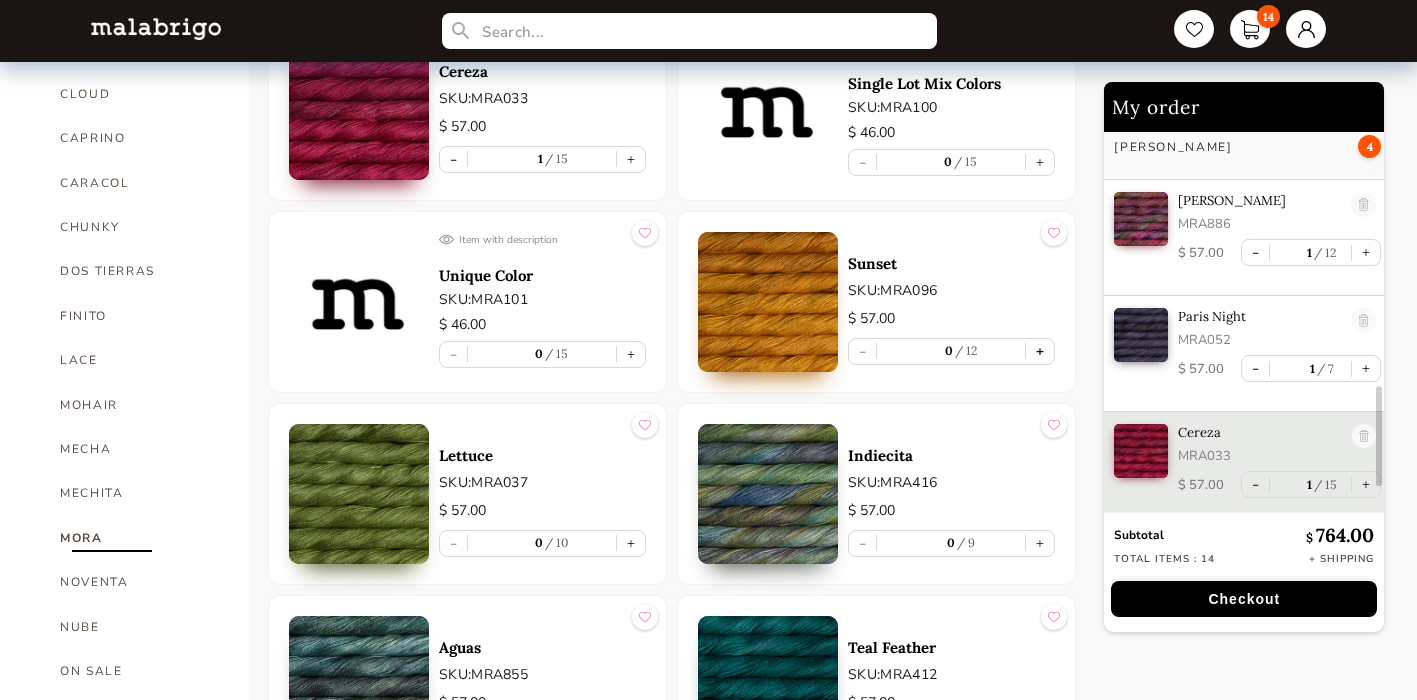 click on "+" at bounding box center (1040, 351) 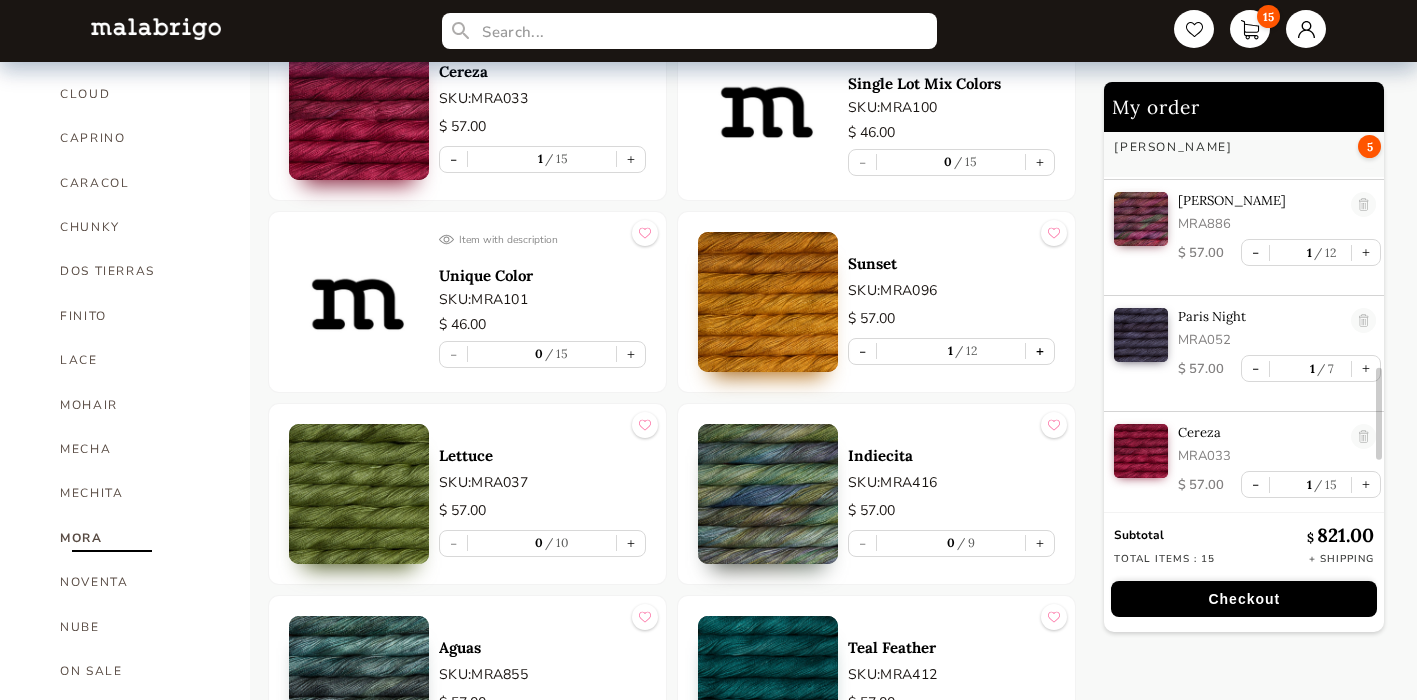 scroll, scrollTop: 1127, scrollLeft: 0, axis: vertical 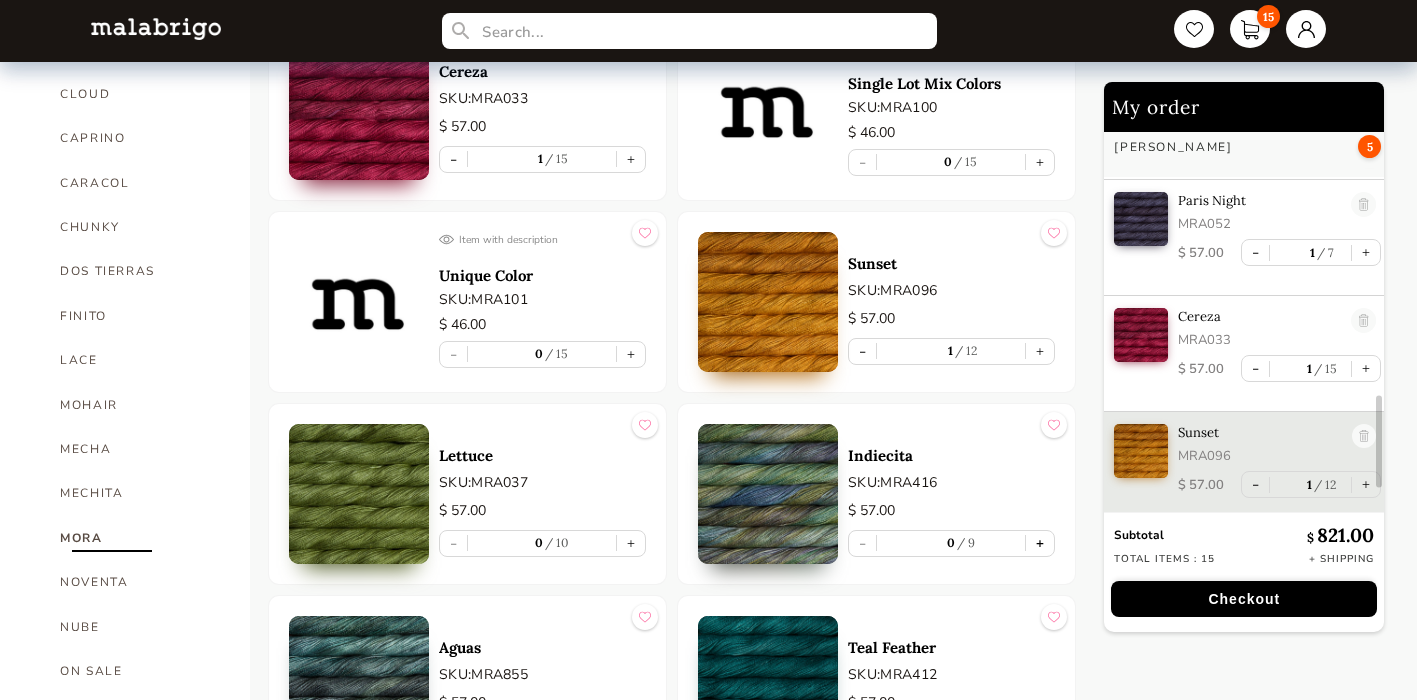click on "+" at bounding box center [1040, 543] 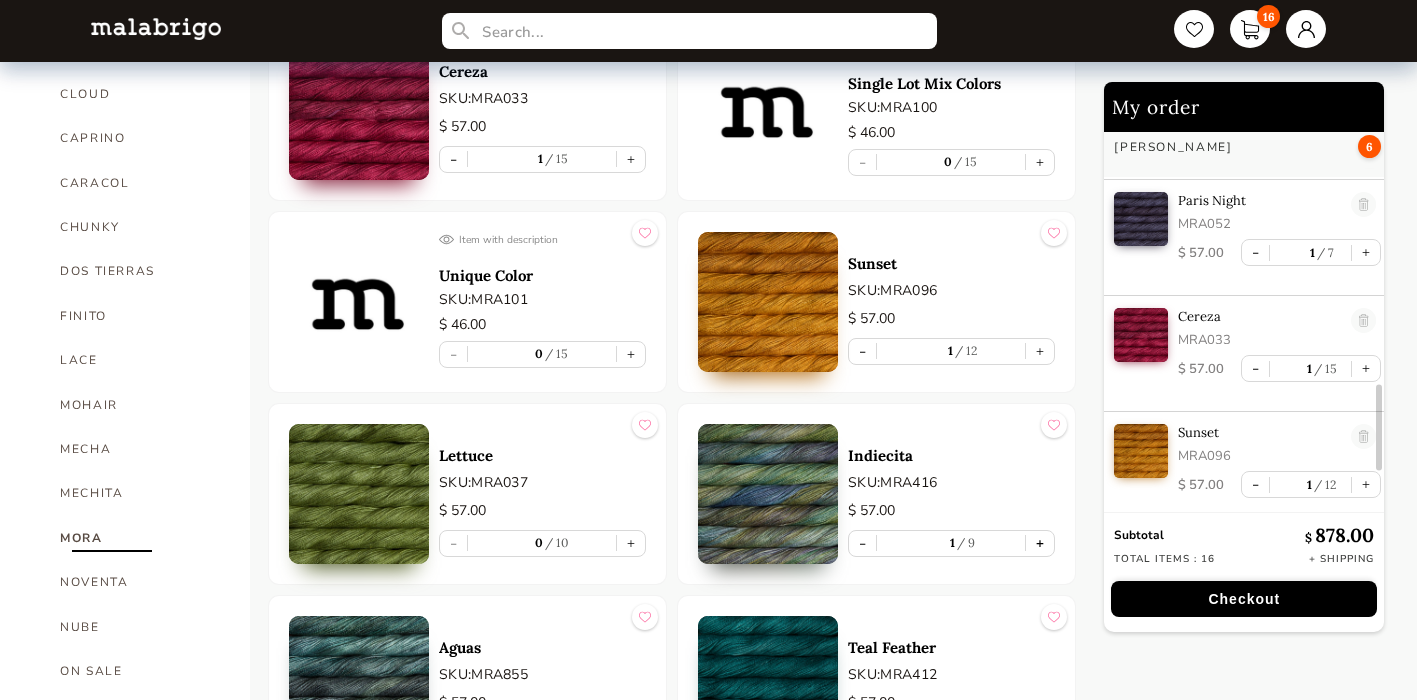 scroll, scrollTop: 1243, scrollLeft: 0, axis: vertical 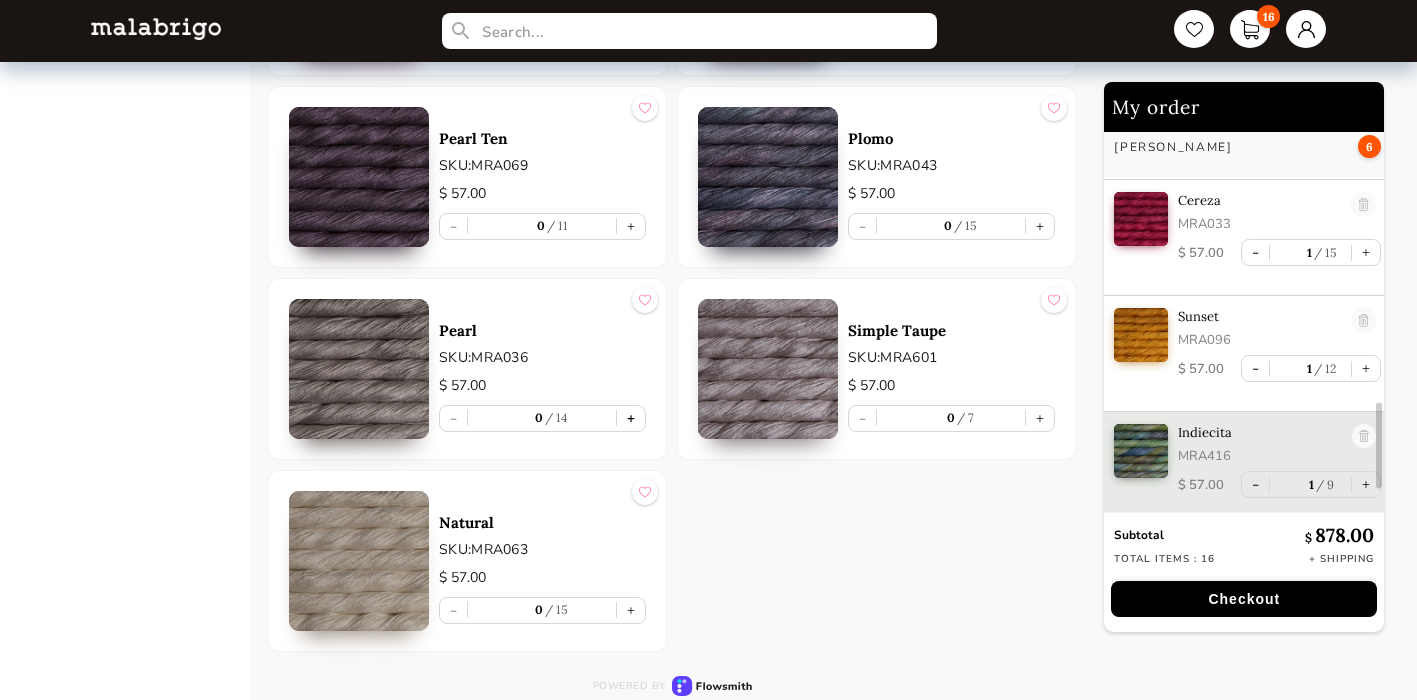click on "+" at bounding box center [631, 418] 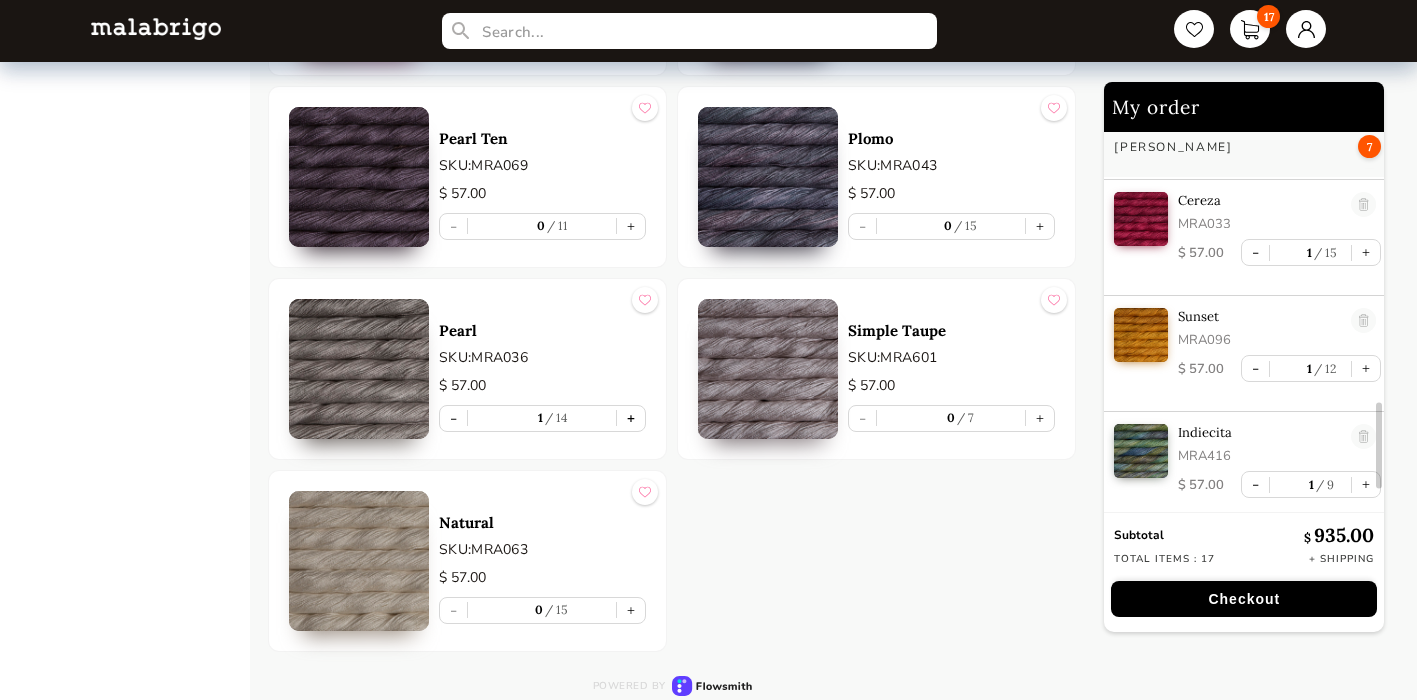 type on "1" 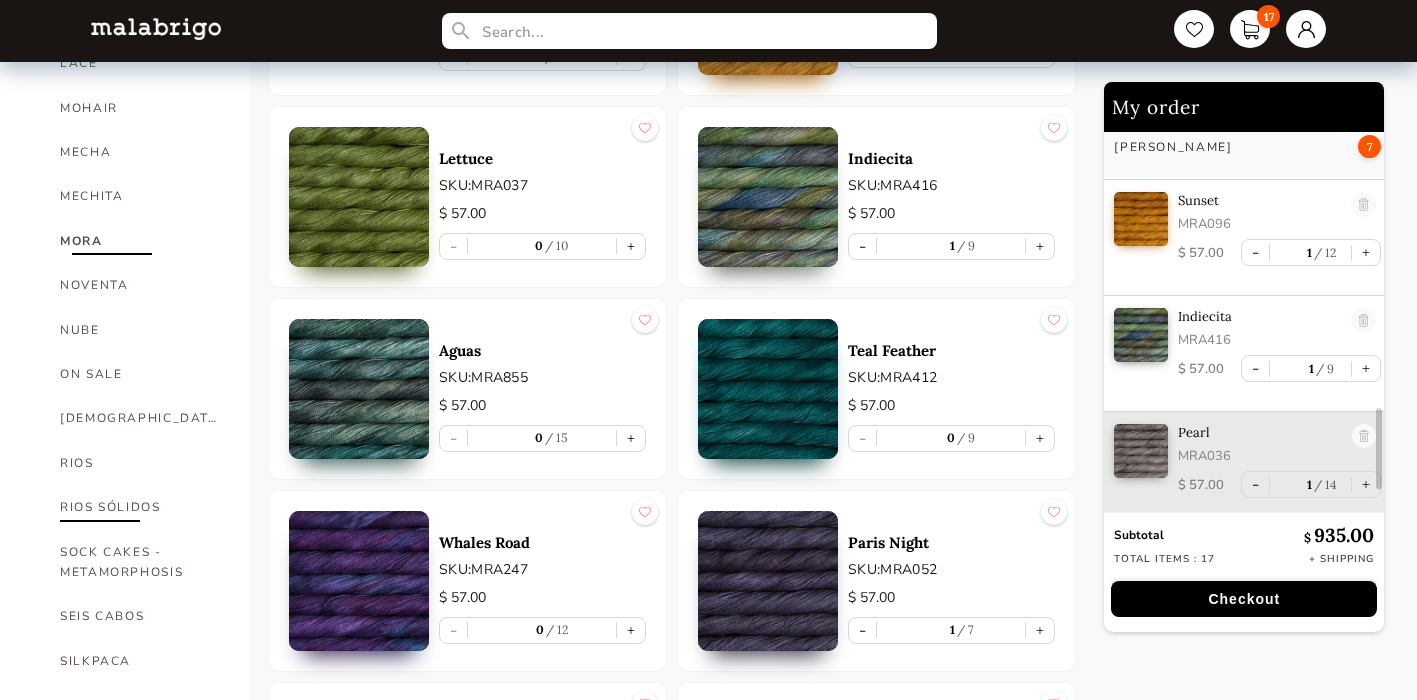 scroll, scrollTop: 983, scrollLeft: 0, axis: vertical 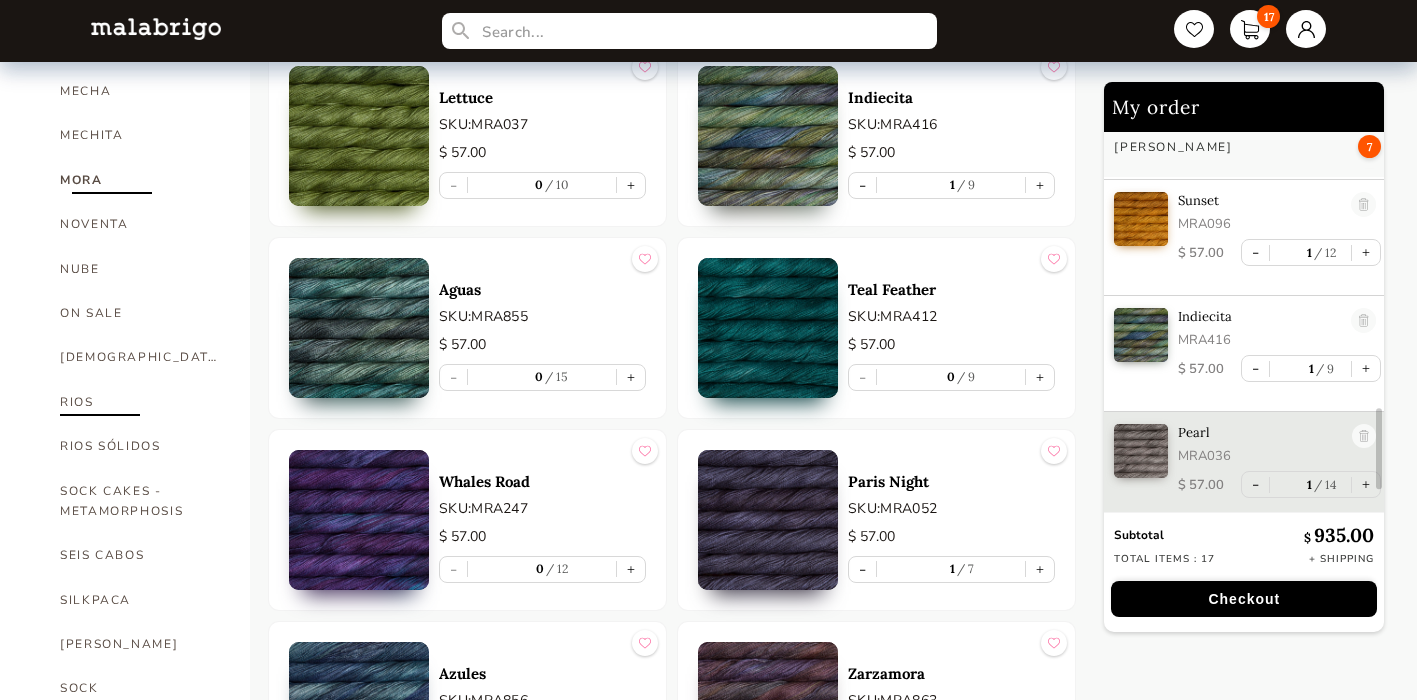 click on "RIOS" at bounding box center (140, 402) 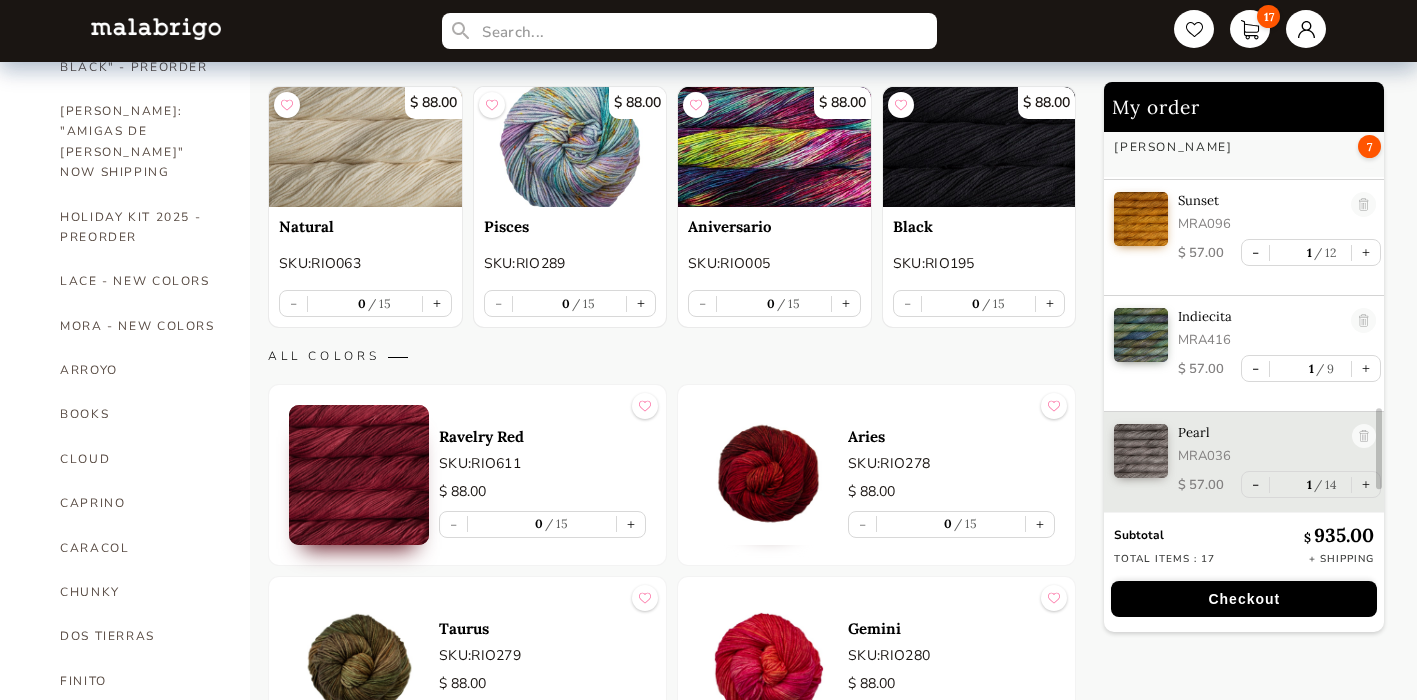 scroll, scrollTop: 205, scrollLeft: 0, axis: vertical 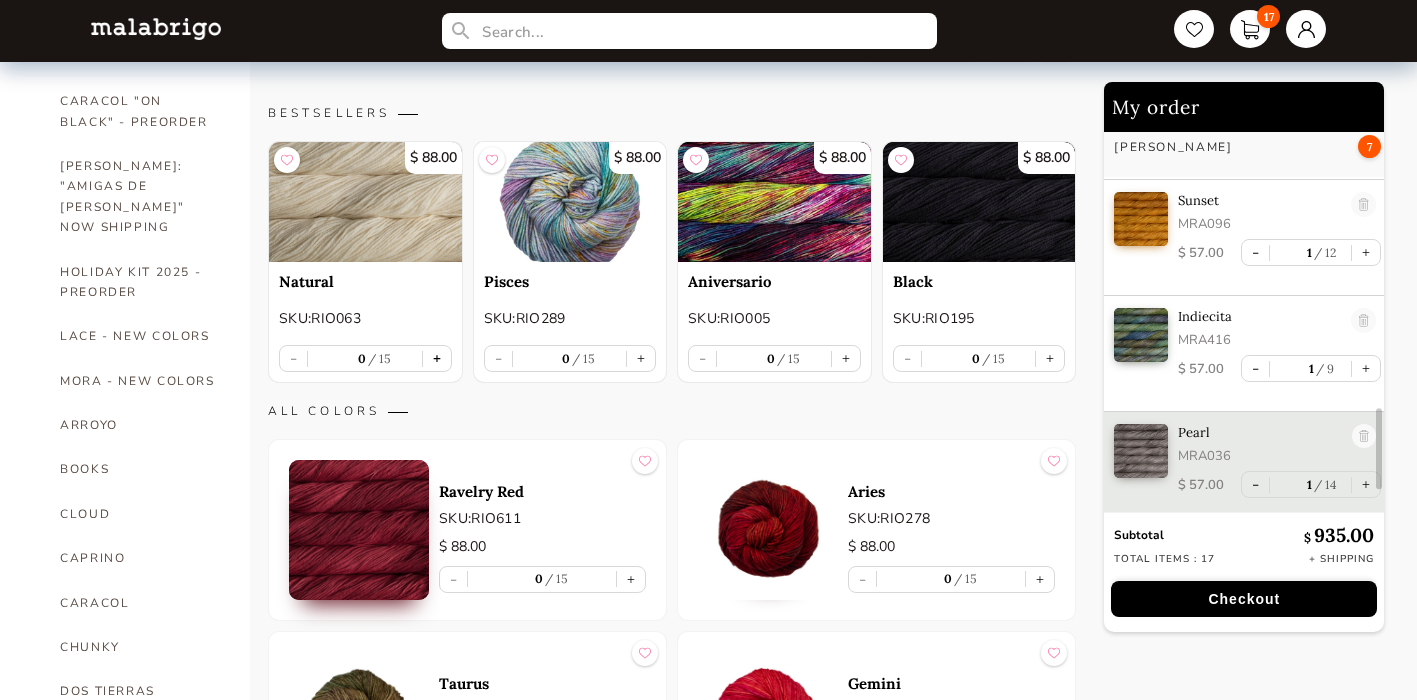 click on "+" at bounding box center (437, 358) 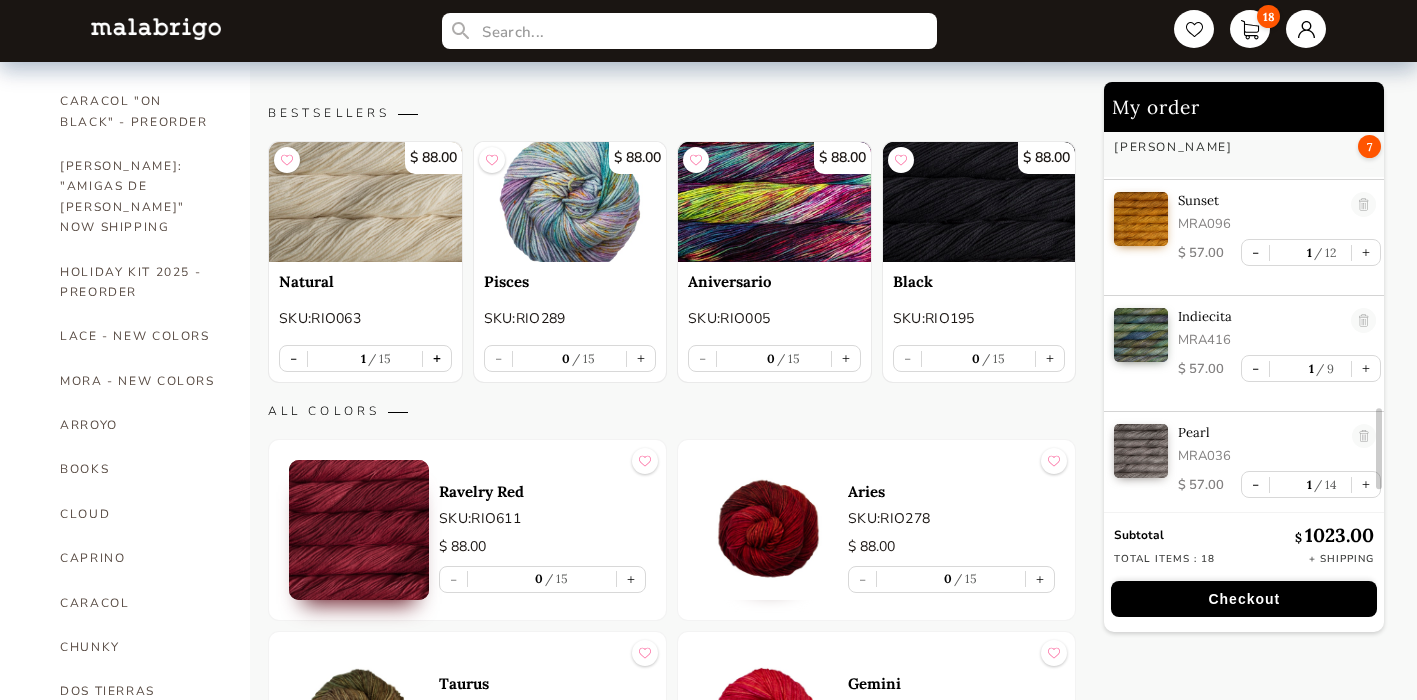 type on "1" 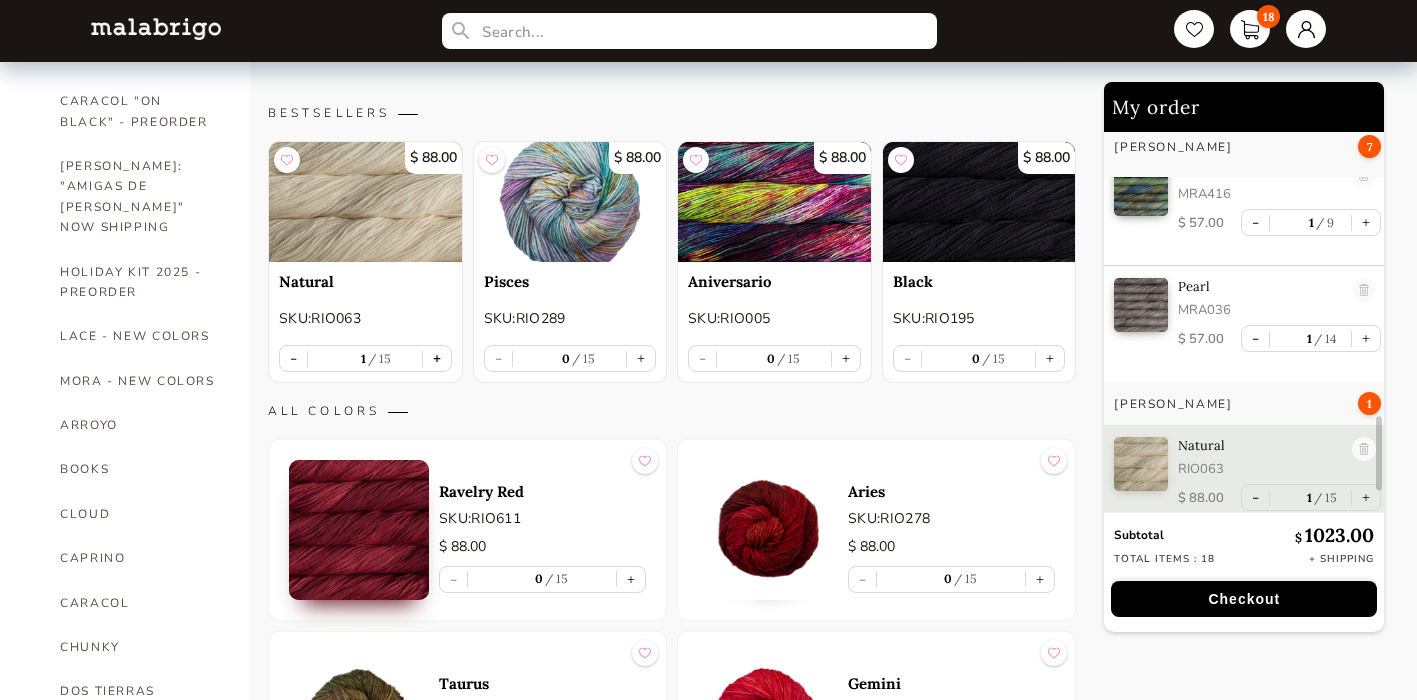 scroll, scrollTop: 1518, scrollLeft: 0, axis: vertical 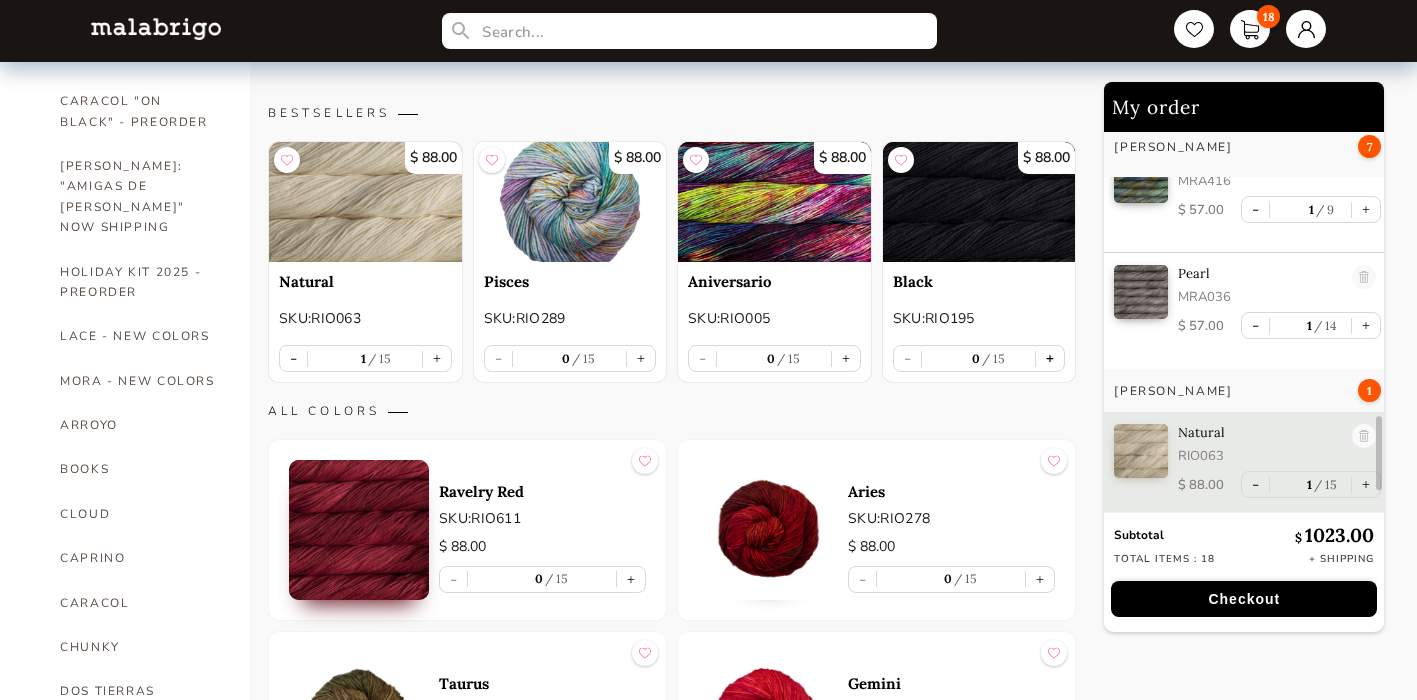 click on "+" at bounding box center (1050, 358) 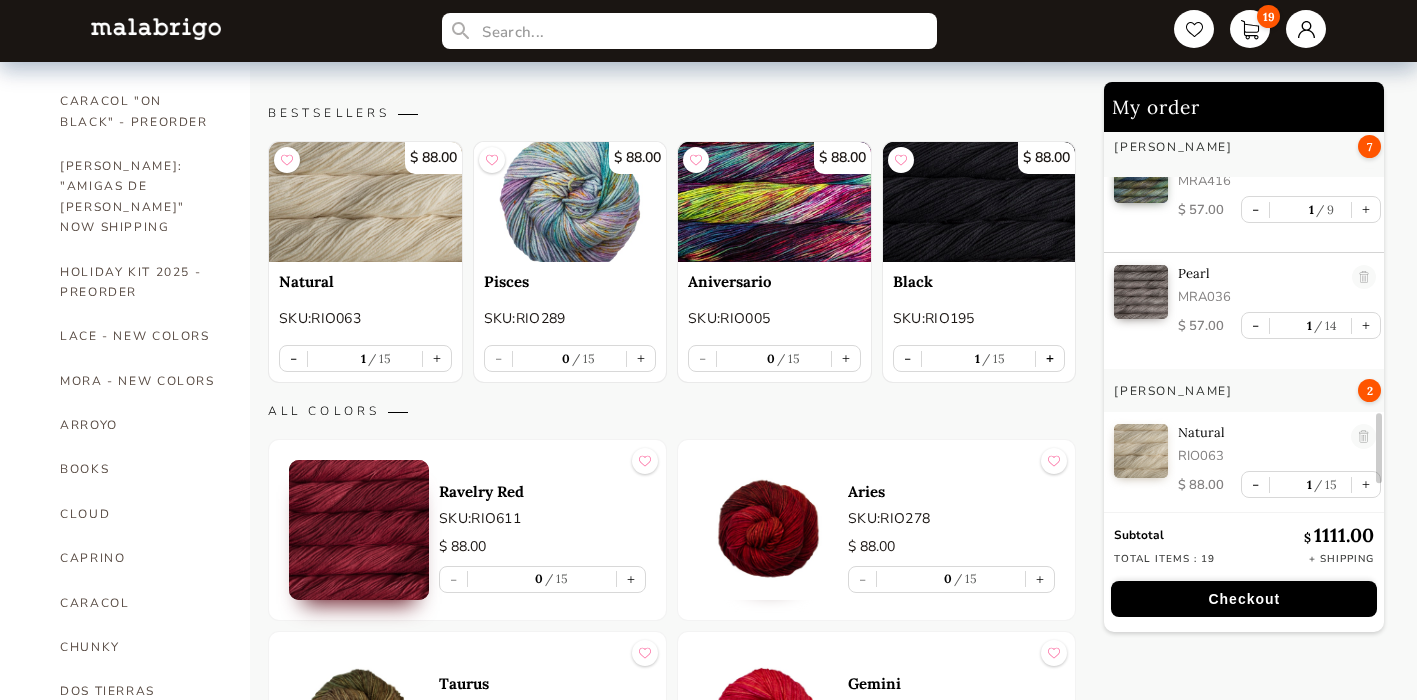 scroll, scrollTop: 1634, scrollLeft: 0, axis: vertical 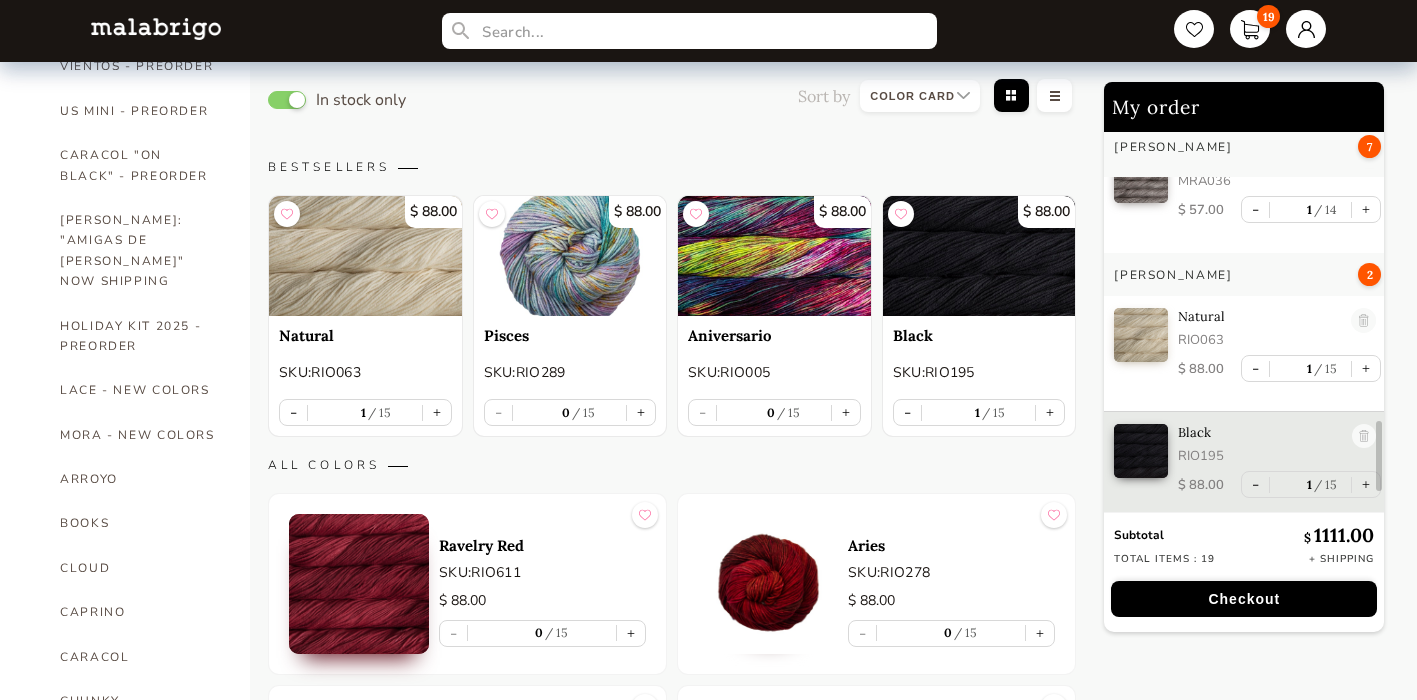type 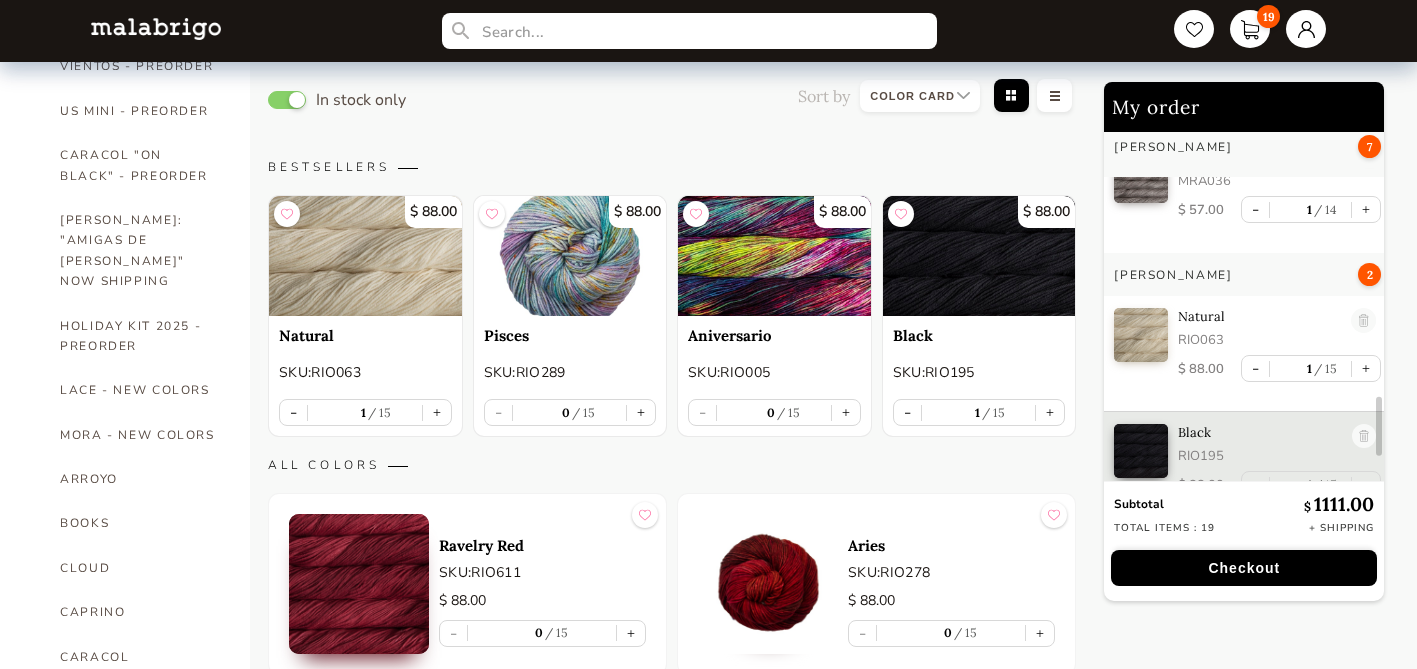 scroll, scrollTop: 1131, scrollLeft: 0, axis: vertical 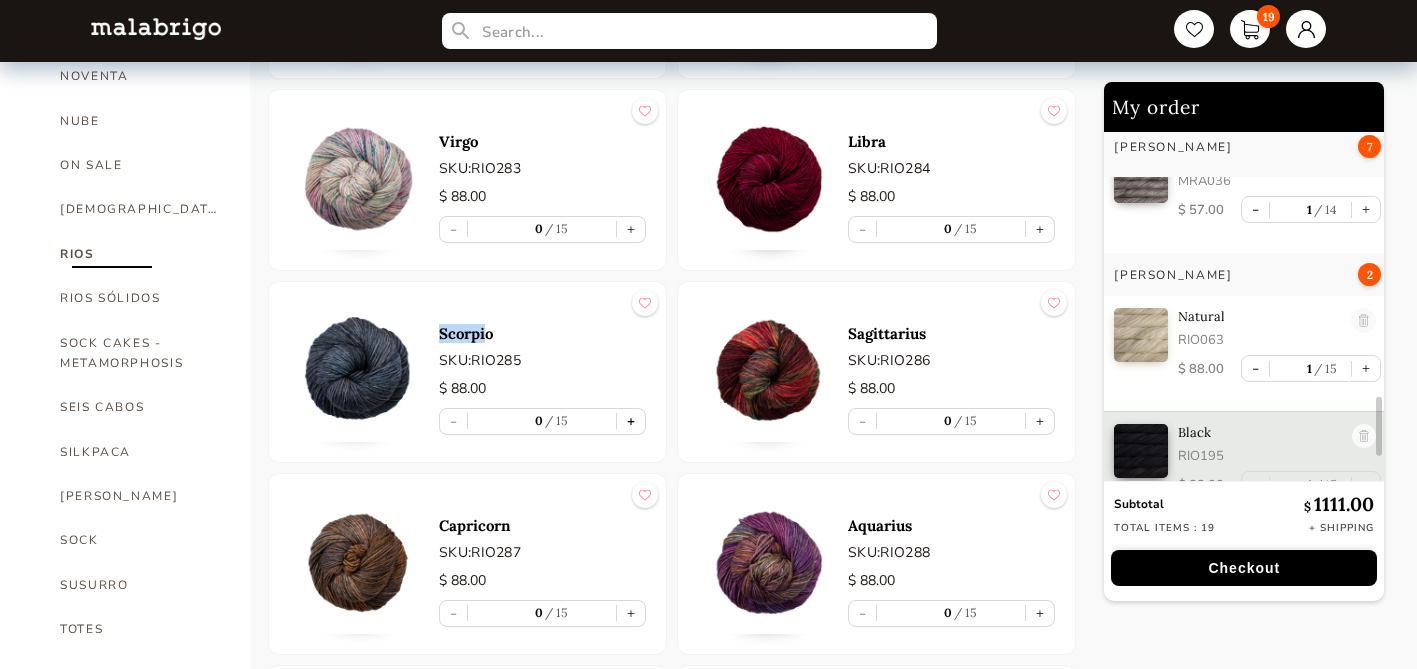 click on "+" at bounding box center (631, 421) 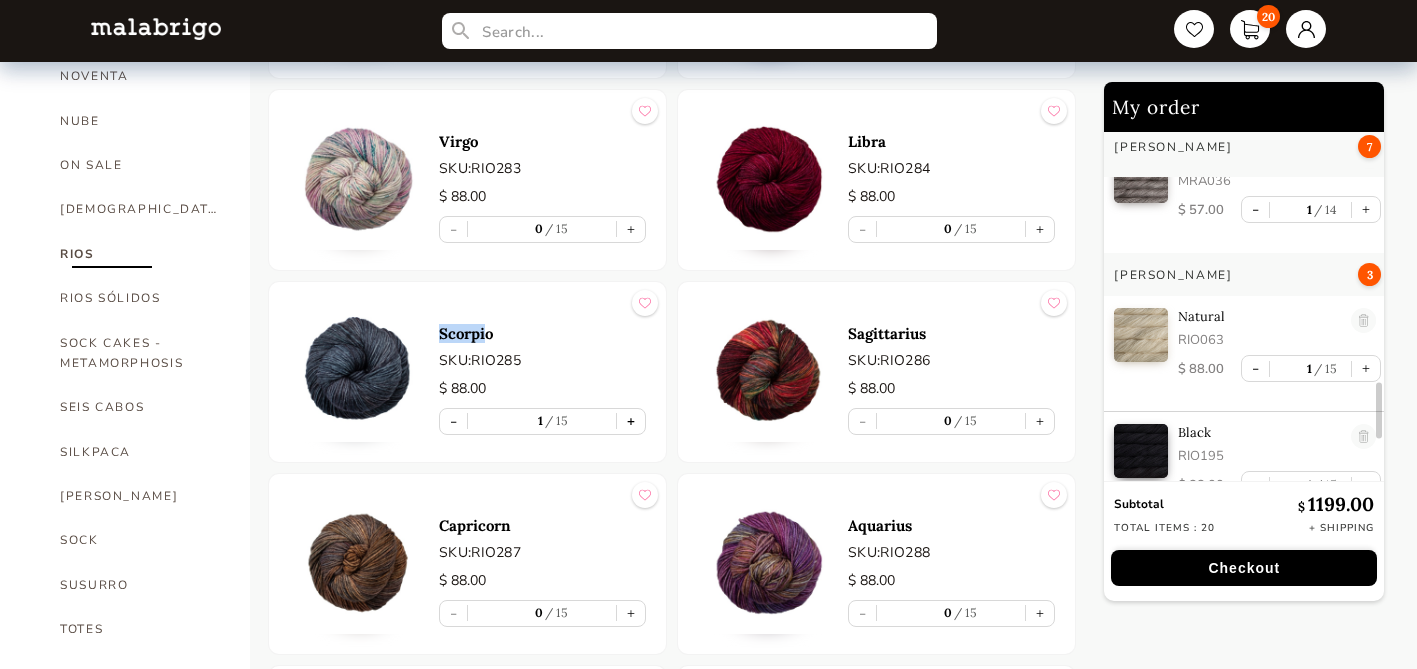 scroll, scrollTop: 1781, scrollLeft: 0, axis: vertical 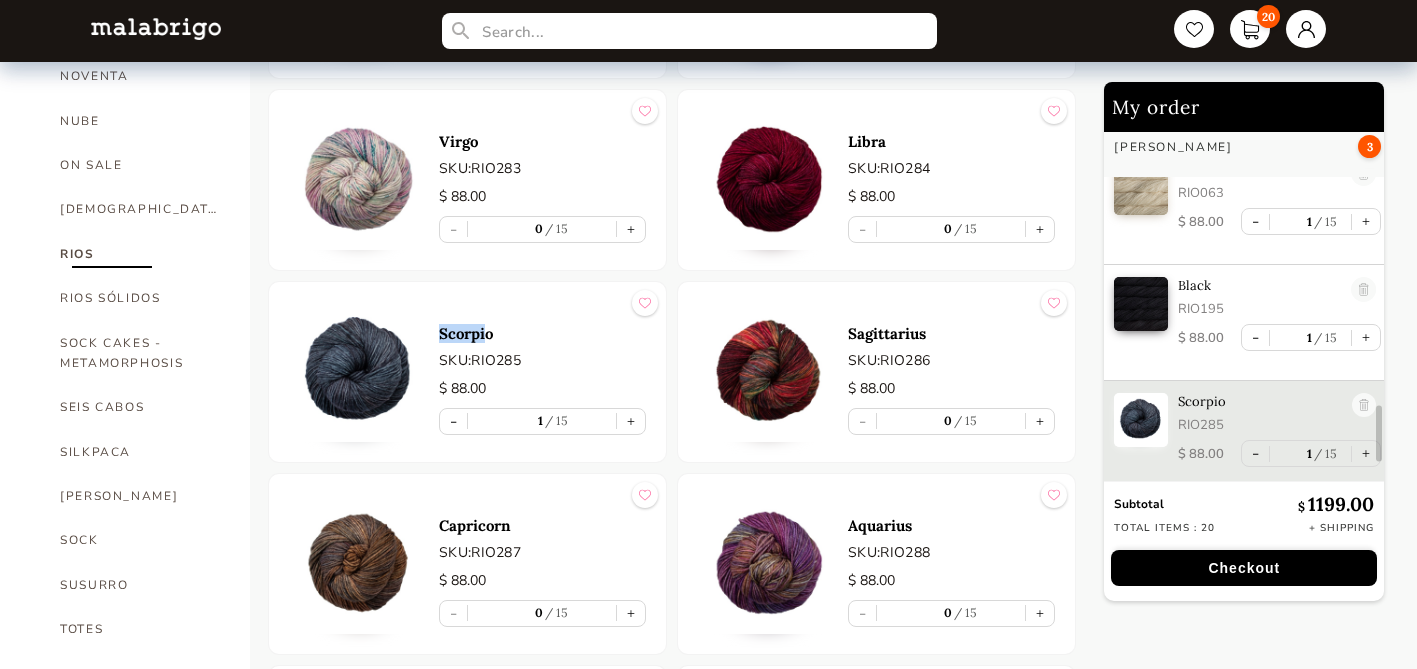 type 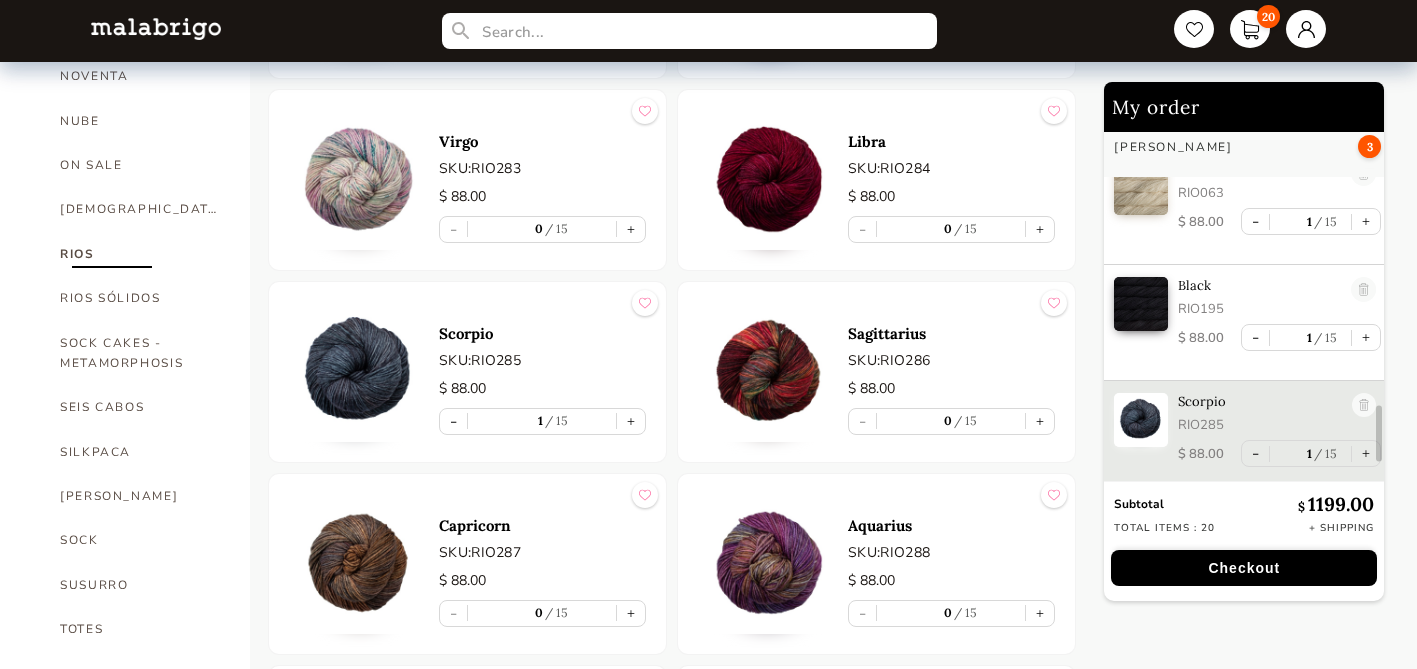 scroll, scrollTop: 3627, scrollLeft: 0, axis: vertical 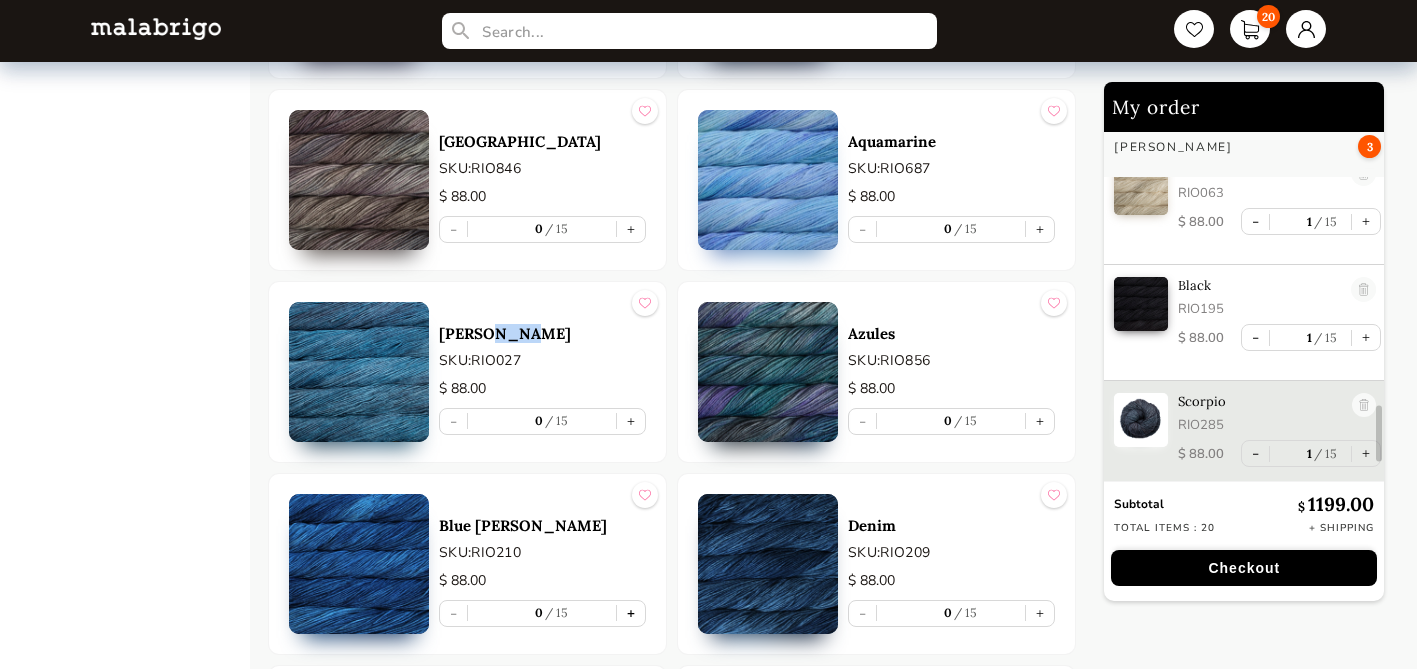 click on "+" at bounding box center (631, 613) 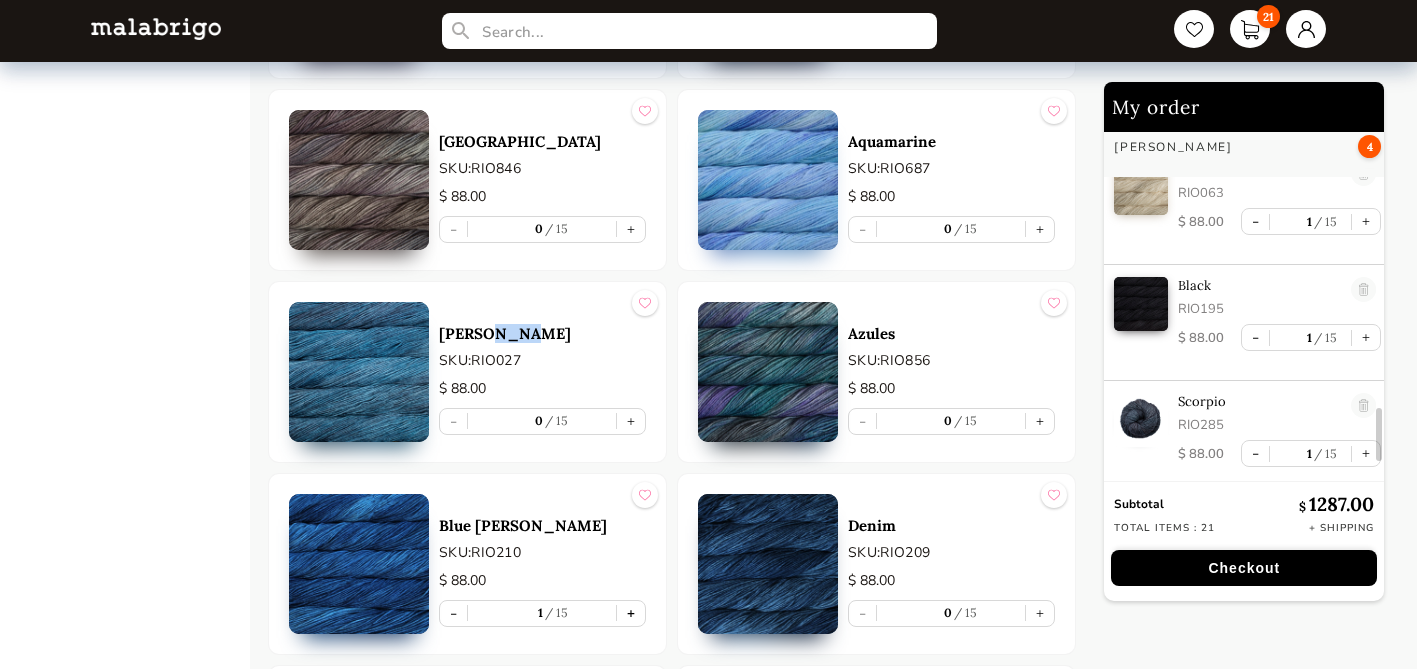 scroll, scrollTop: 1897, scrollLeft: 0, axis: vertical 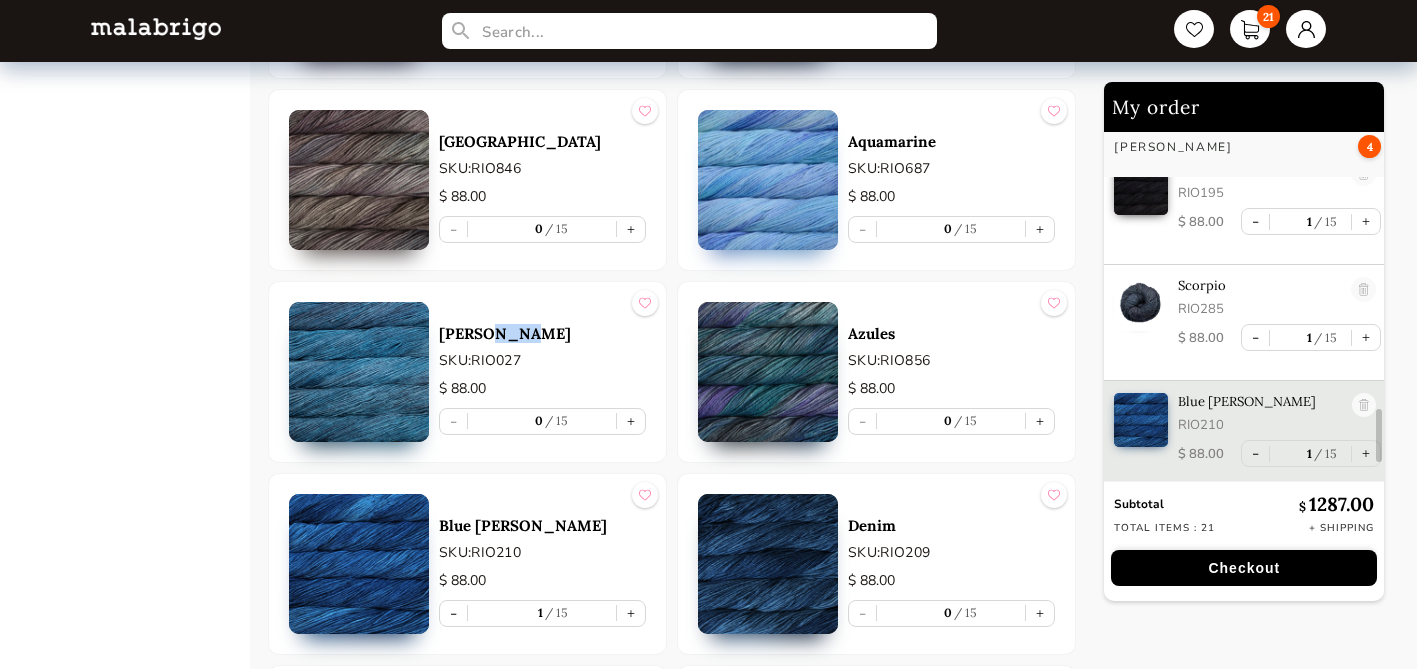 type 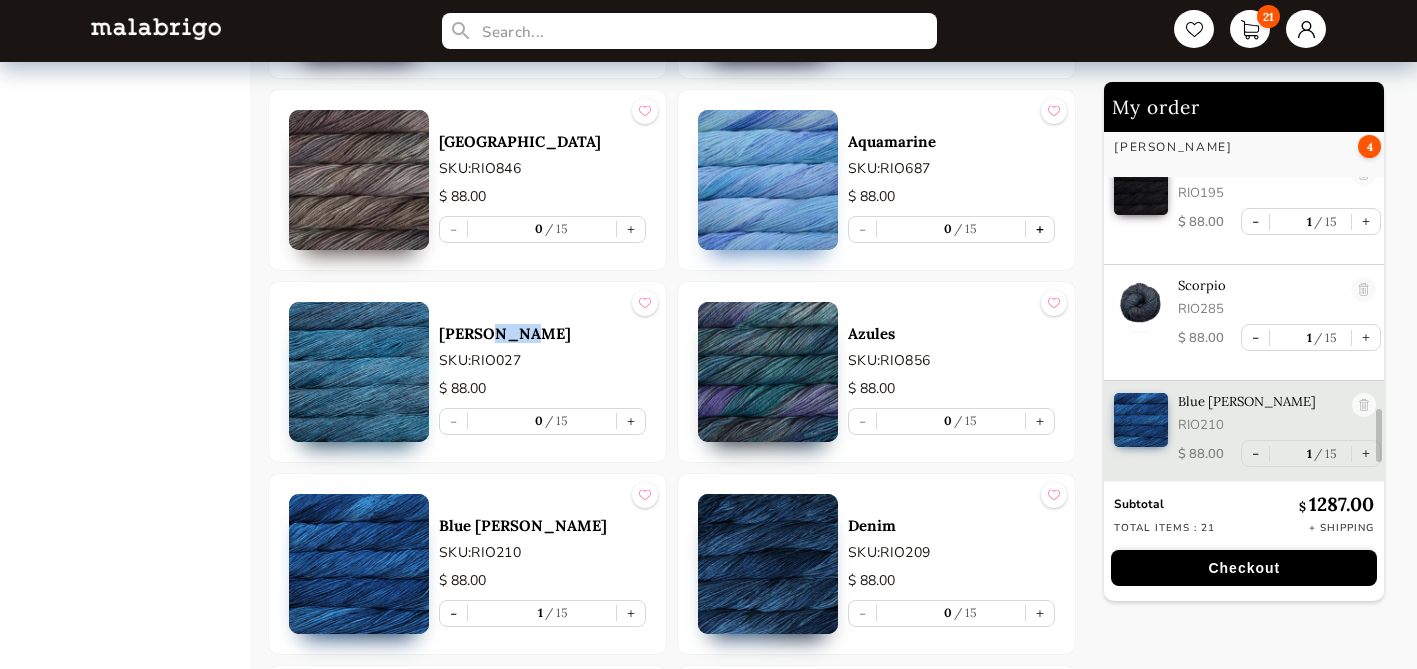 click on "+" at bounding box center [1040, 229] 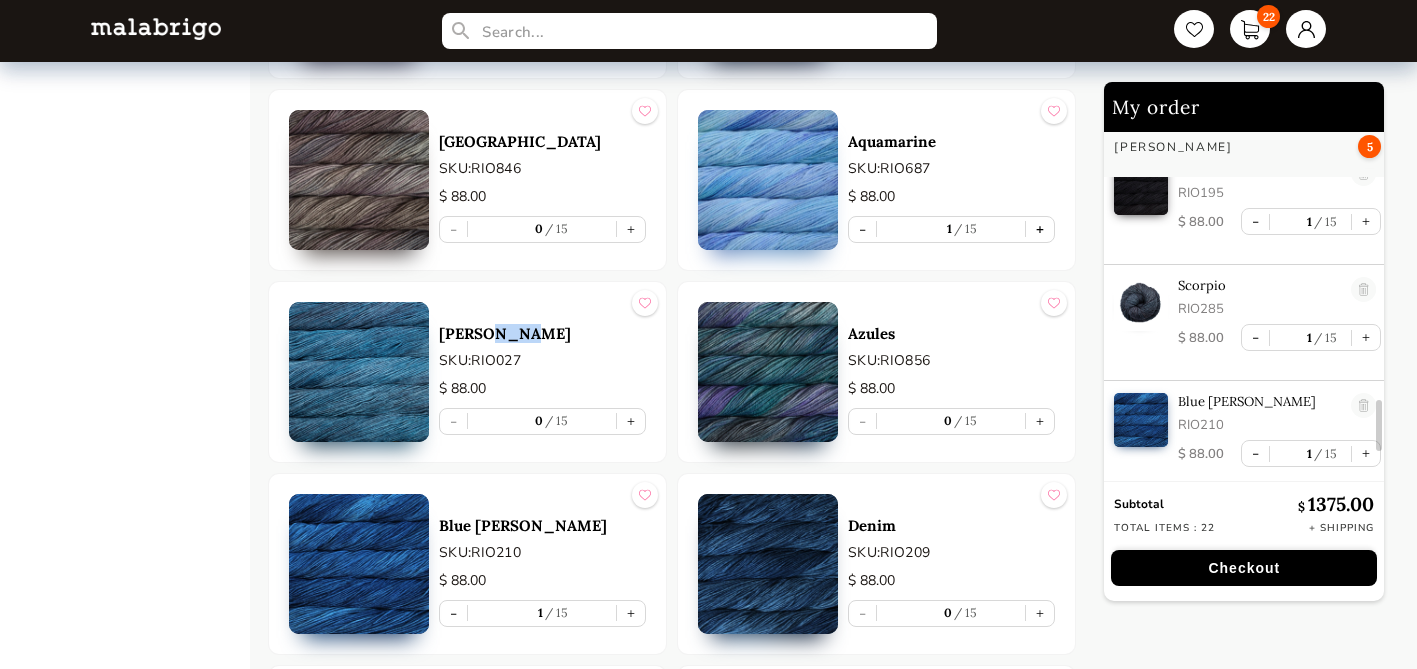 scroll, scrollTop: 2013, scrollLeft: 0, axis: vertical 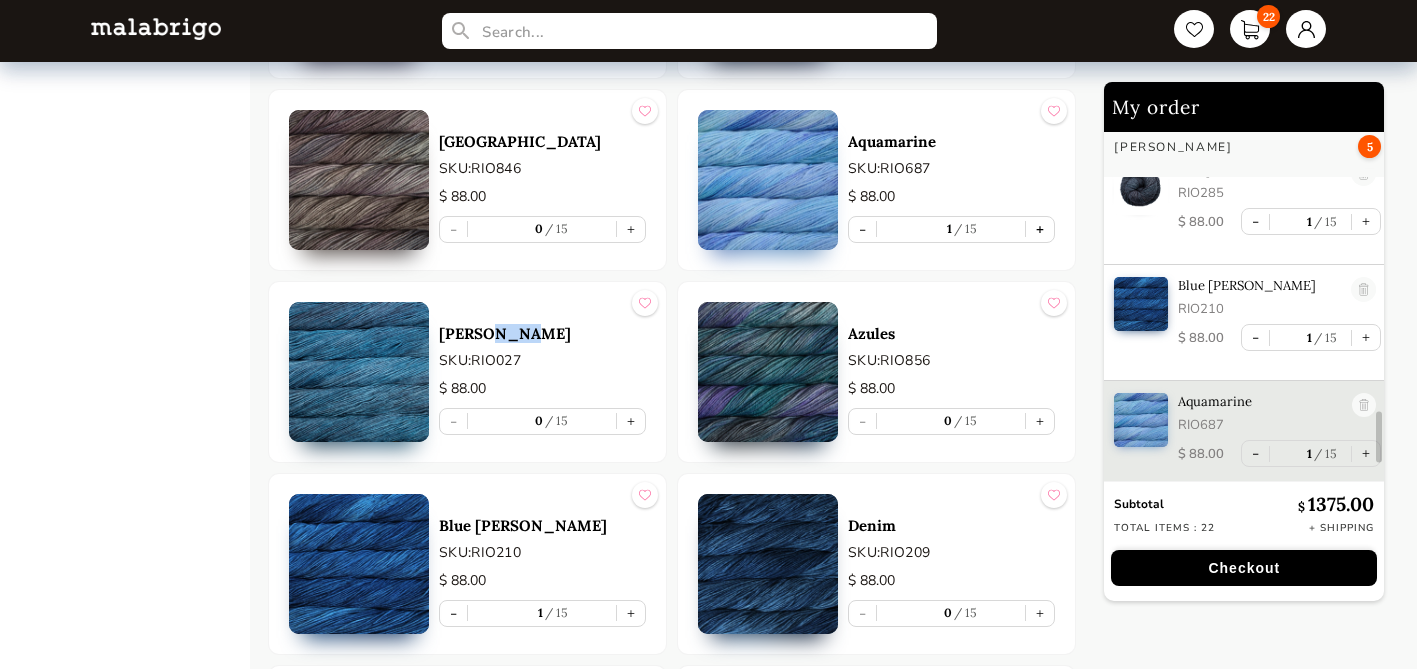 type 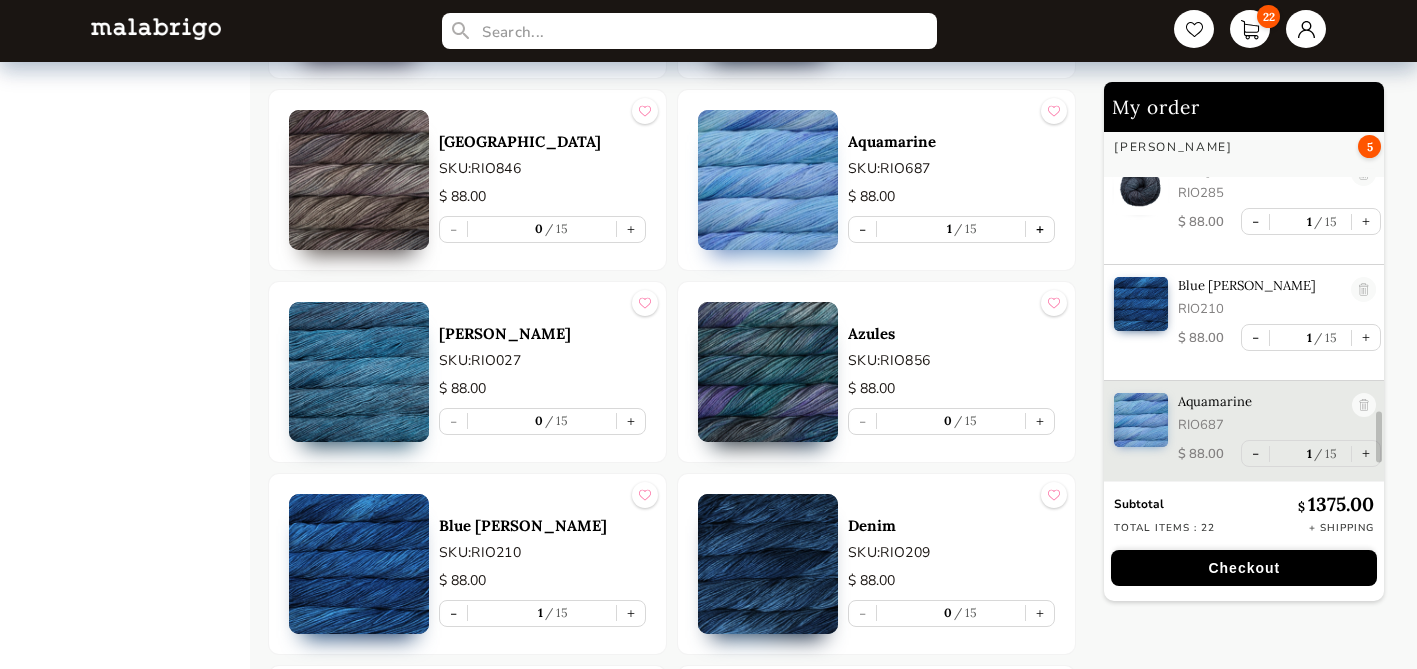 scroll, scrollTop: 1899, scrollLeft: 0, axis: vertical 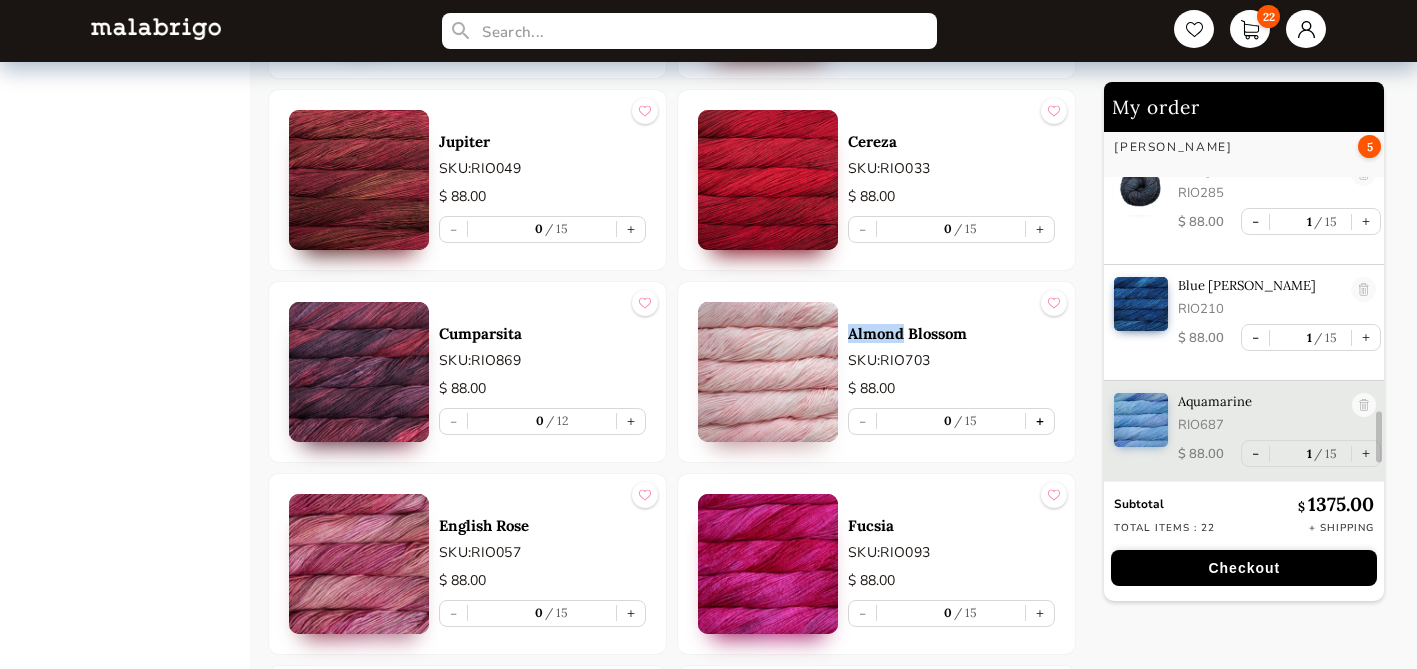 click on "+" at bounding box center (1040, 421) 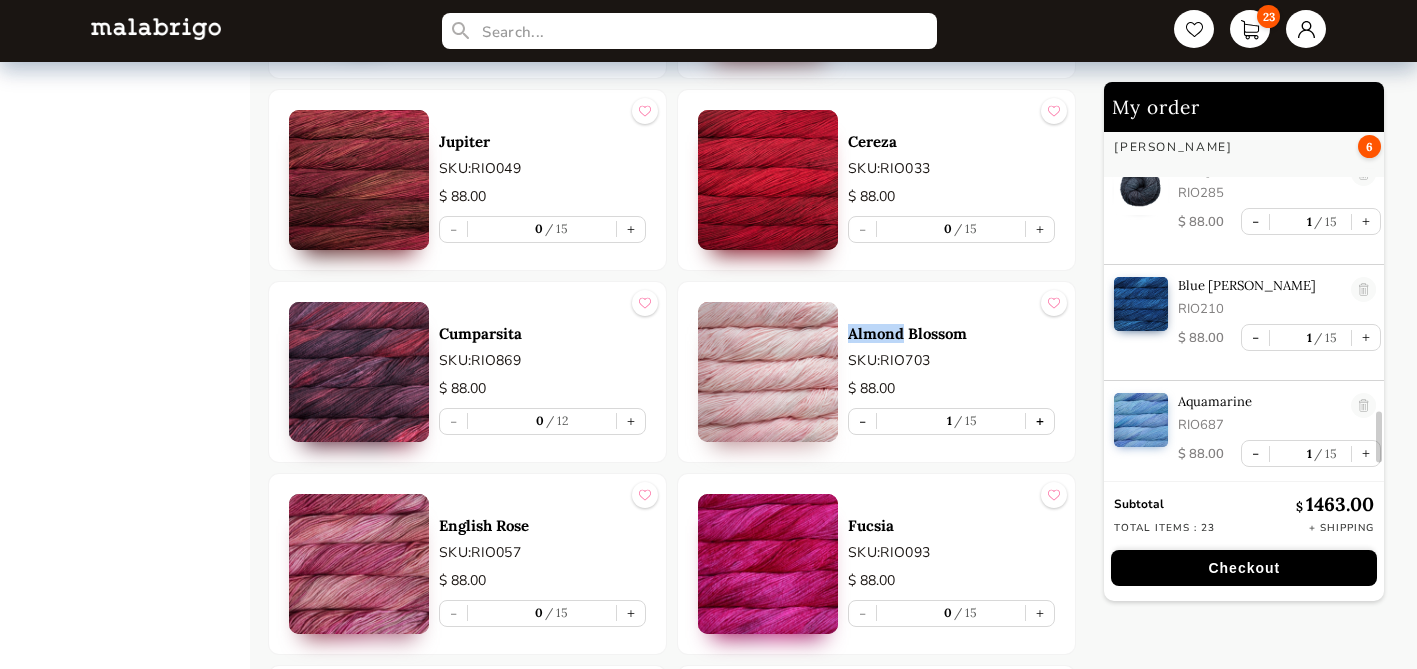 type on "1" 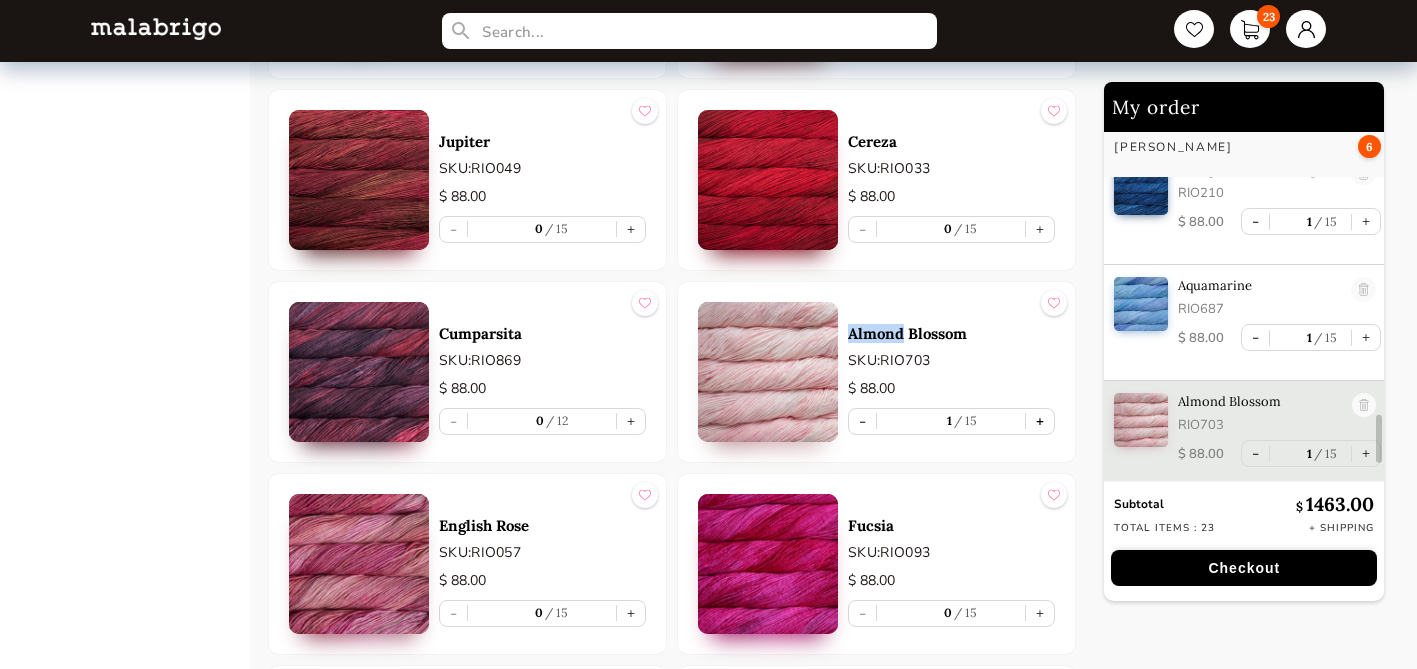 type 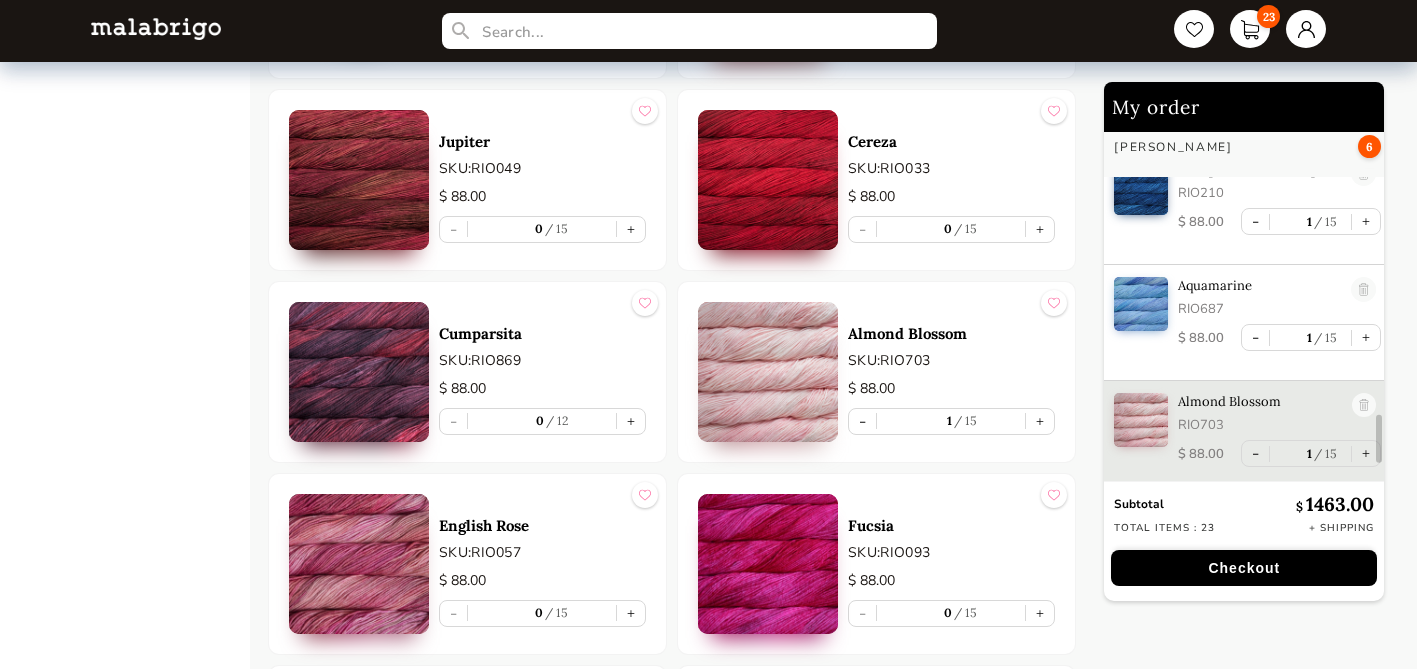 scroll, scrollTop: 5739, scrollLeft: 0, axis: vertical 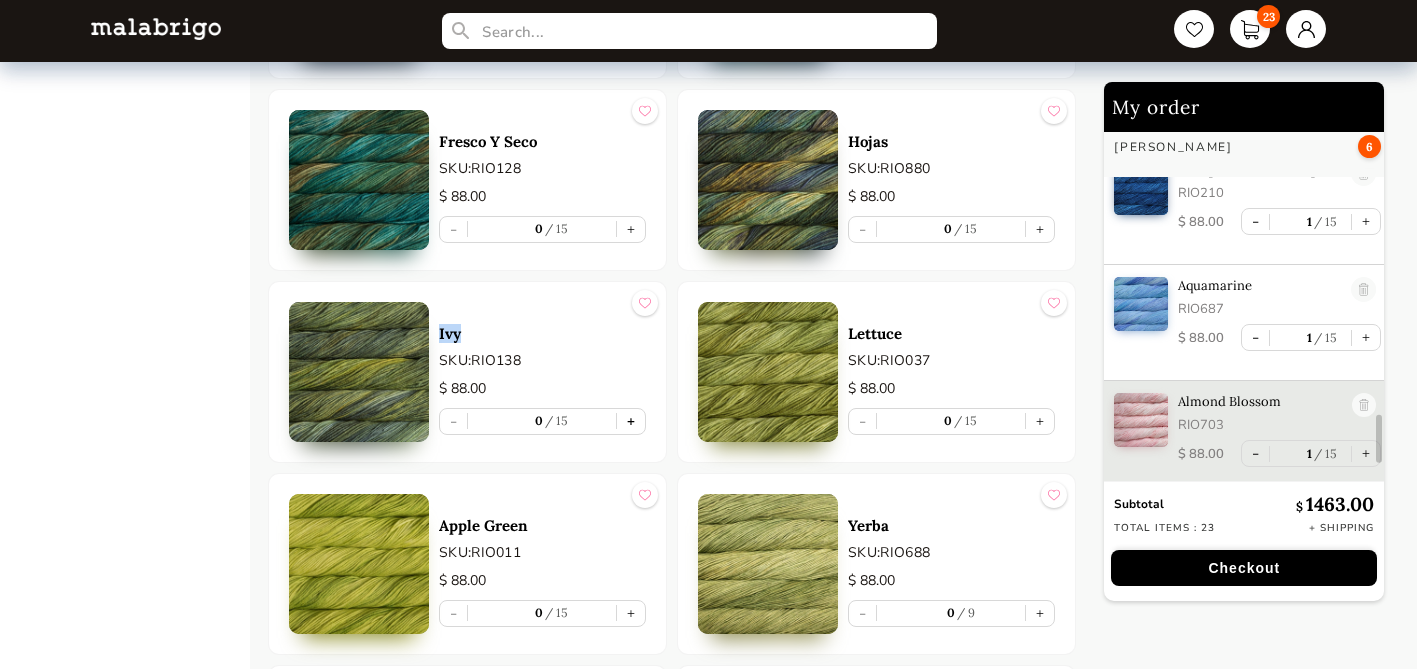 click on "+" at bounding box center [631, 421] 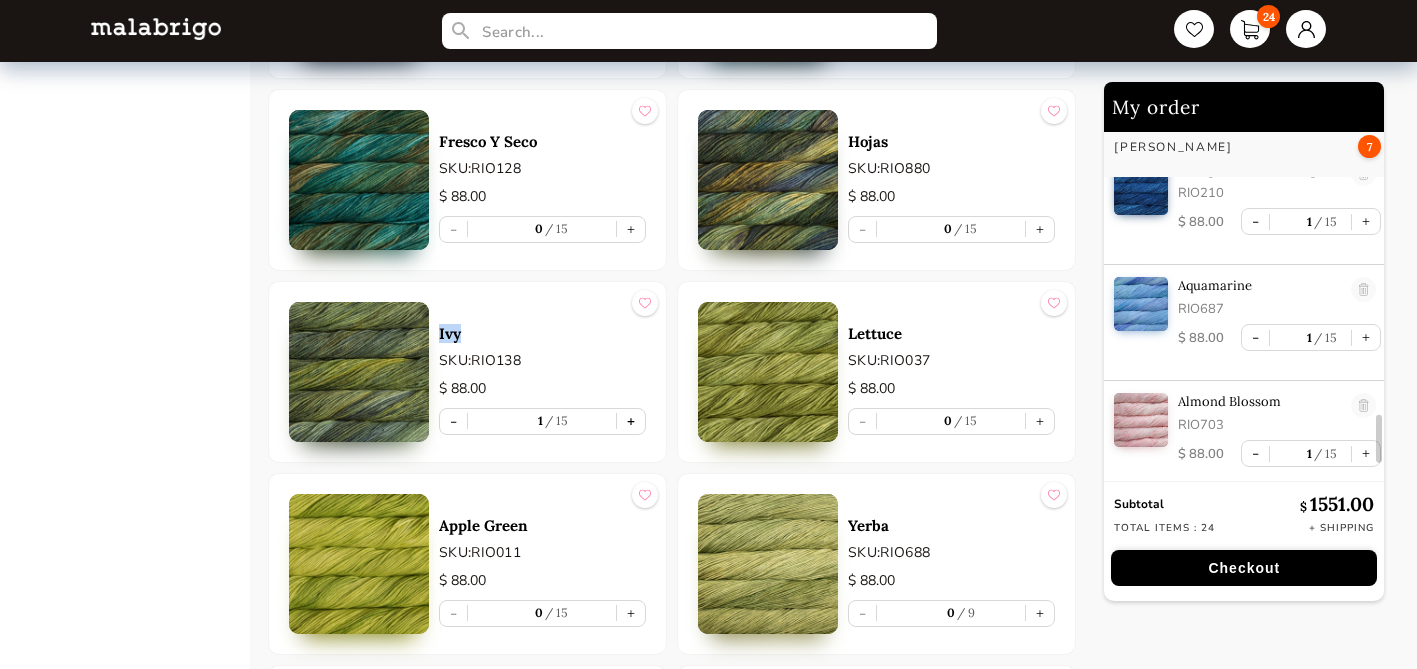 type on "1" 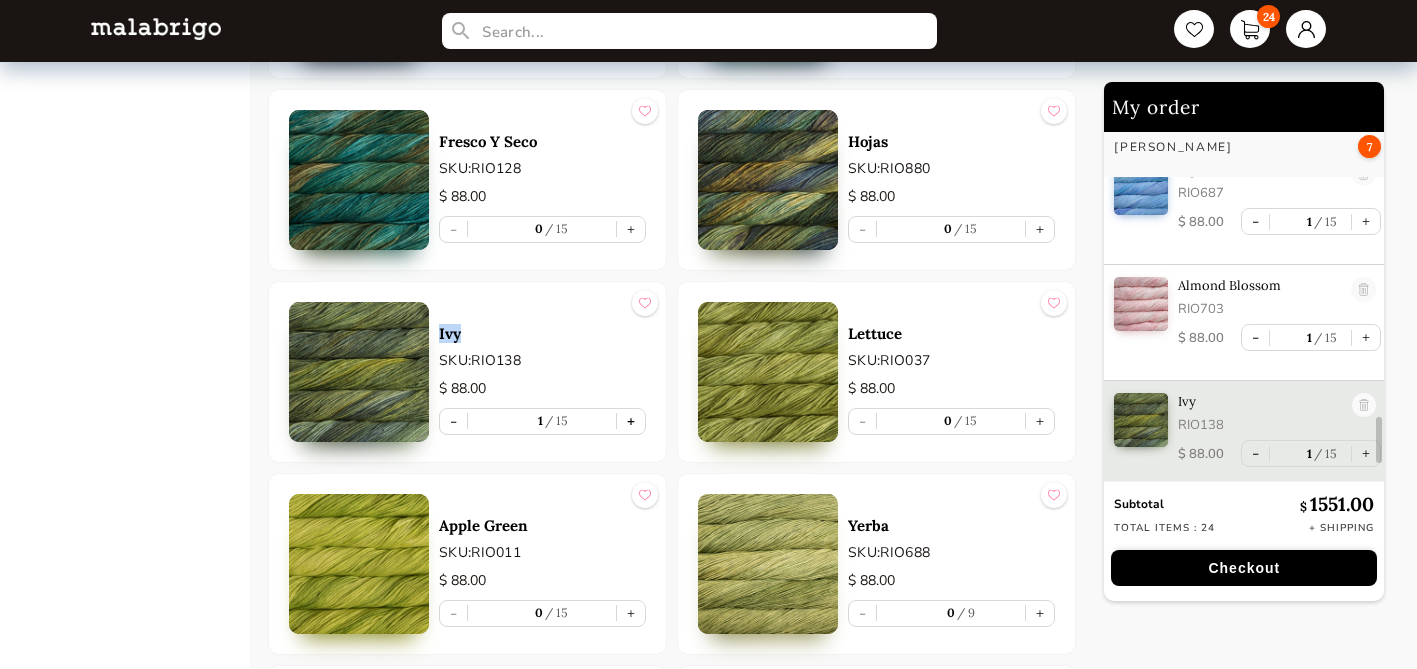 type 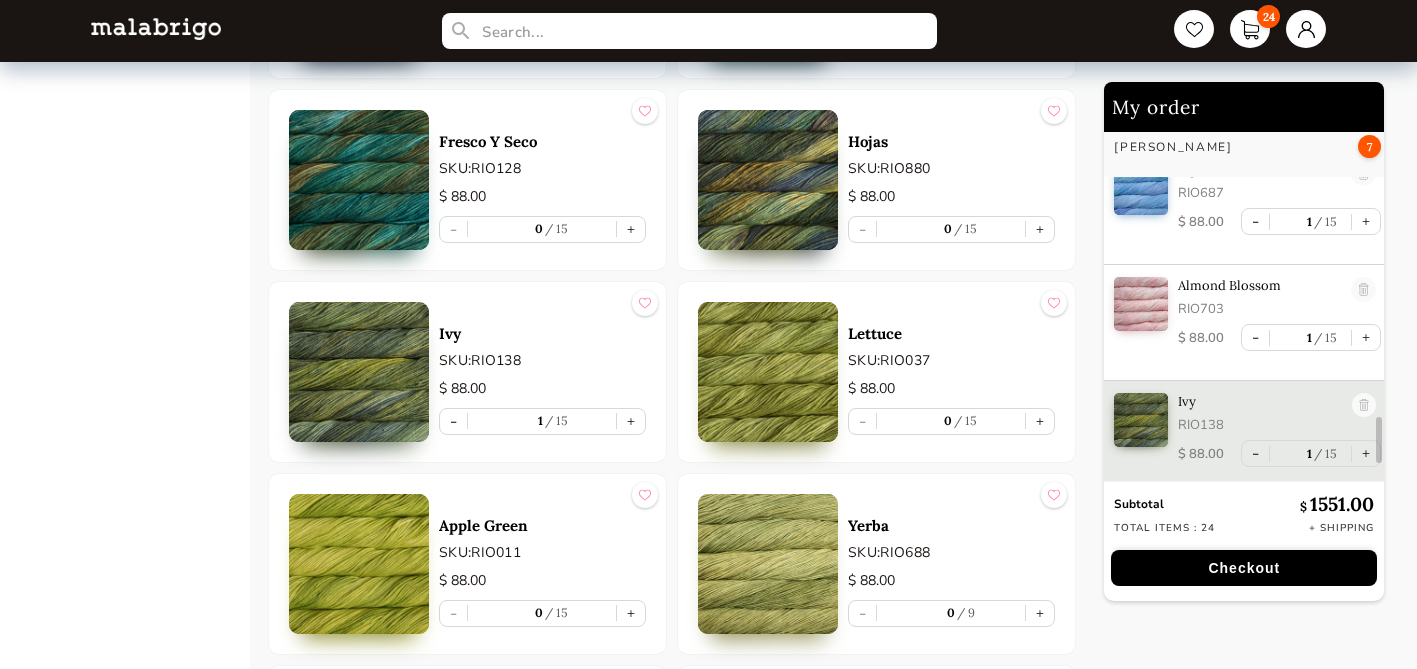 scroll, scrollTop: 10155, scrollLeft: 0, axis: vertical 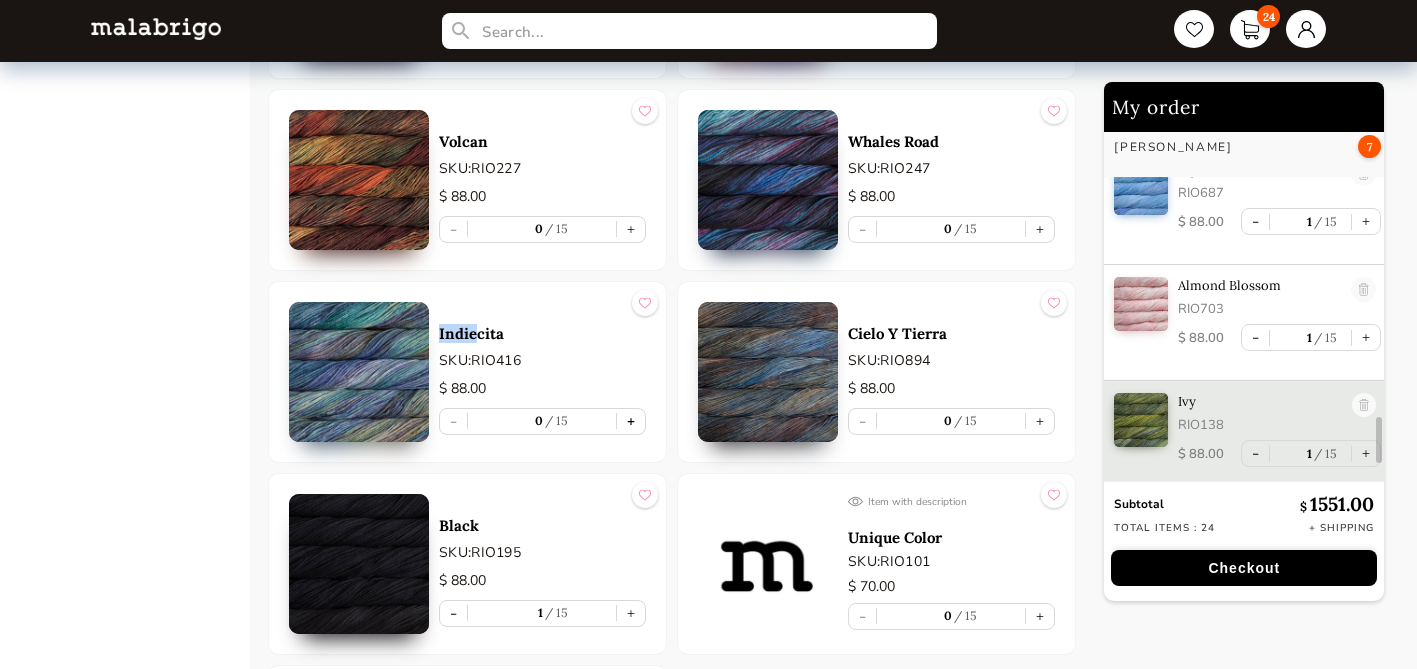click on "+" at bounding box center [631, 421] 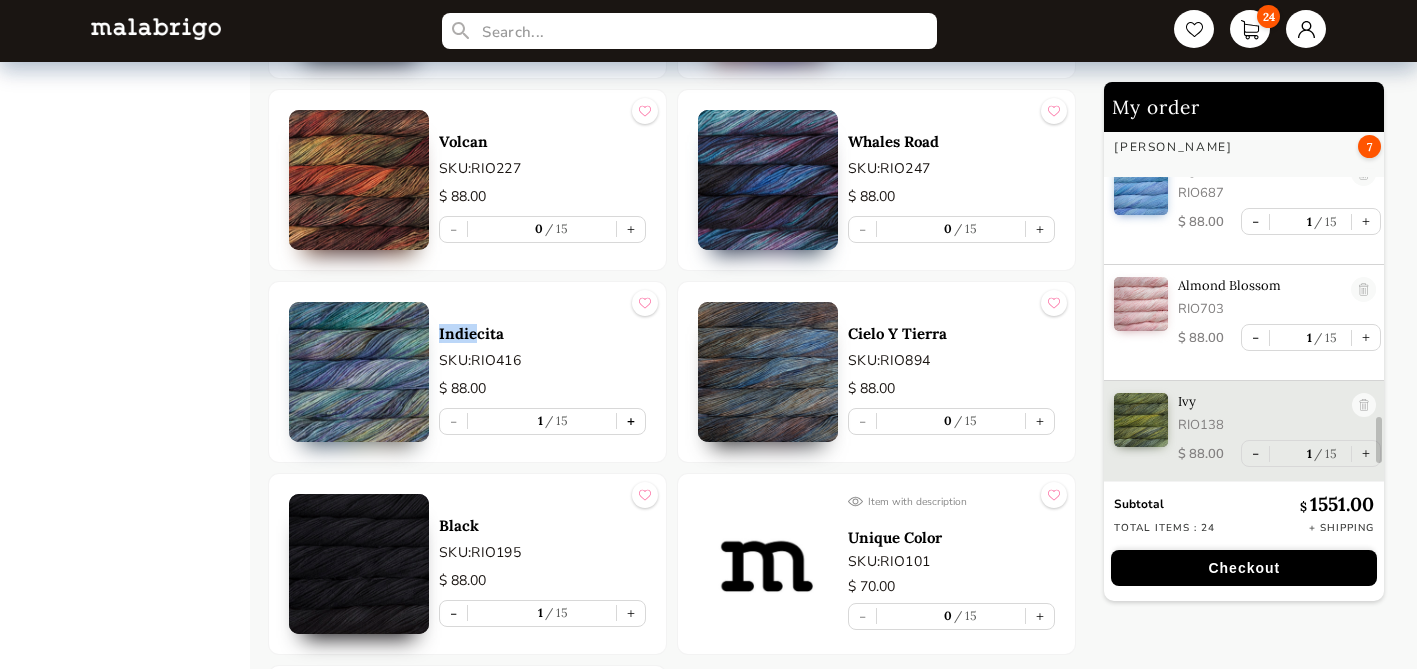 scroll, scrollTop: 2361, scrollLeft: 0, axis: vertical 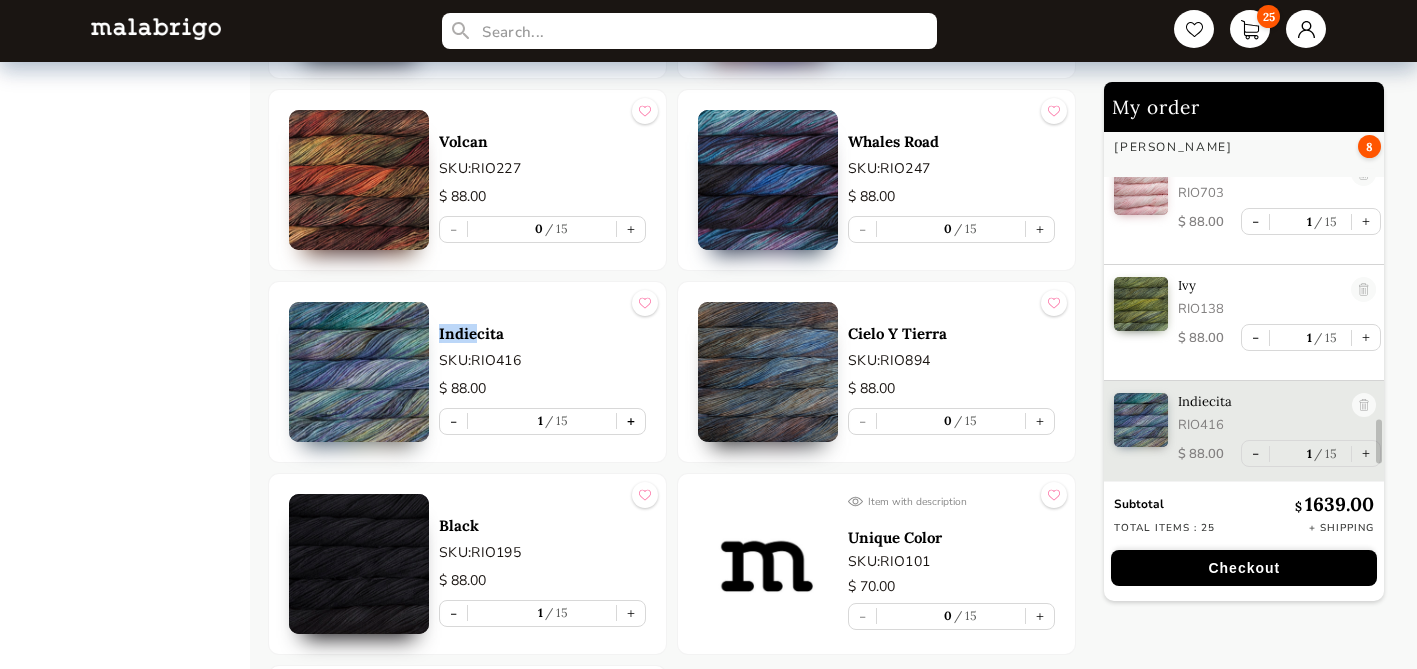 type 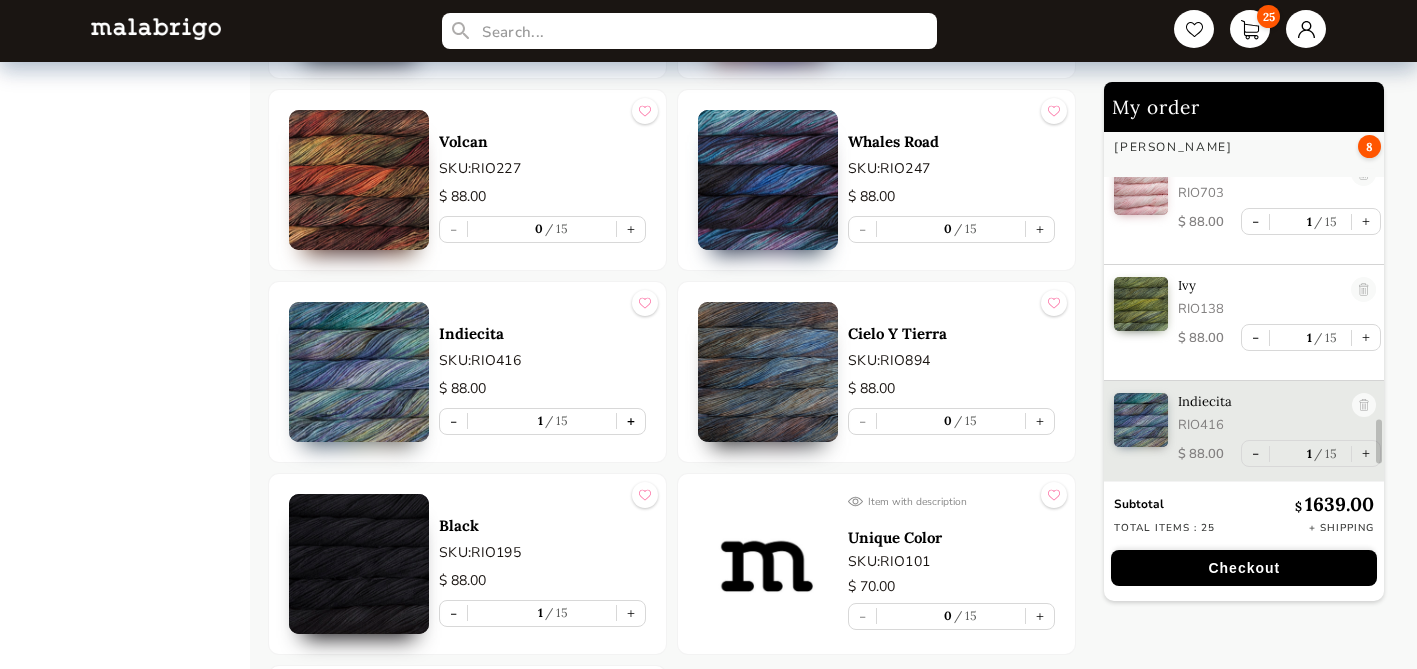 scroll, scrollTop: 5547, scrollLeft: 0, axis: vertical 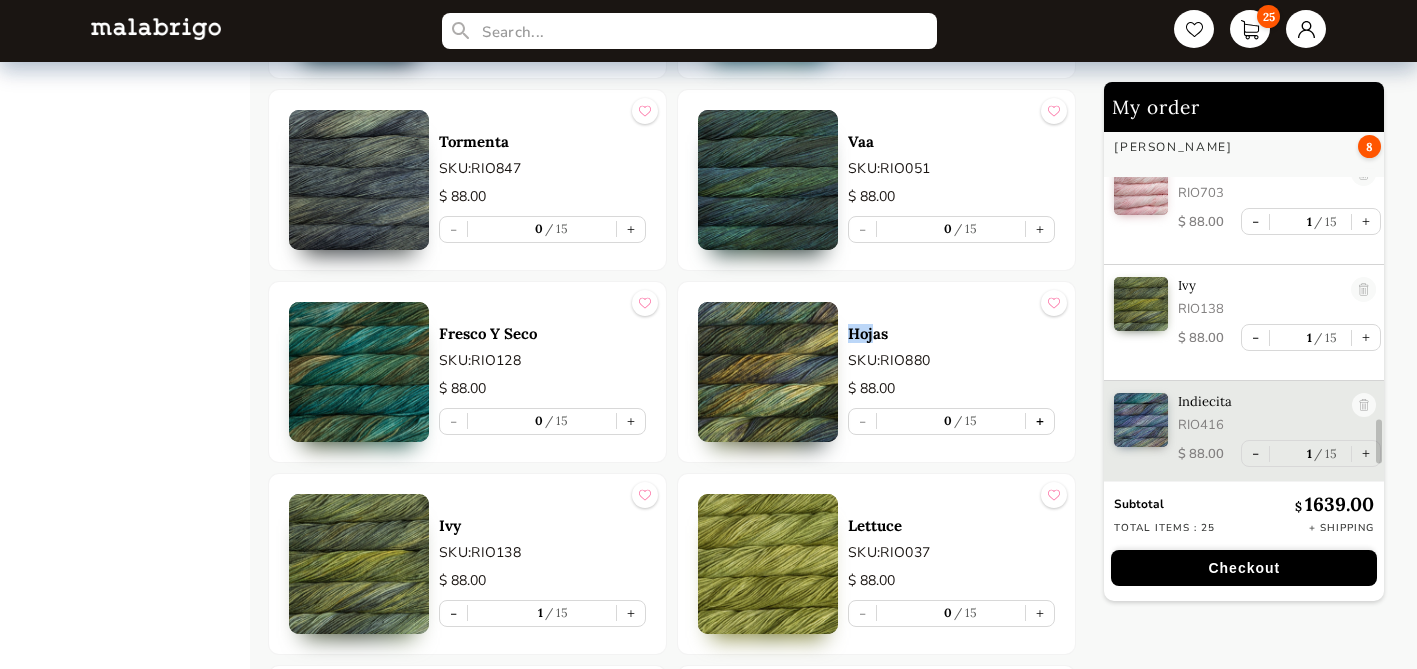 click on "+" at bounding box center [1040, 421] 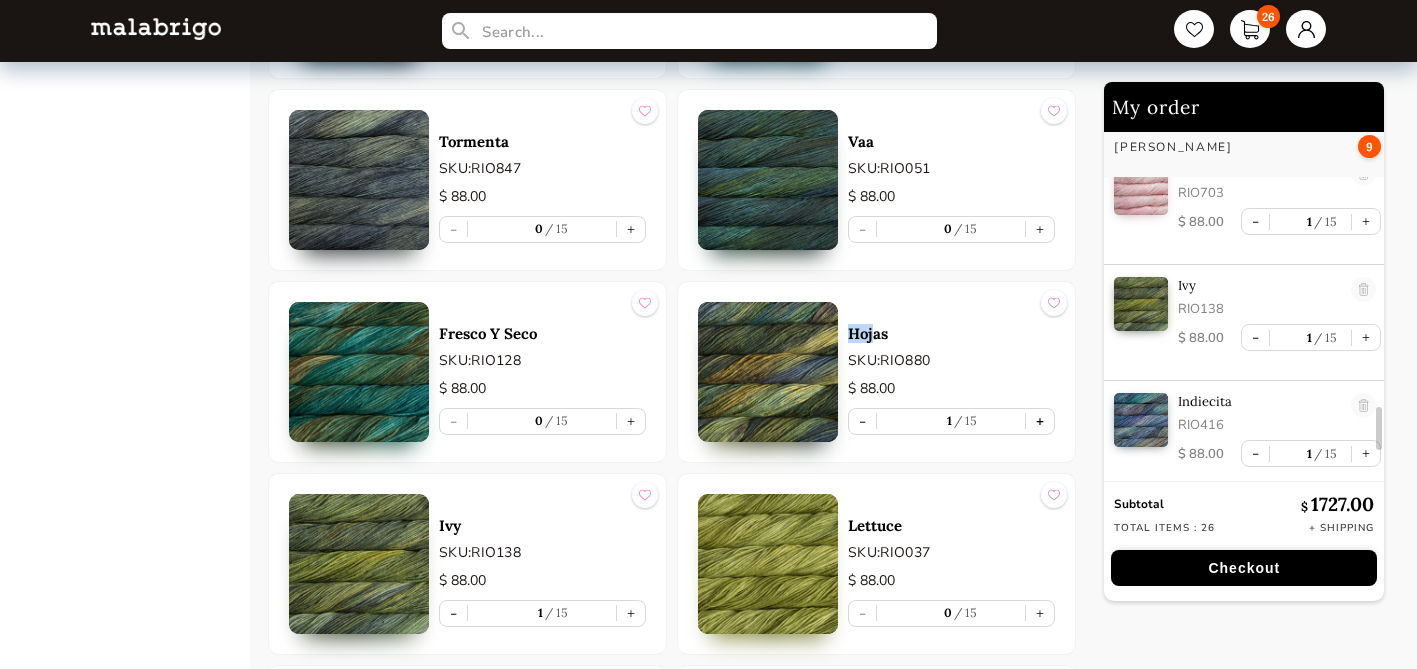 scroll, scrollTop: 2477, scrollLeft: 0, axis: vertical 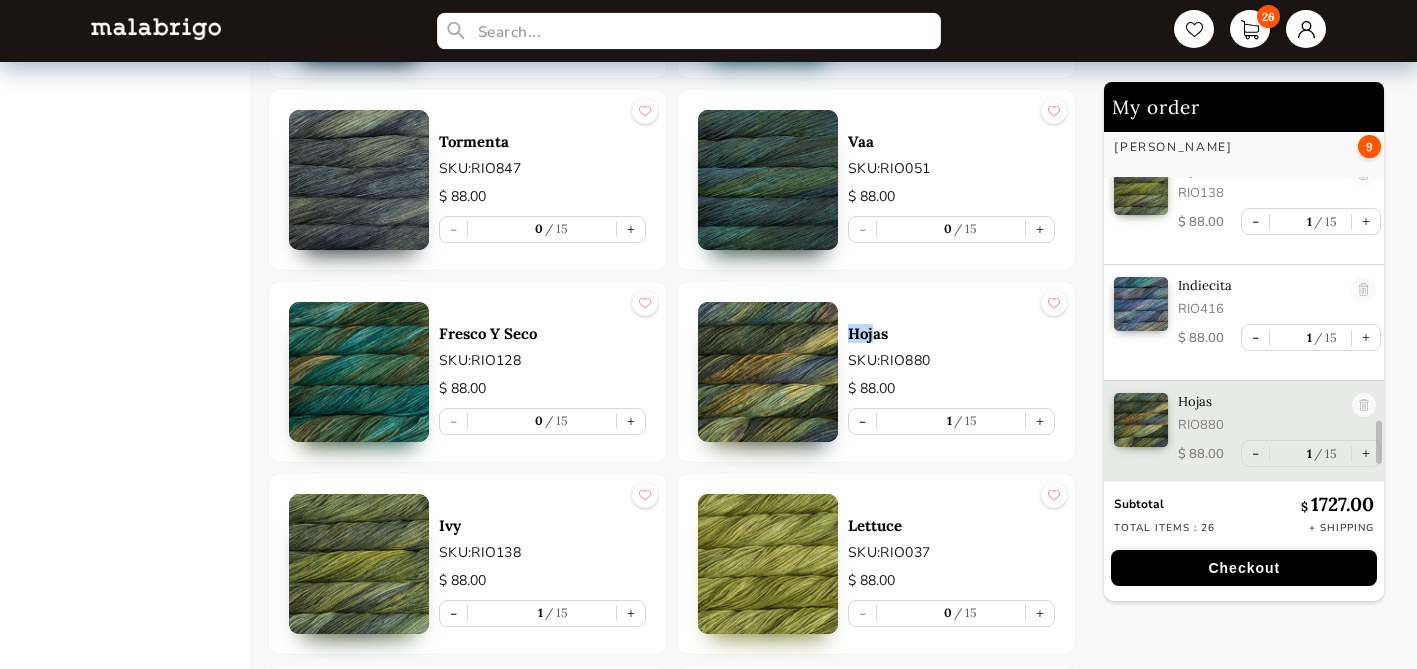 click at bounding box center [689, 31] 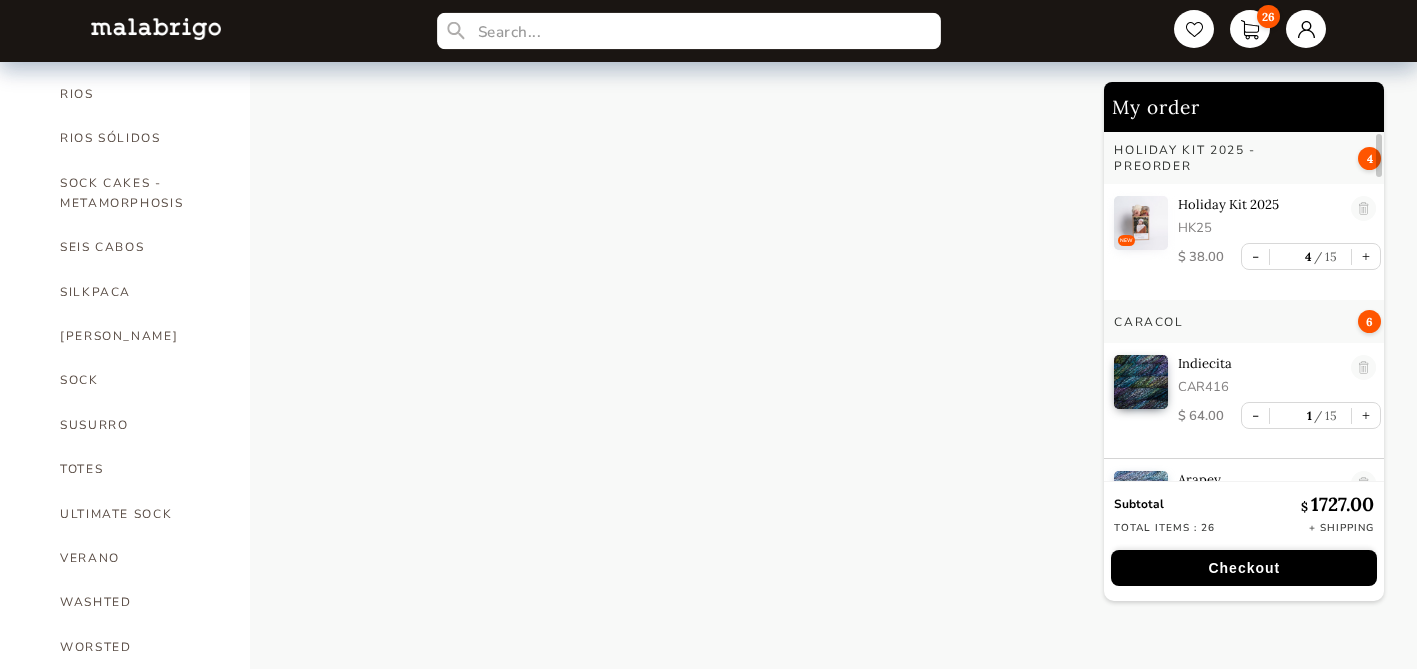 scroll, scrollTop: 1254, scrollLeft: 0, axis: vertical 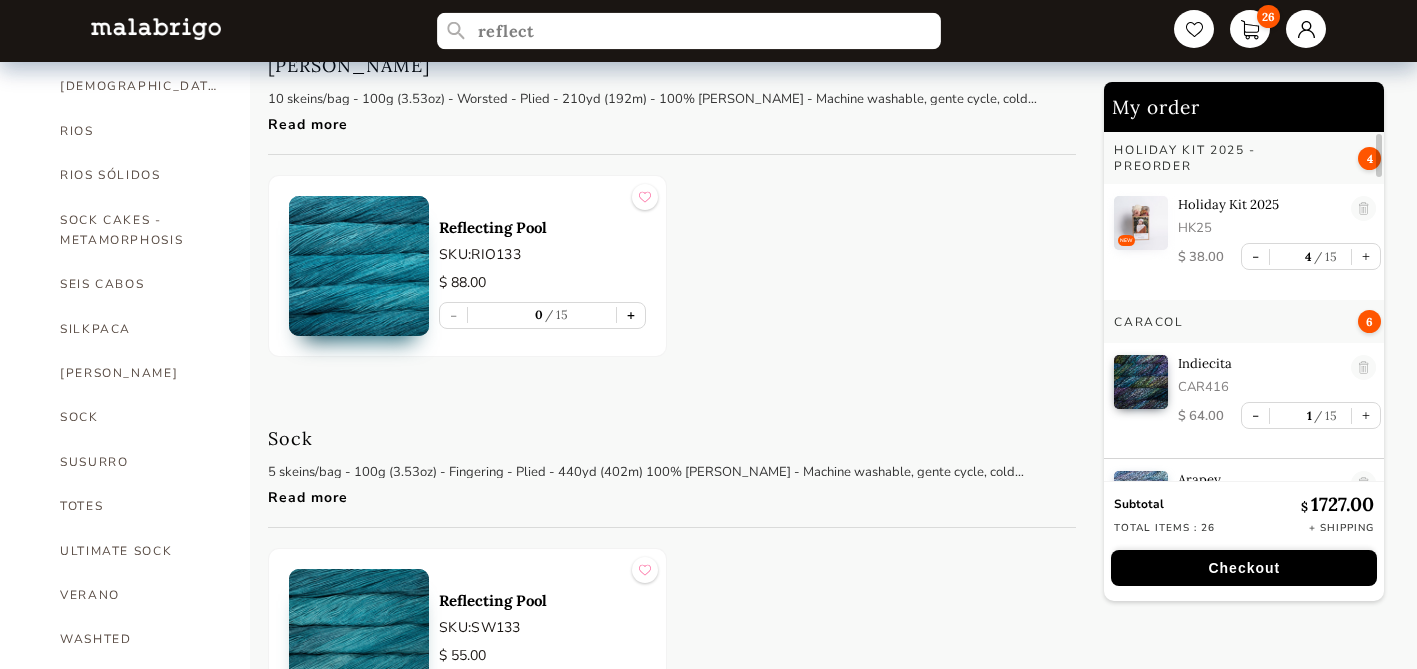 type on "reflect" 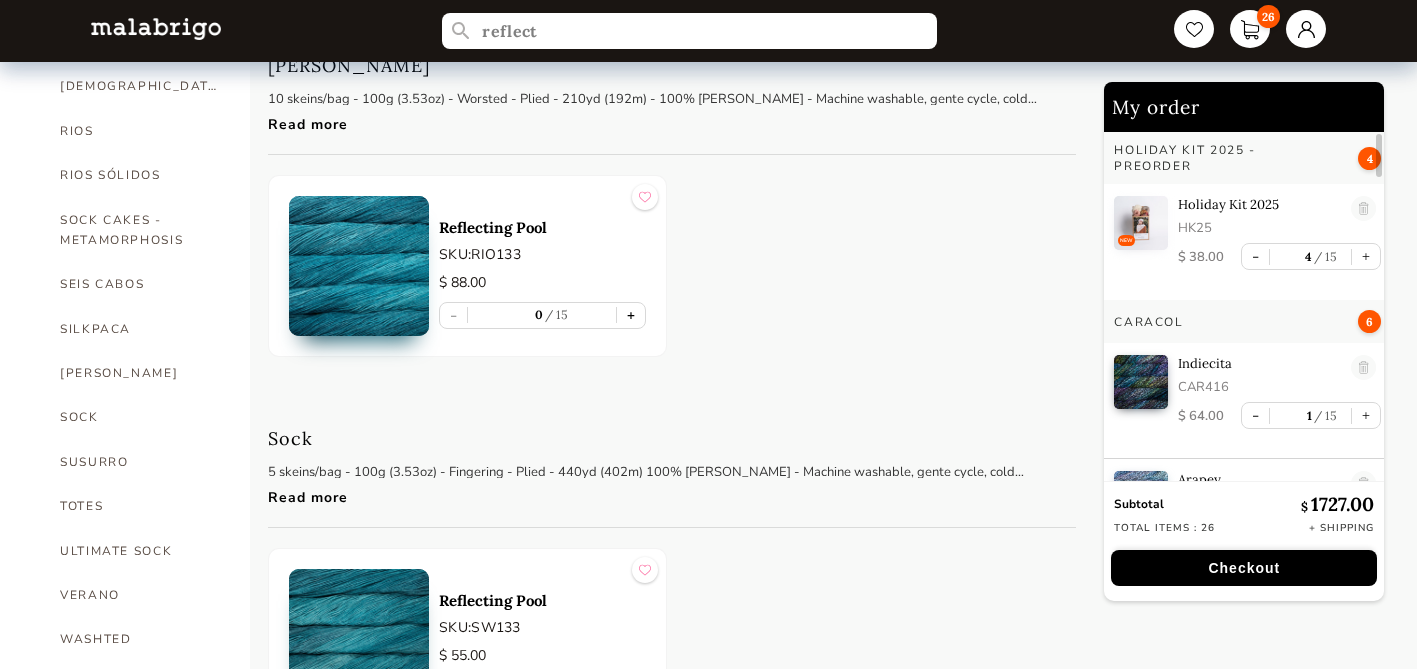 click on "+" at bounding box center [631, 315] 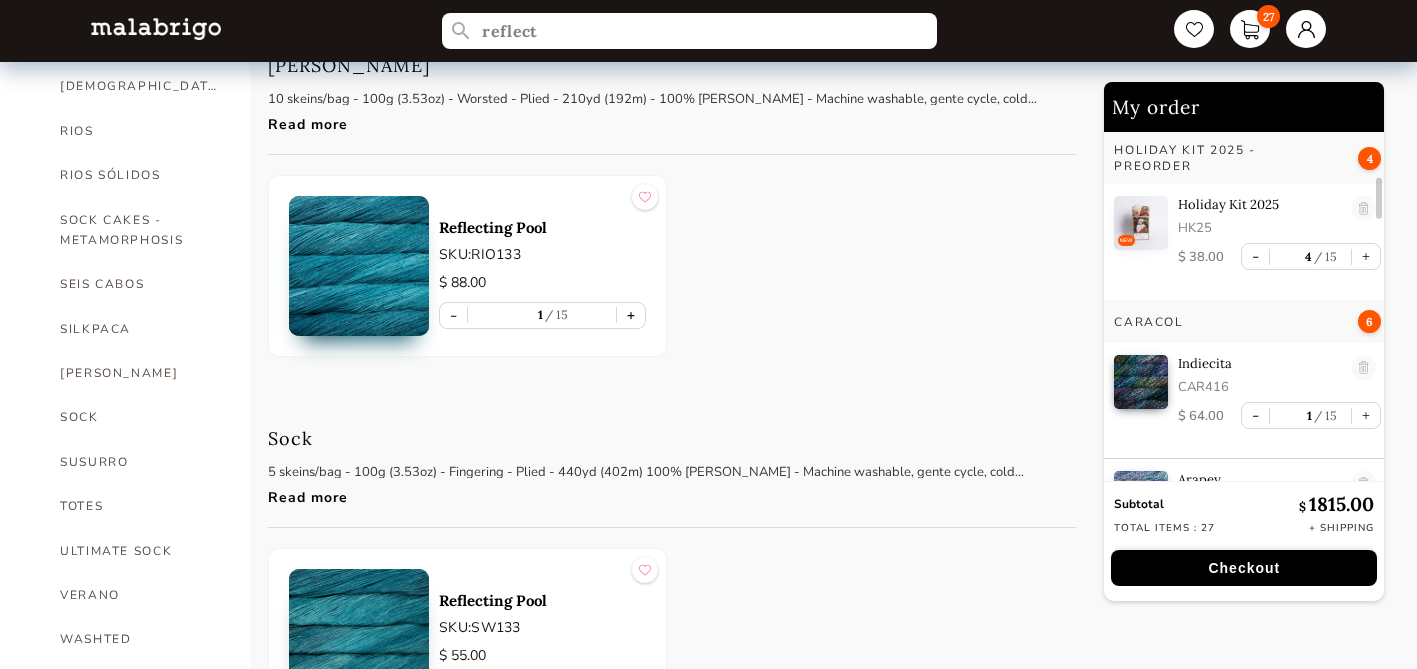 scroll, scrollTop: 7, scrollLeft: 0, axis: vertical 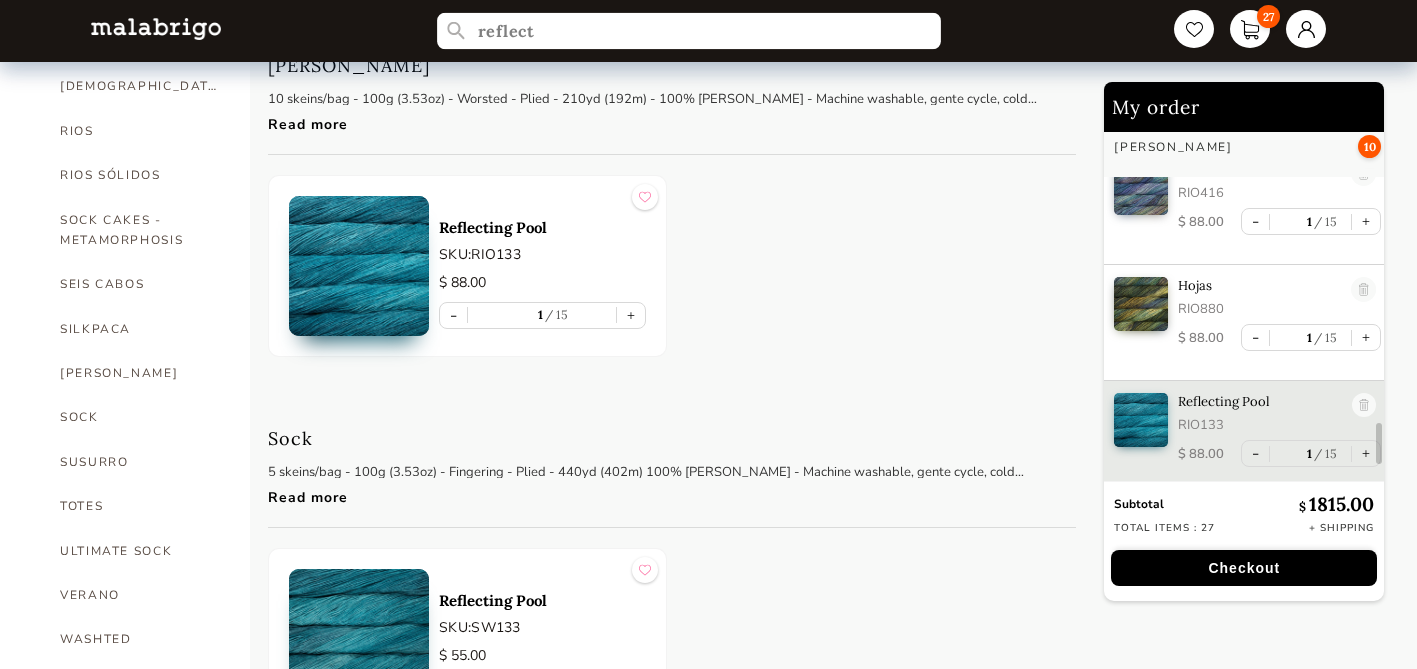 click on "reflect" at bounding box center [689, 31] 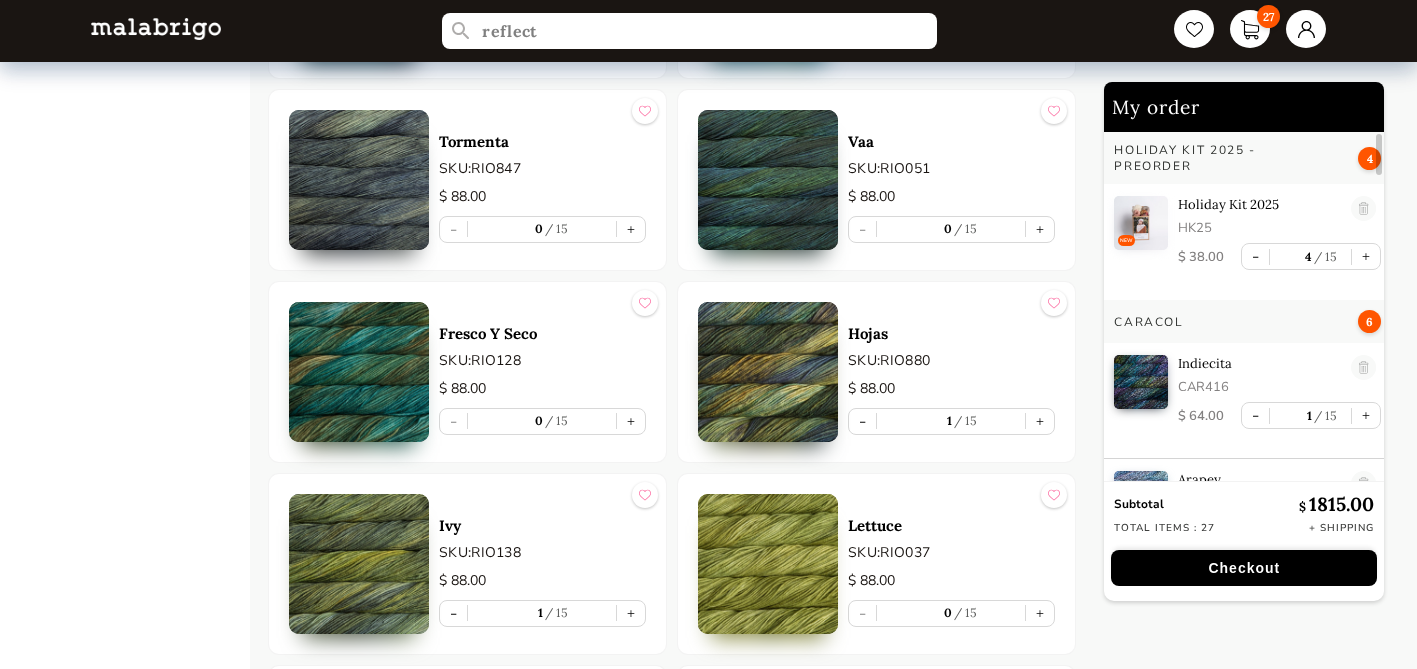 scroll, scrollTop: 2475, scrollLeft: 0, axis: vertical 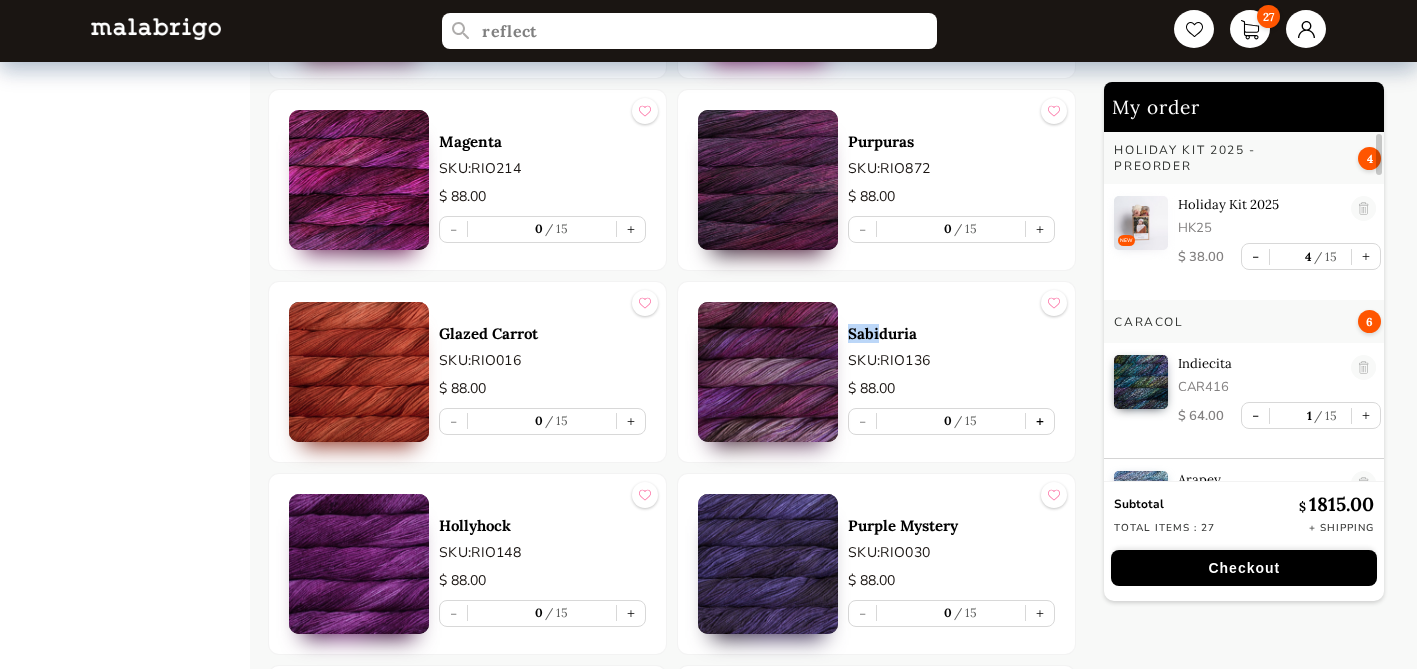 click on "+" at bounding box center (1040, 421) 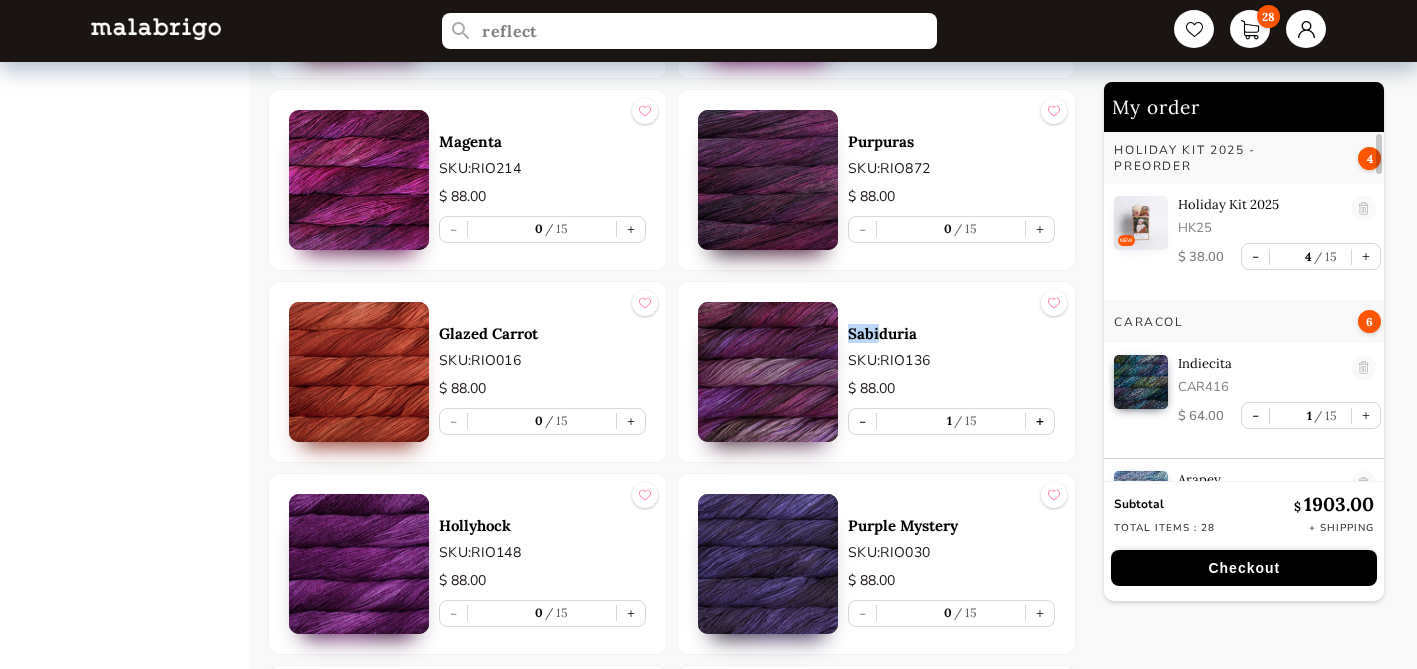 scroll, scrollTop: 7, scrollLeft: 0, axis: vertical 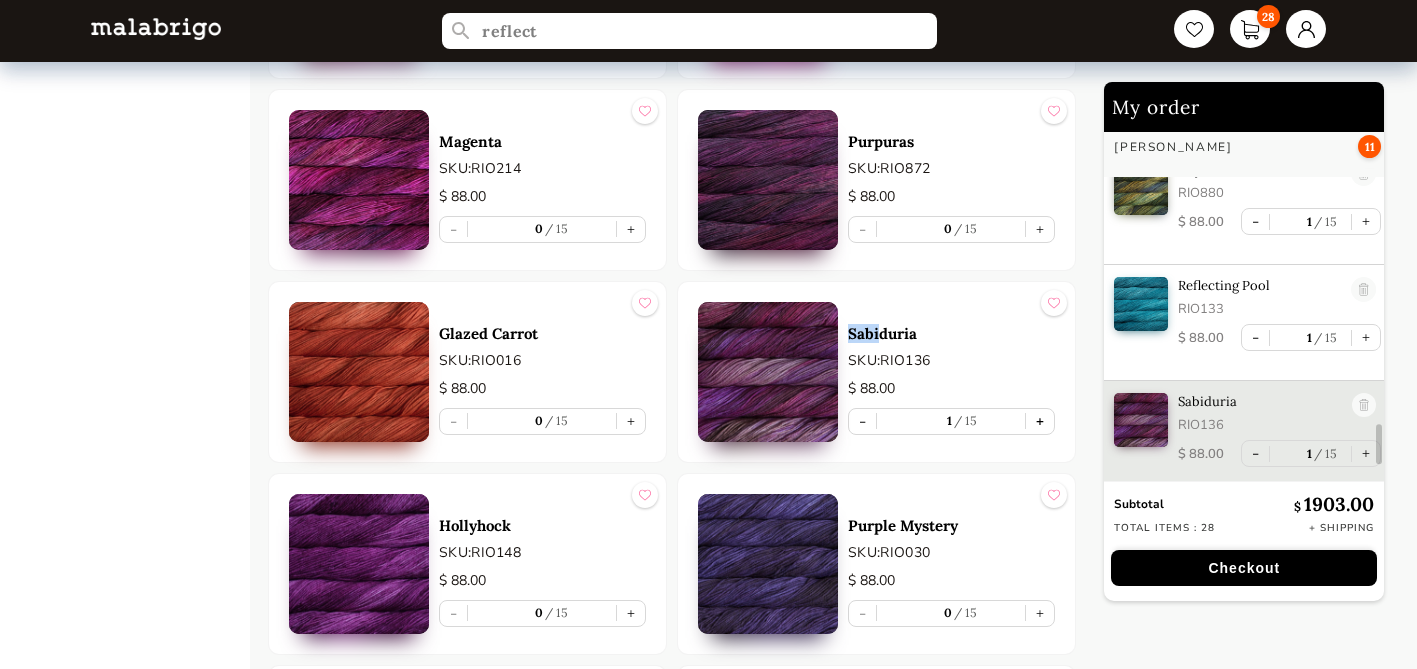 type 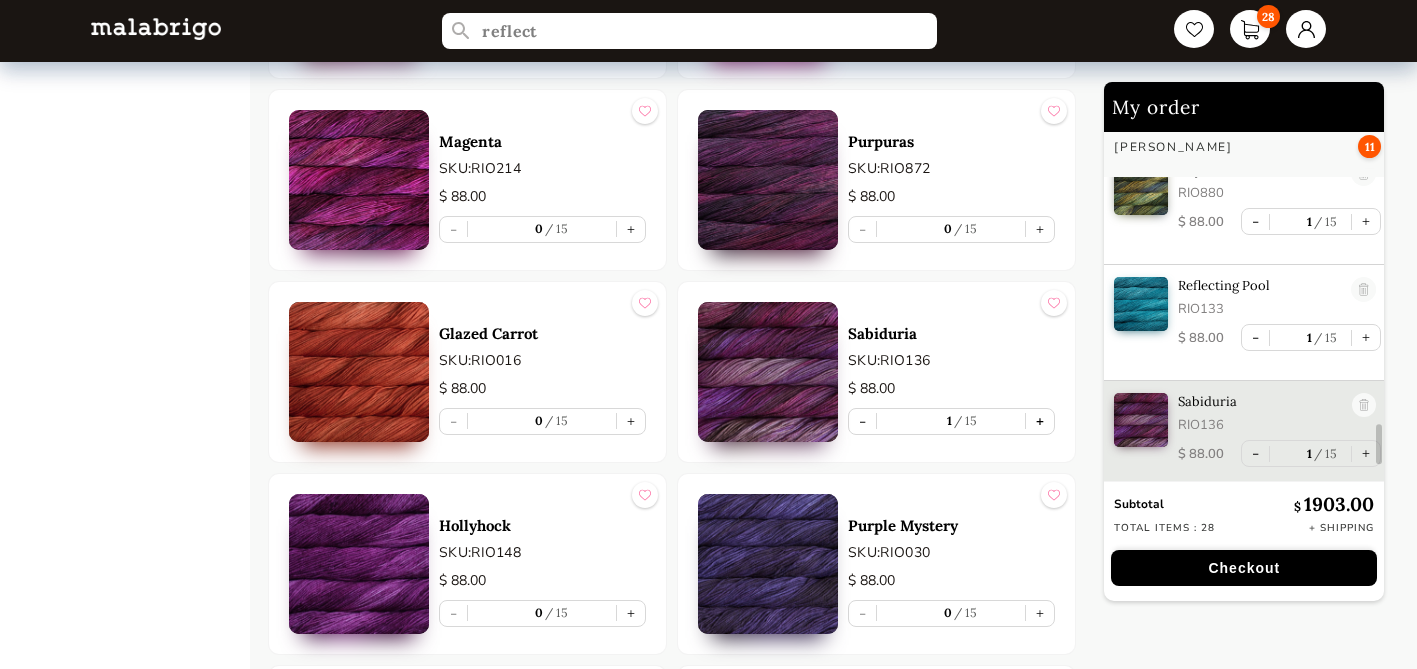 scroll, scrollTop: 6891, scrollLeft: 0, axis: vertical 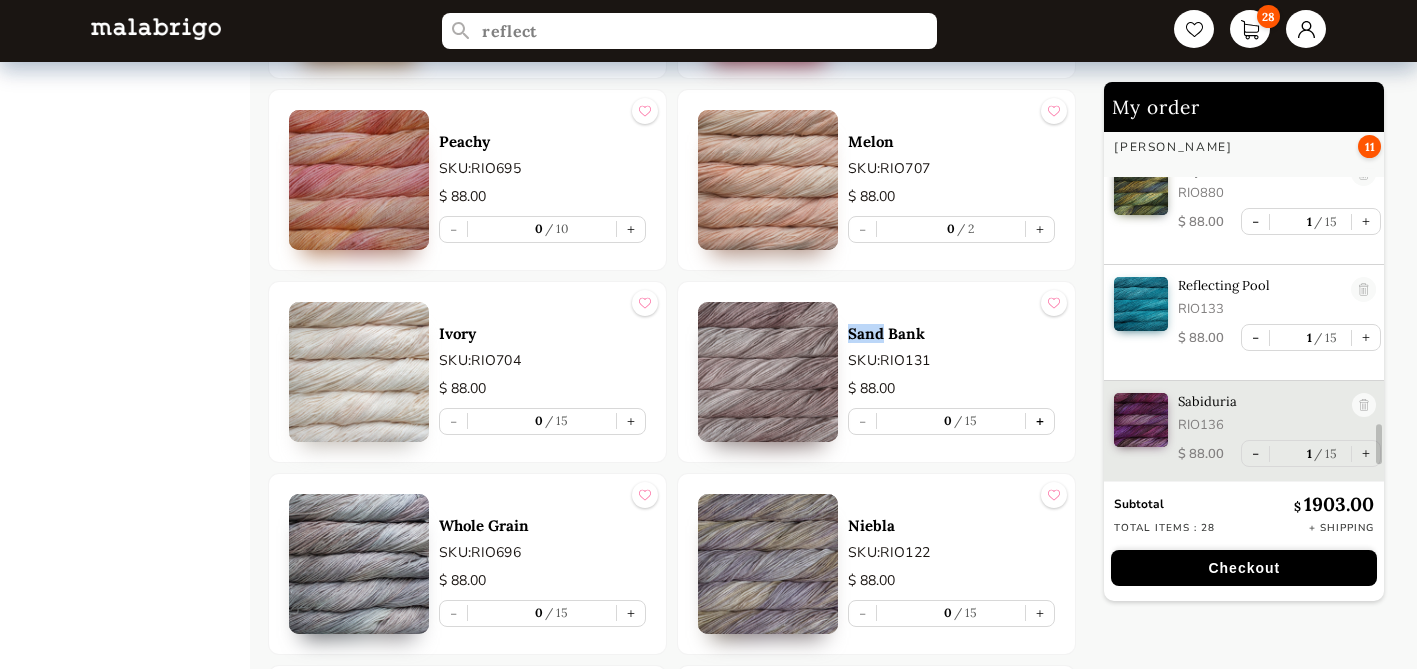 click on "+" at bounding box center [1040, 421] 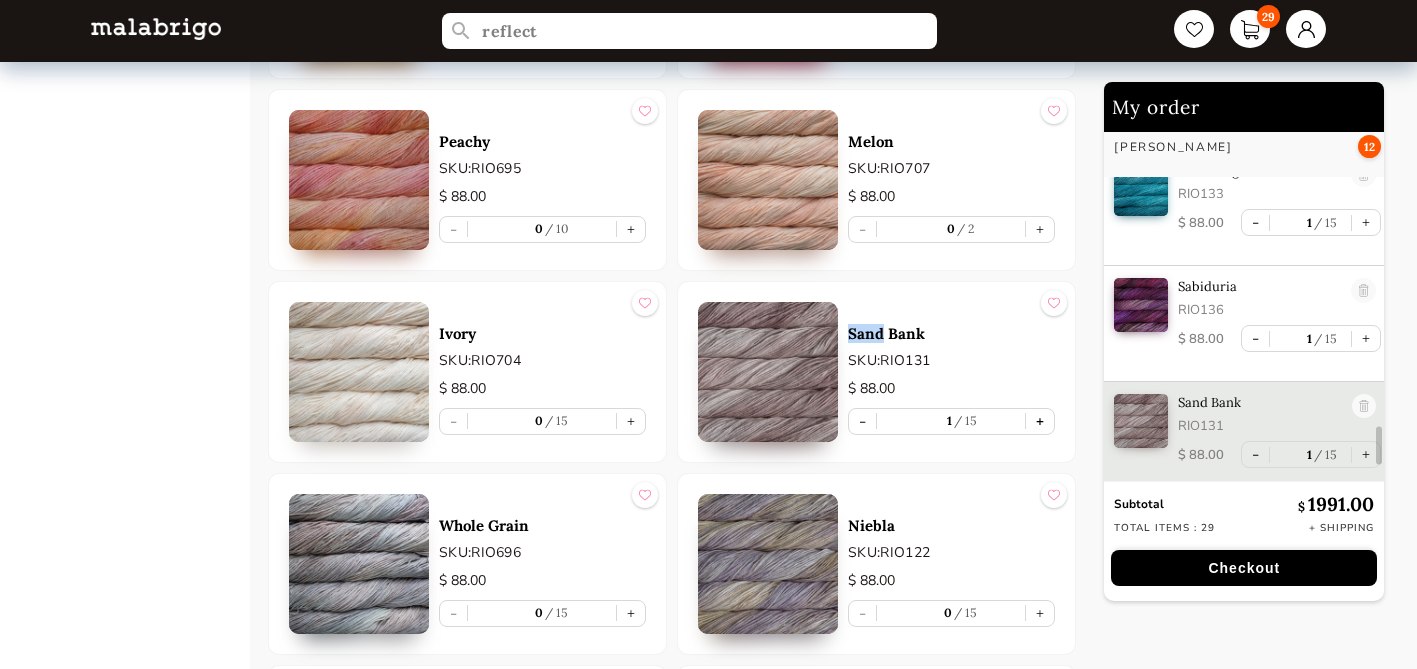 scroll, scrollTop: 2825, scrollLeft: 0, axis: vertical 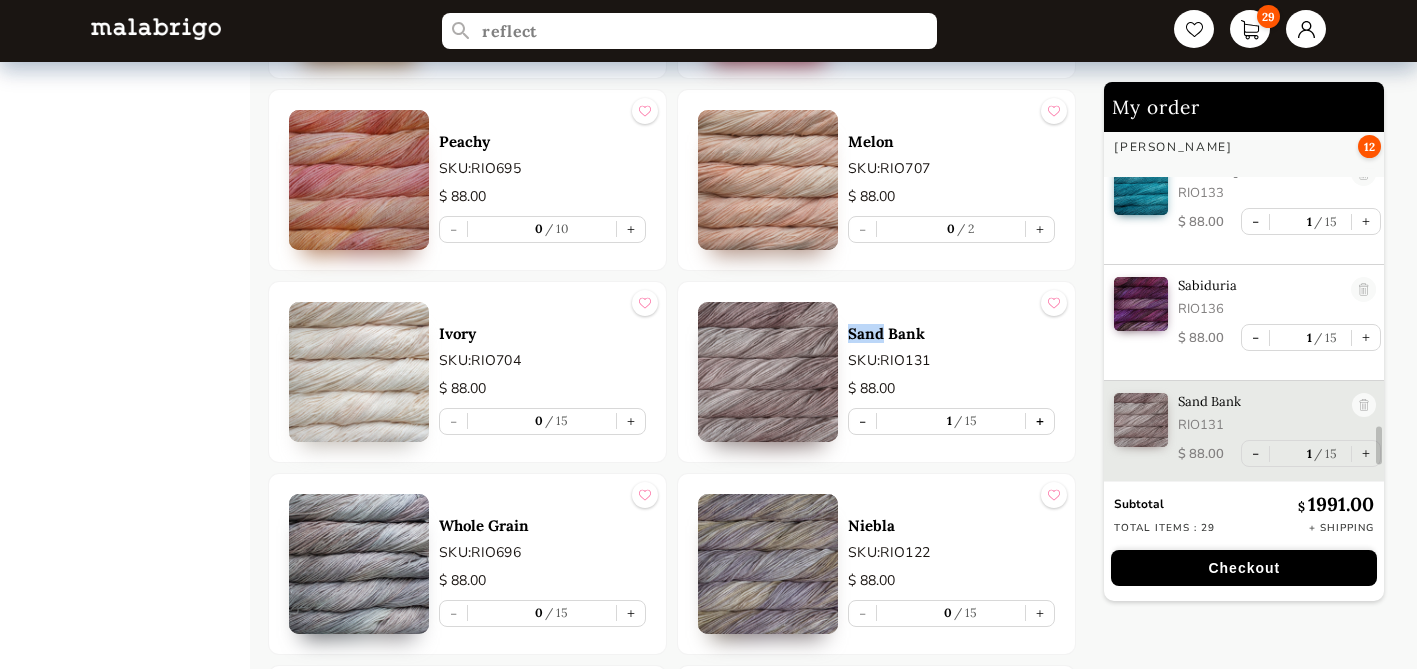 type 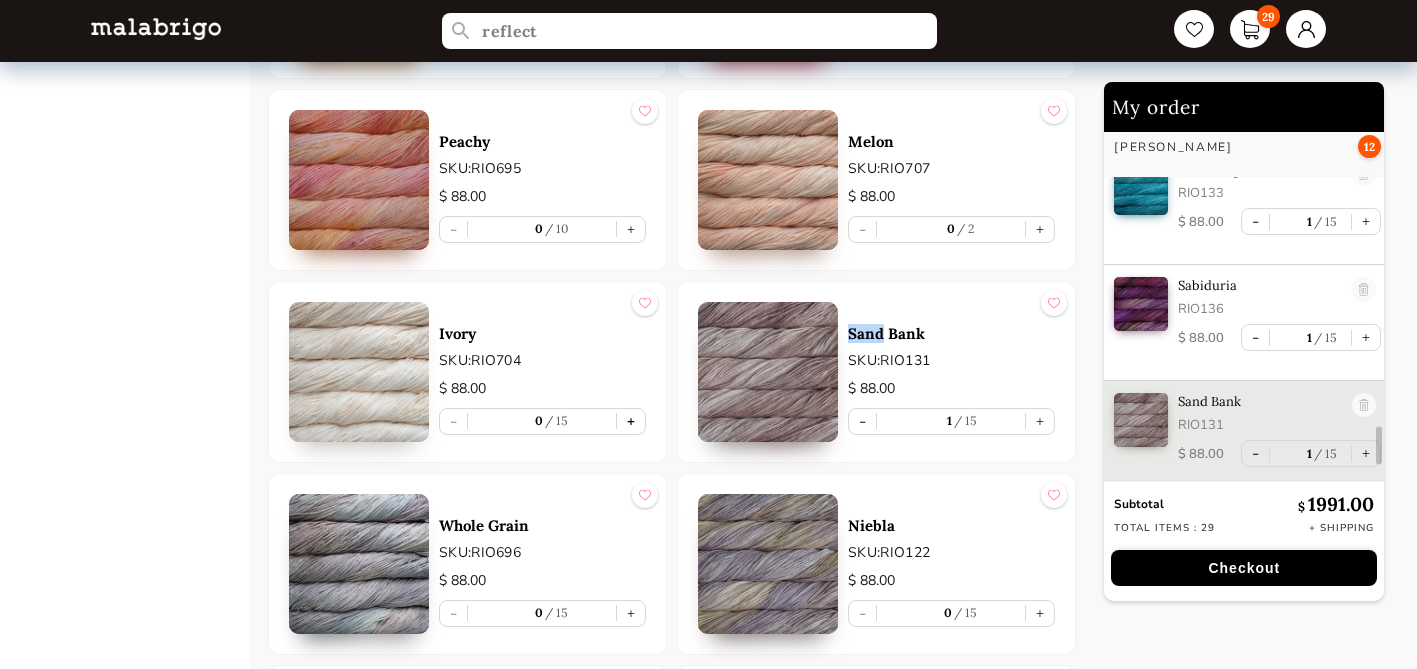 click on "+" at bounding box center [631, 421] 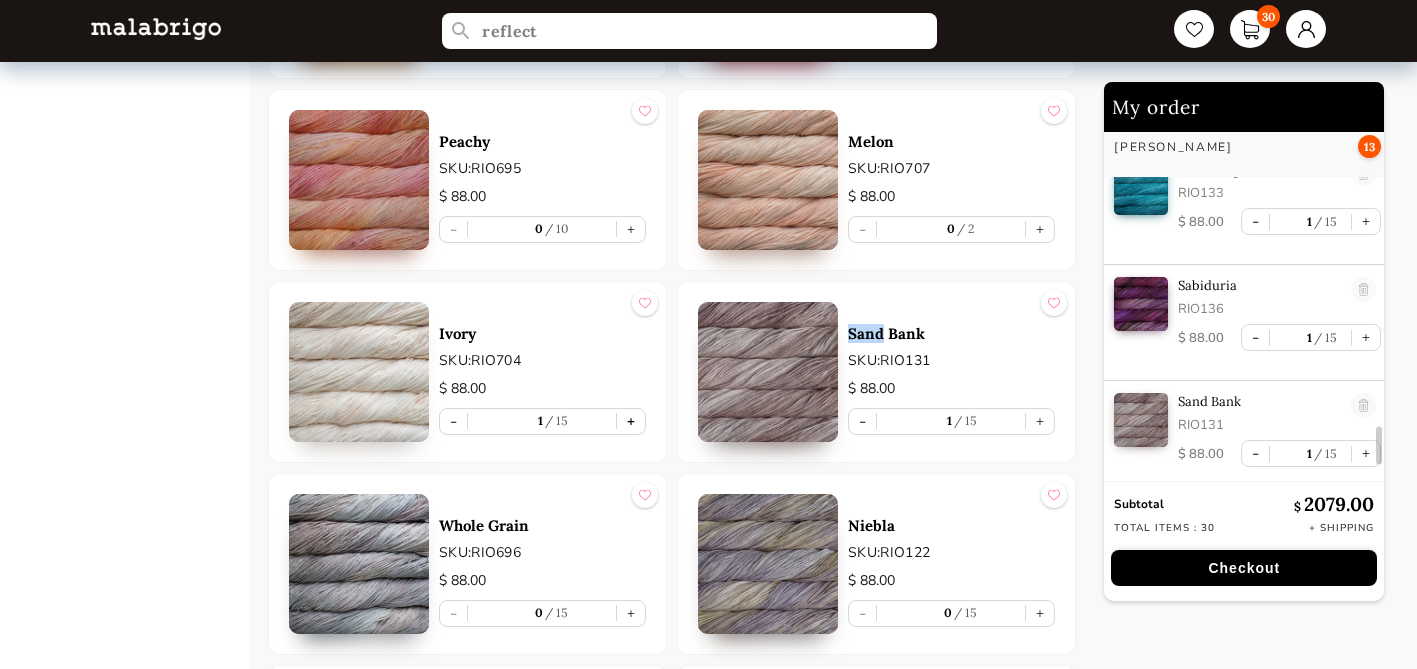 type on "1" 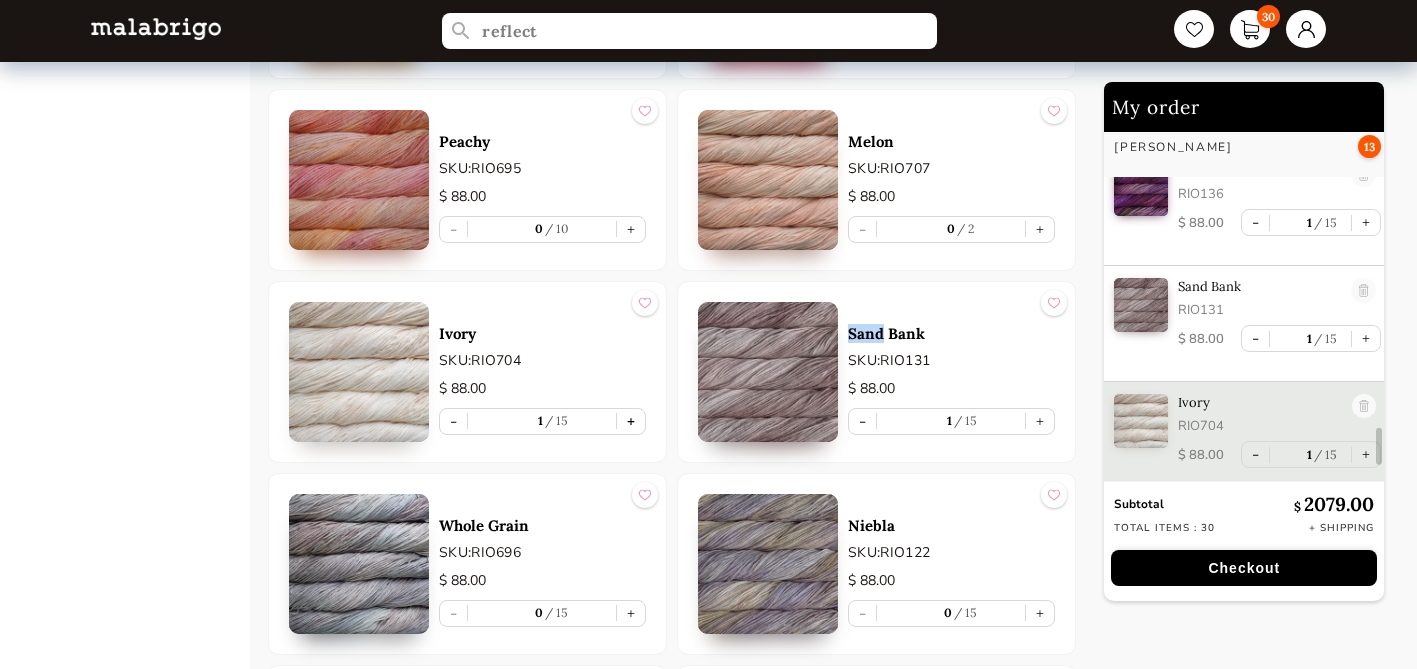 scroll, scrollTop: 2941, scrollLeft: 0, axis: vertical 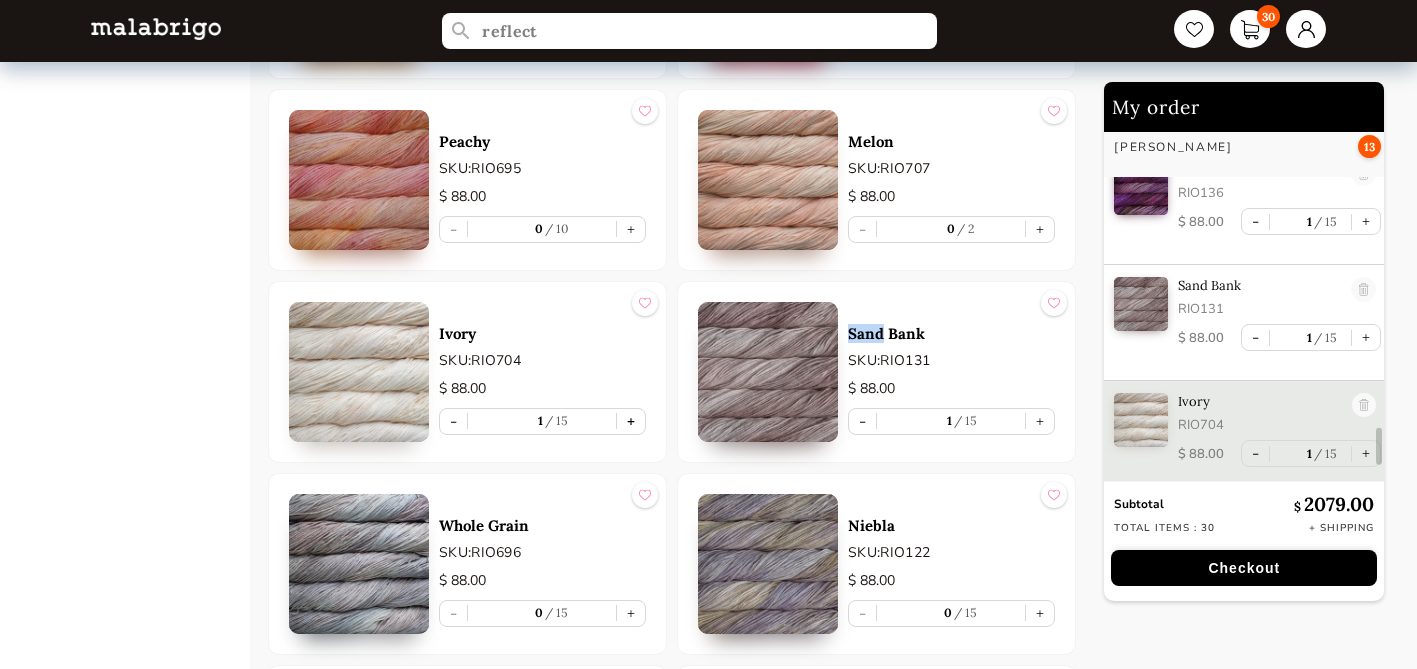 type 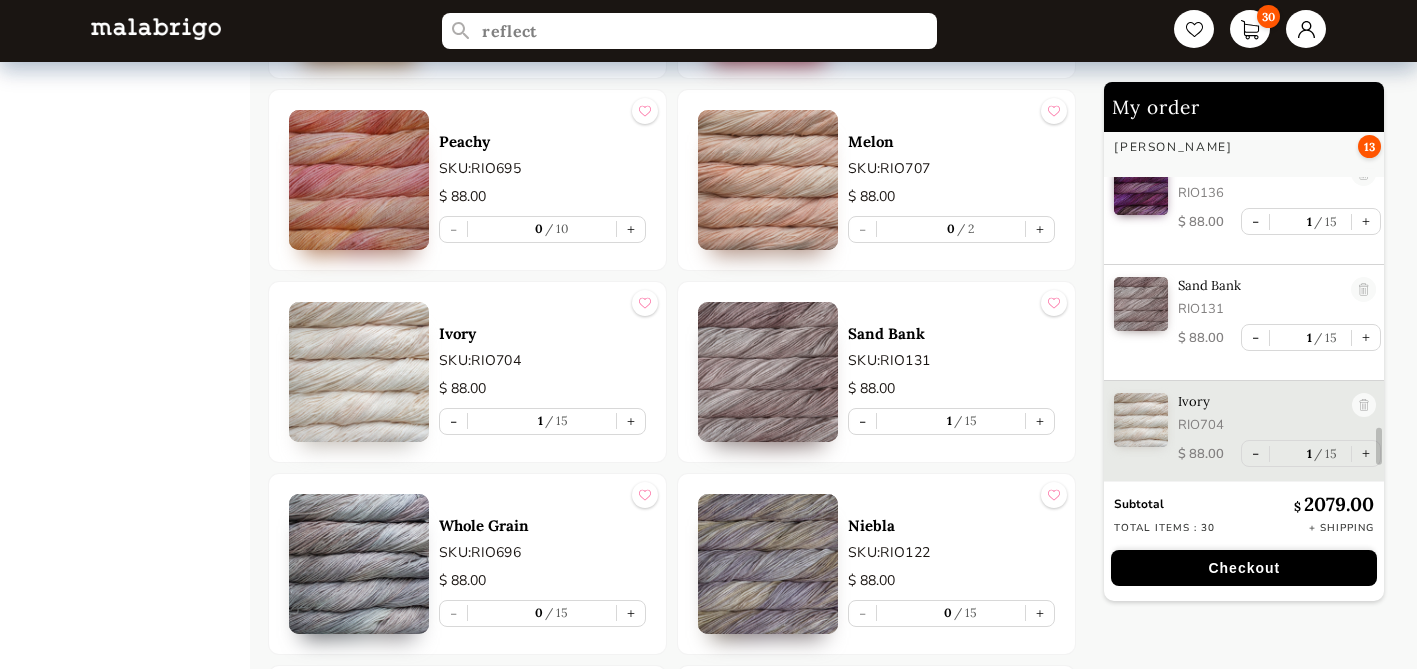 scroll, scrollTop: 5931, scrollLeft: 0, axis: vertical 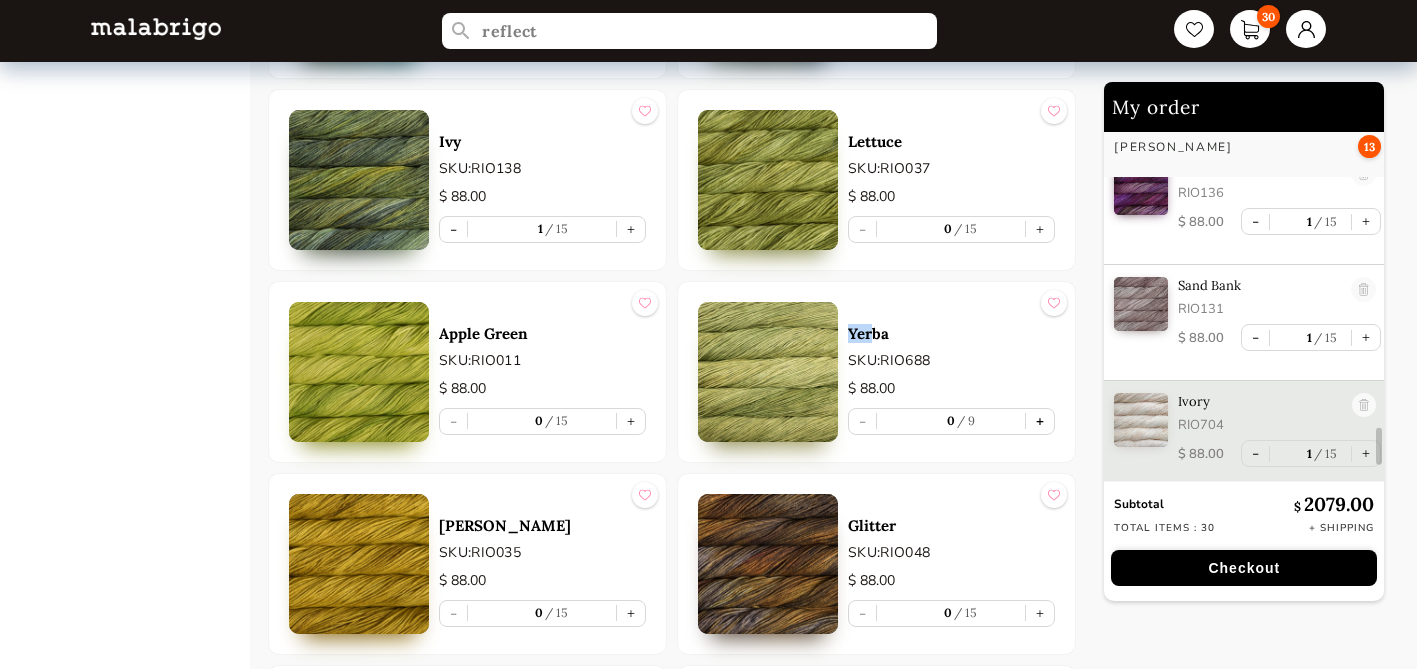click on "+" at bounding box center [1040, 421] 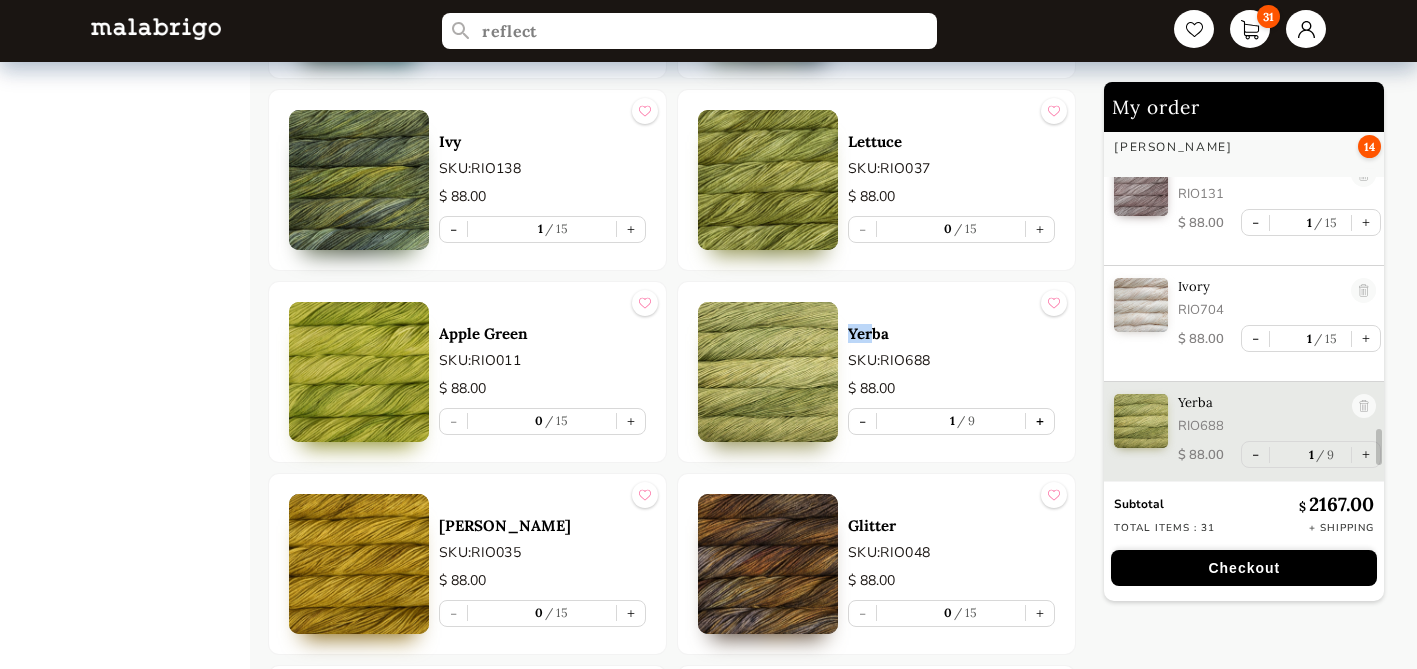 scroll, scrollTop: 3057, scrollLeft: 0, axis: vertical 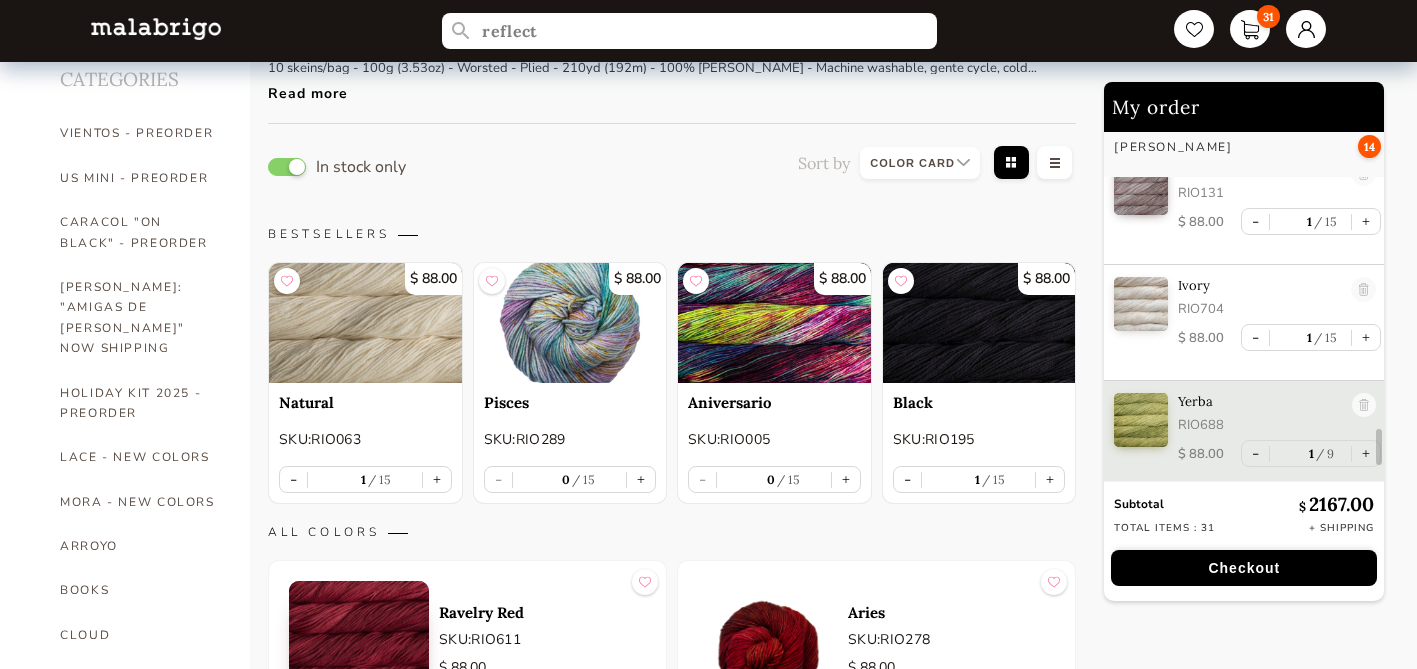 type 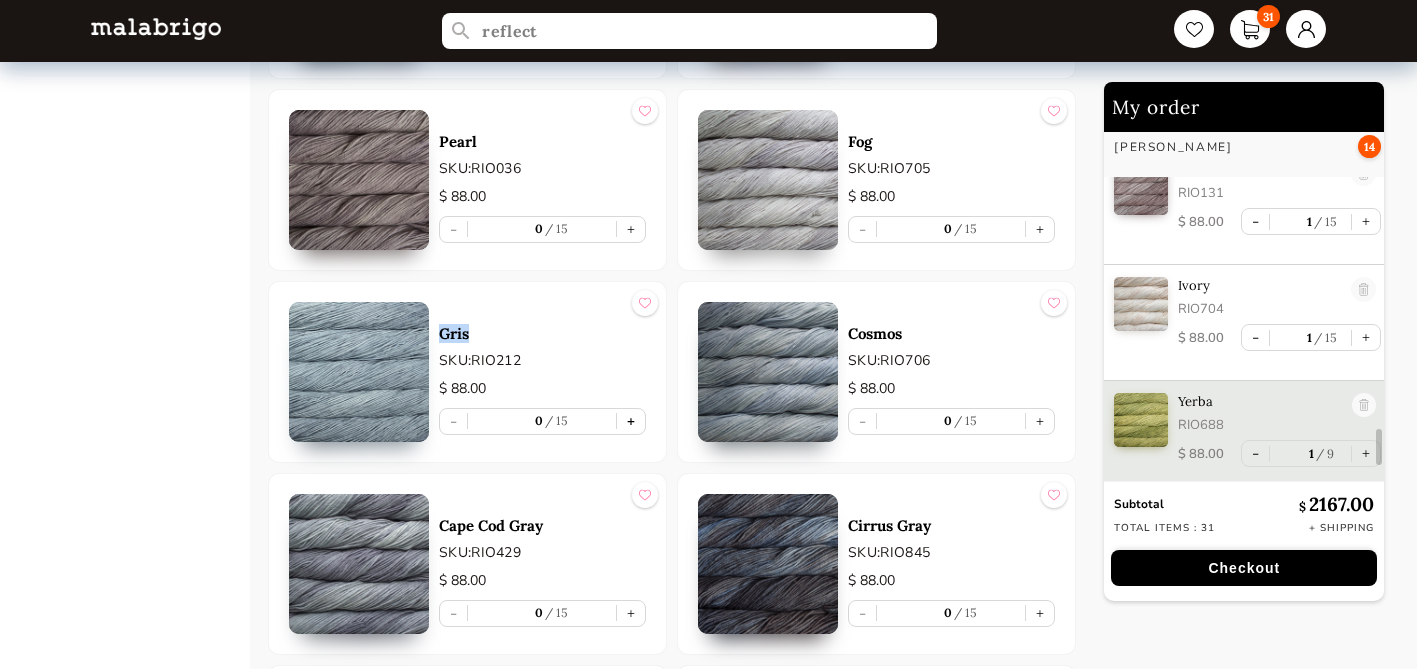 click on "+" at bounding box center (631, 421) 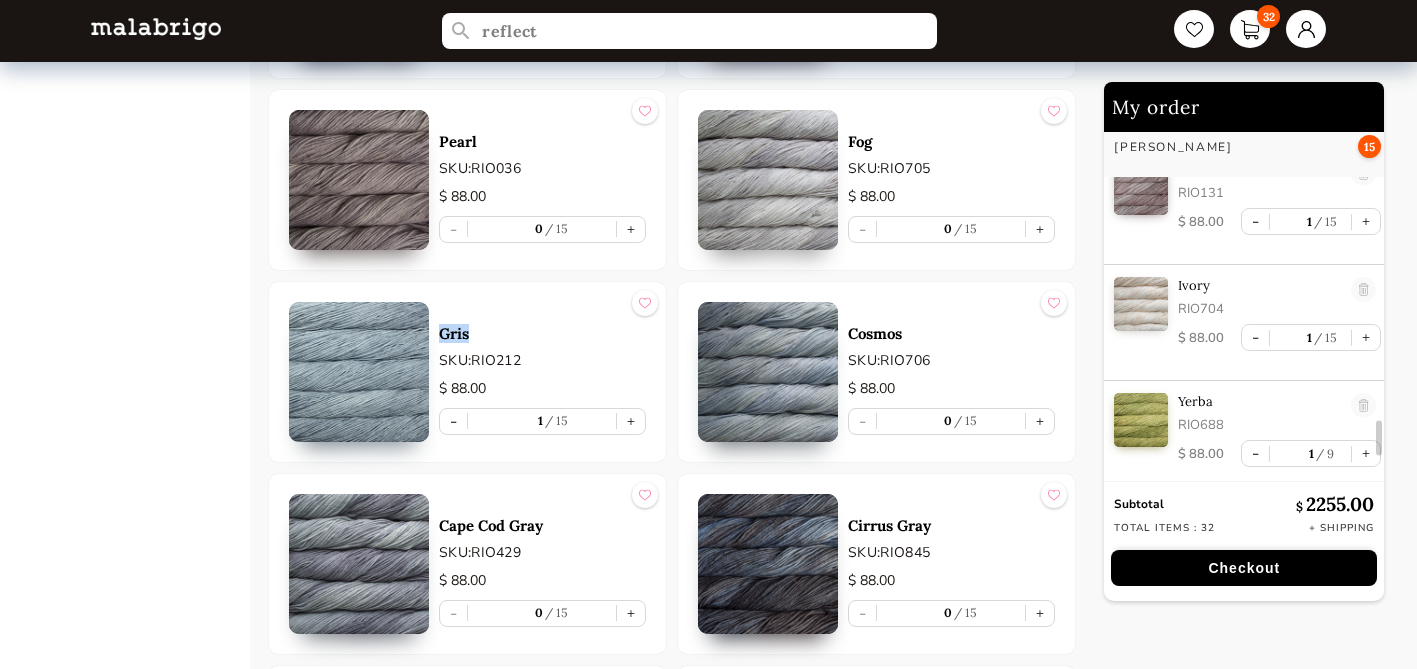 scroll, scrollTop: 3173, scrollLeft: 0, axis: vertical 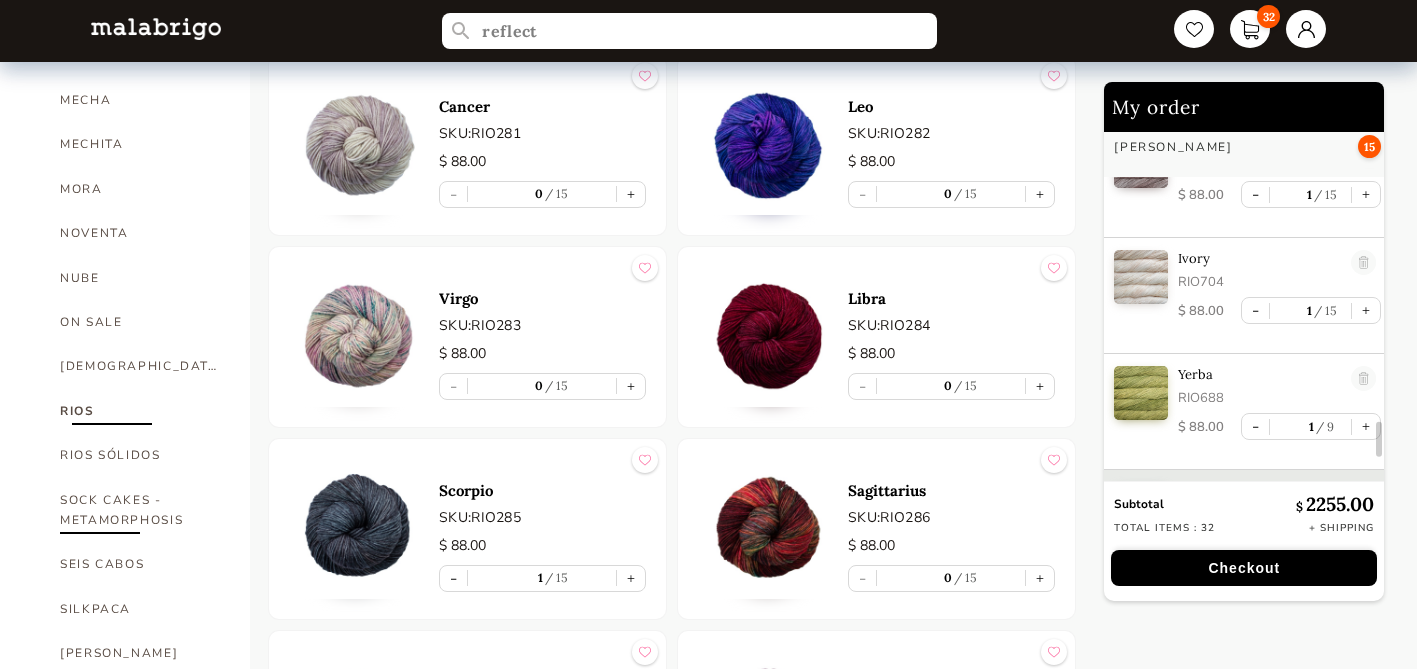 click on "SOCK CAKES - METAMORPHOSIS" at bounding box center [140, 510] 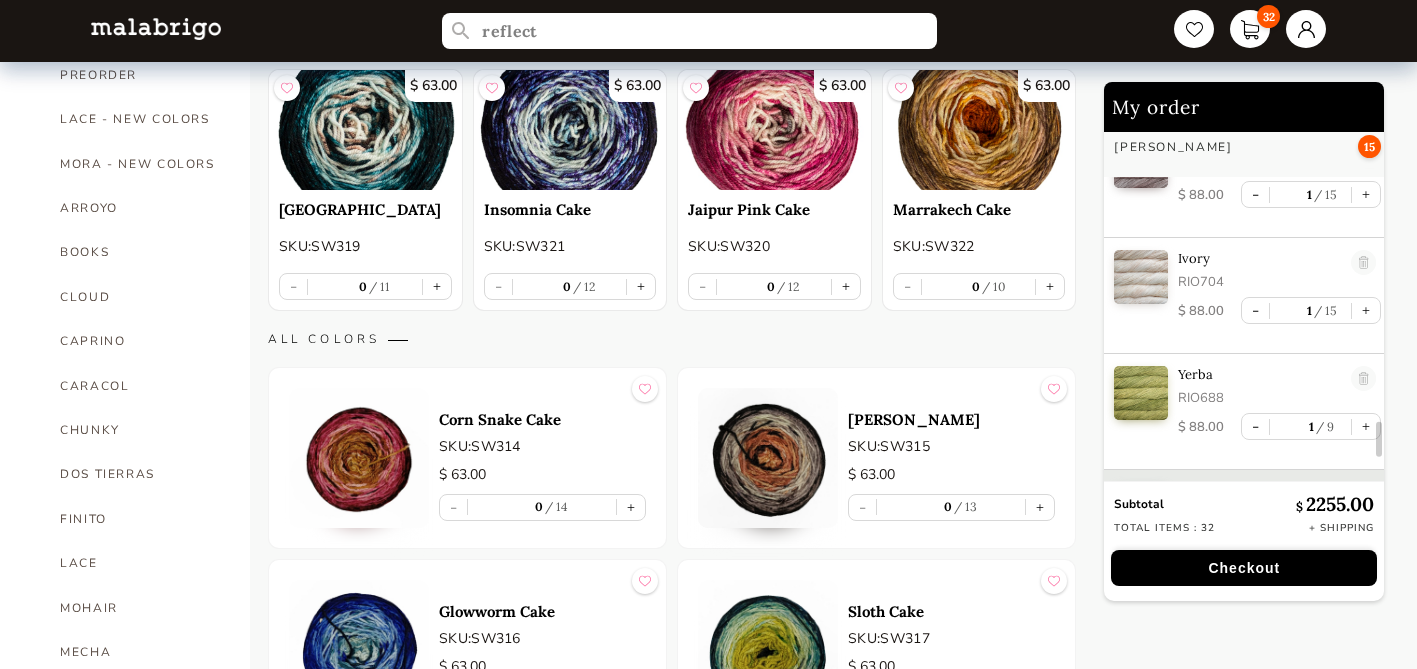 scroll, scrollTop: 428, scrollLeft: 0, axis: vertical 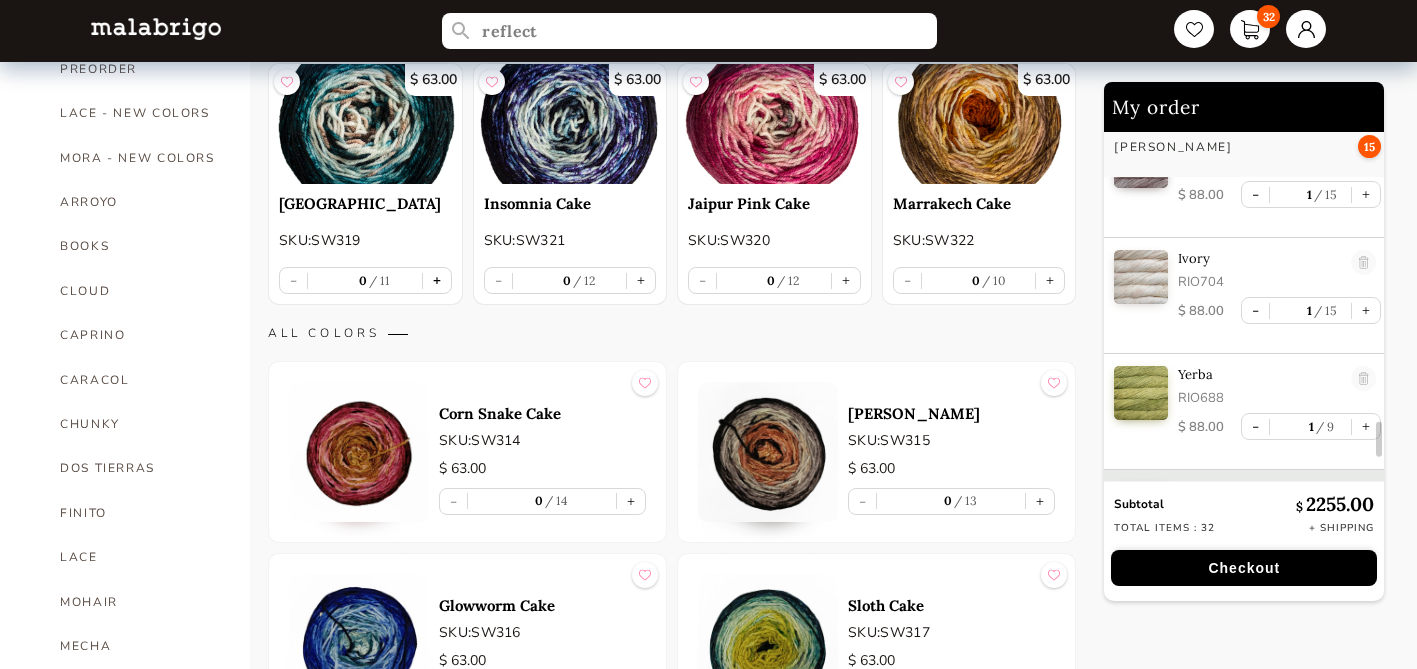 click on "+" at bounding box center (437, 280) 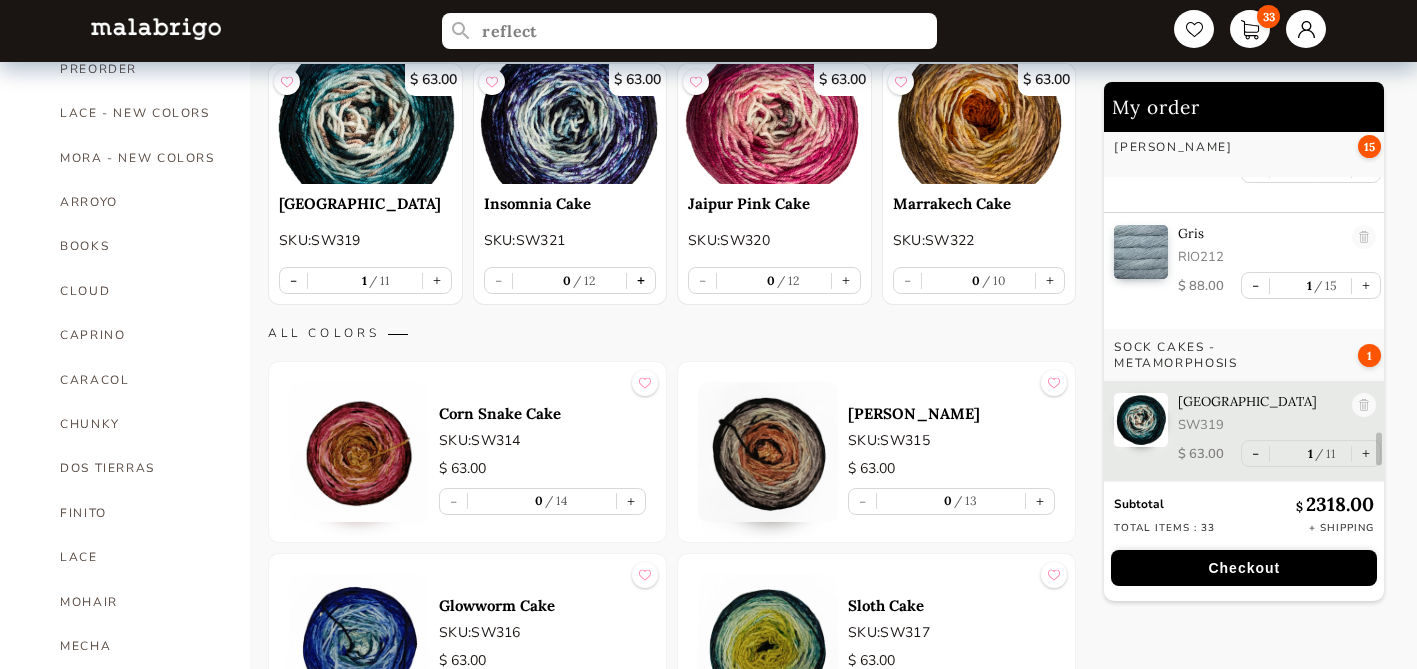 click on "+" at bounding box center (641, 280) 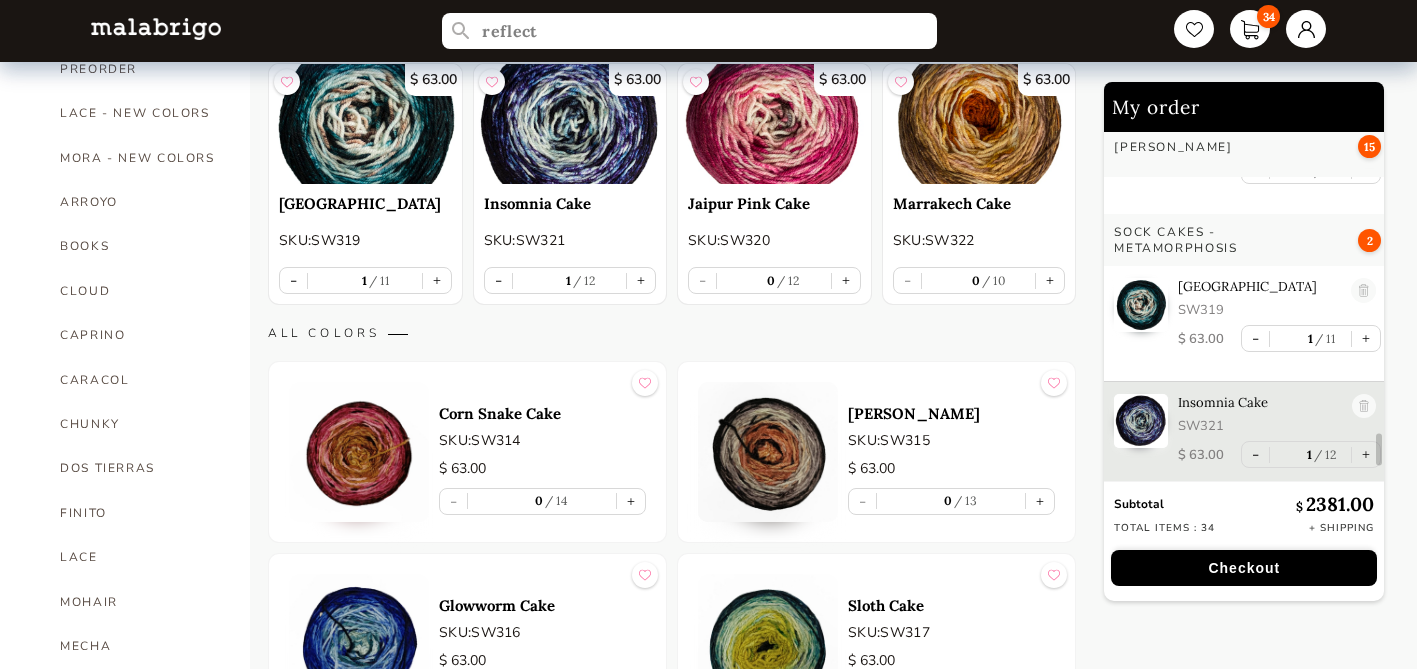 scroll, scrollTop: 3457, scrollLeft: 0, axis: vertical 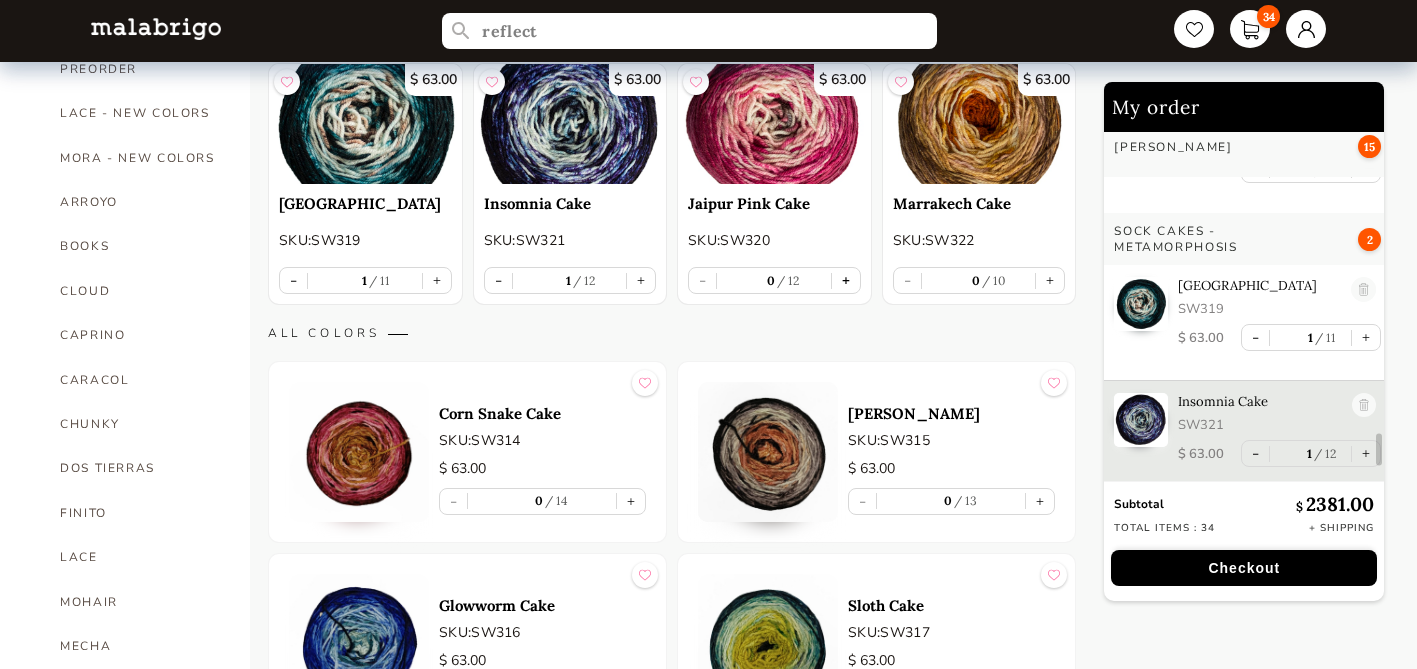 click on "+" at bounding box center [846, 280] 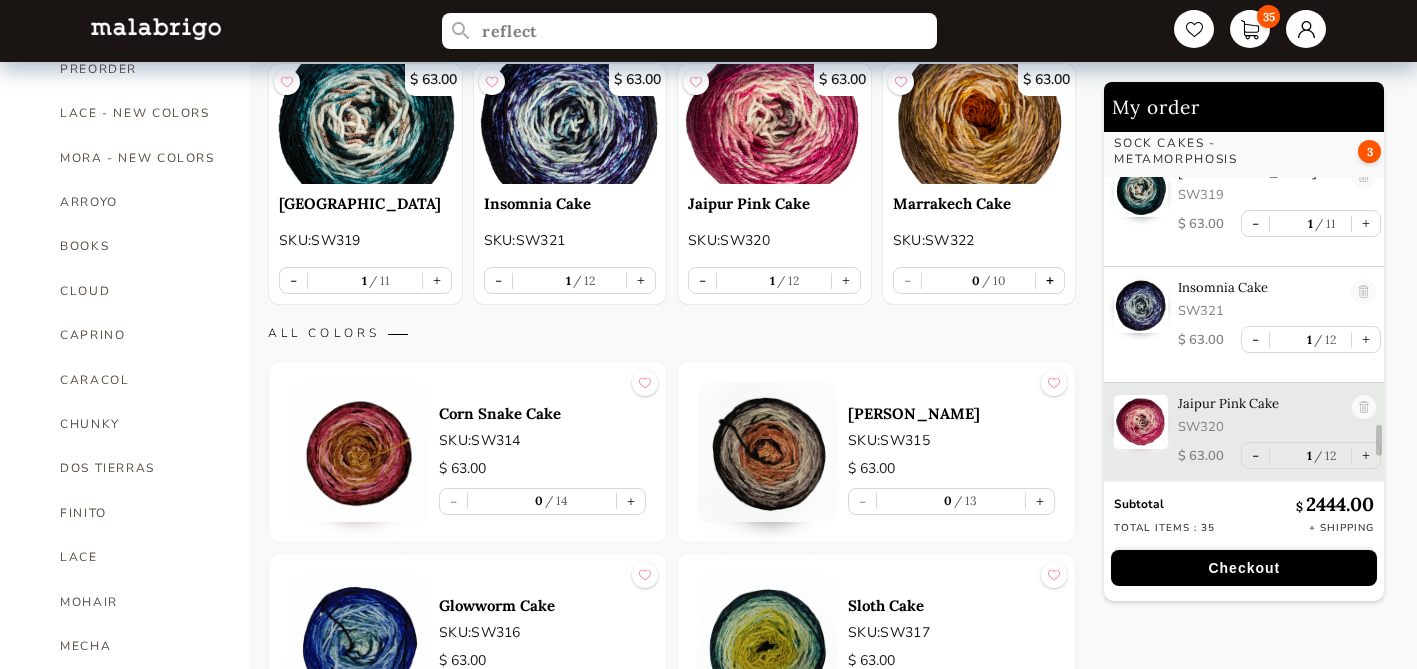 scroll, scrollTop: 3573, scrollLeft: 0, axis: vertical 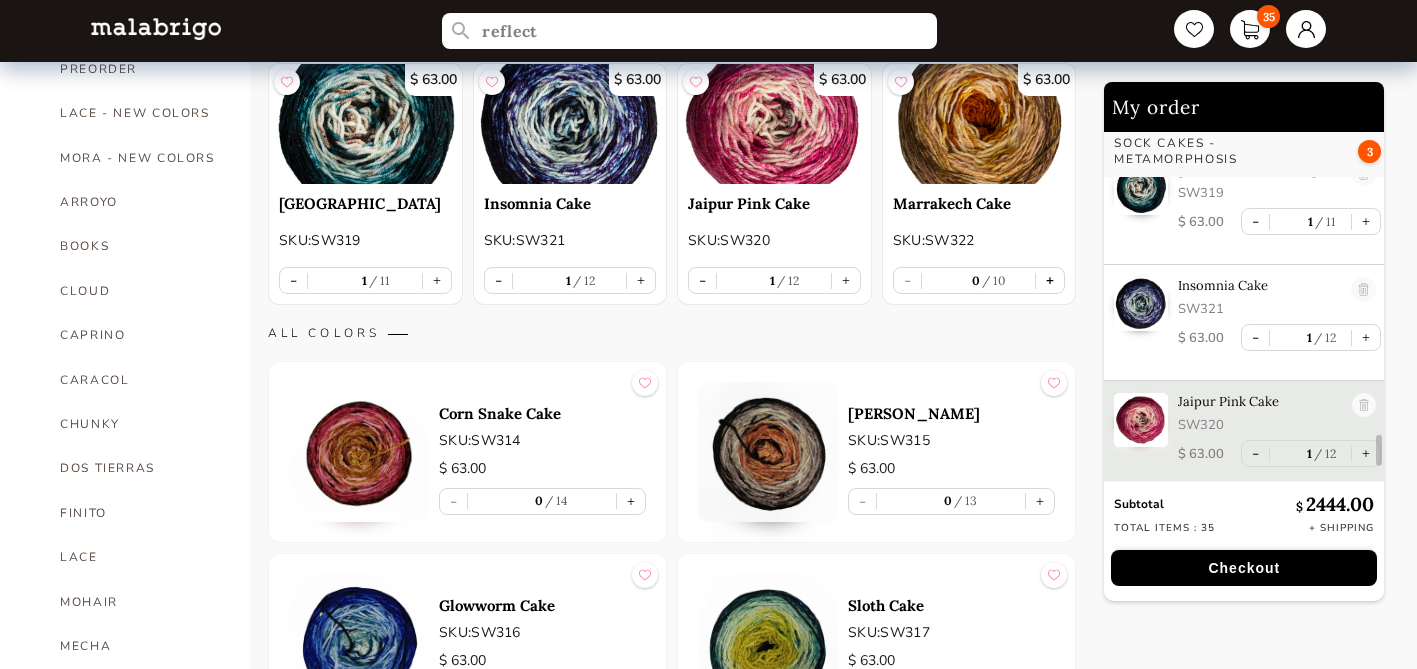 click on "+" at bounding box center (1050, 280) 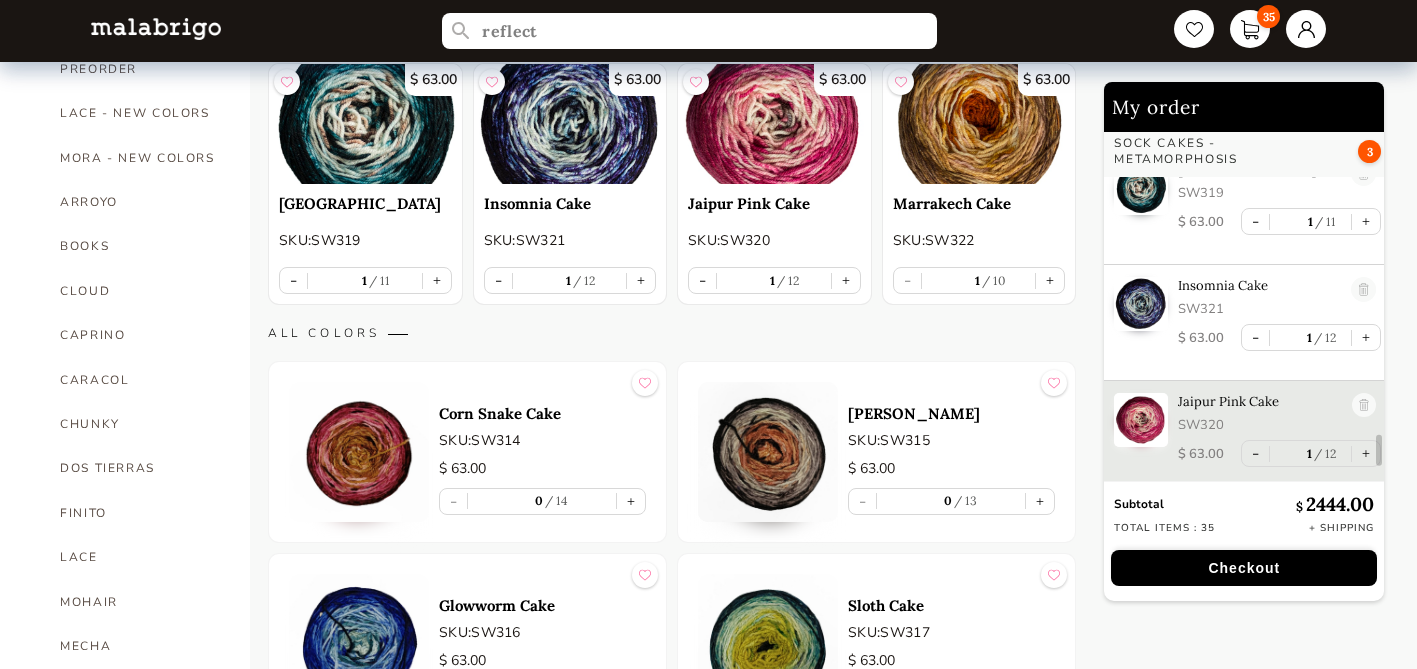 scroll, scrollTop: 3689, scrollLeft: 0, axis: vertical 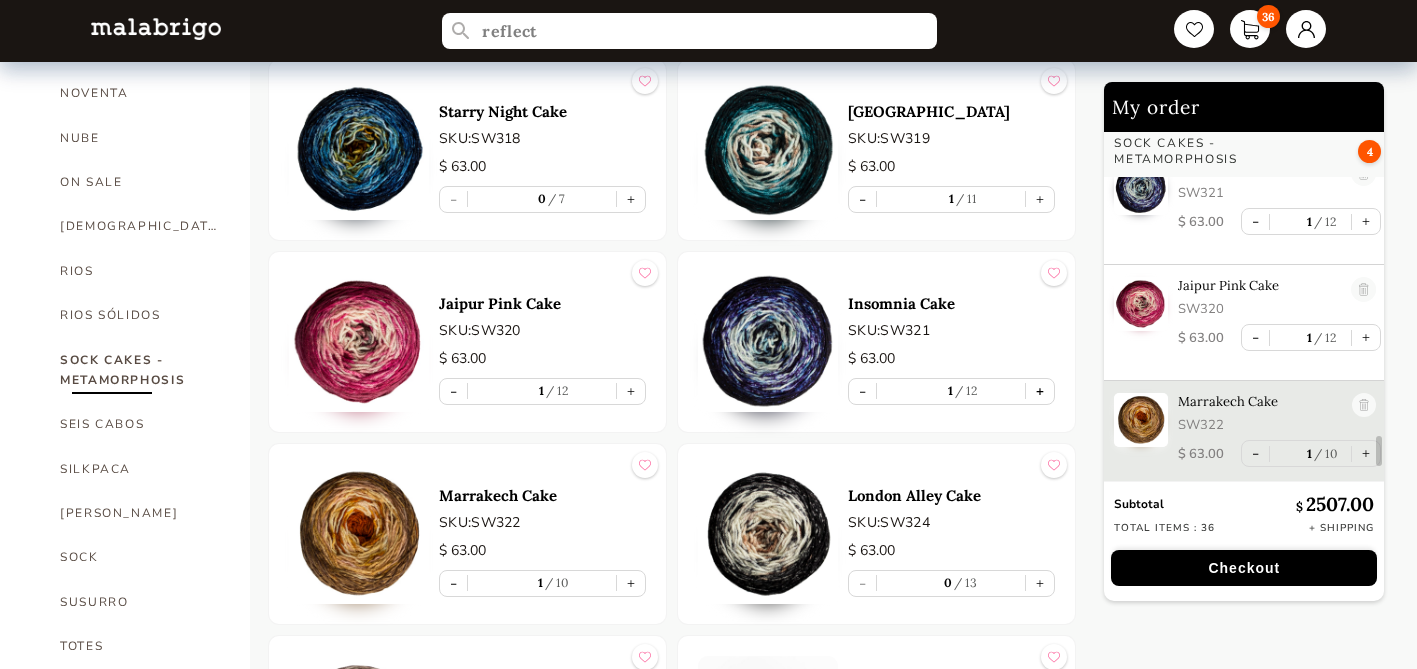 click on "+" at bounding box center (1040, 391) 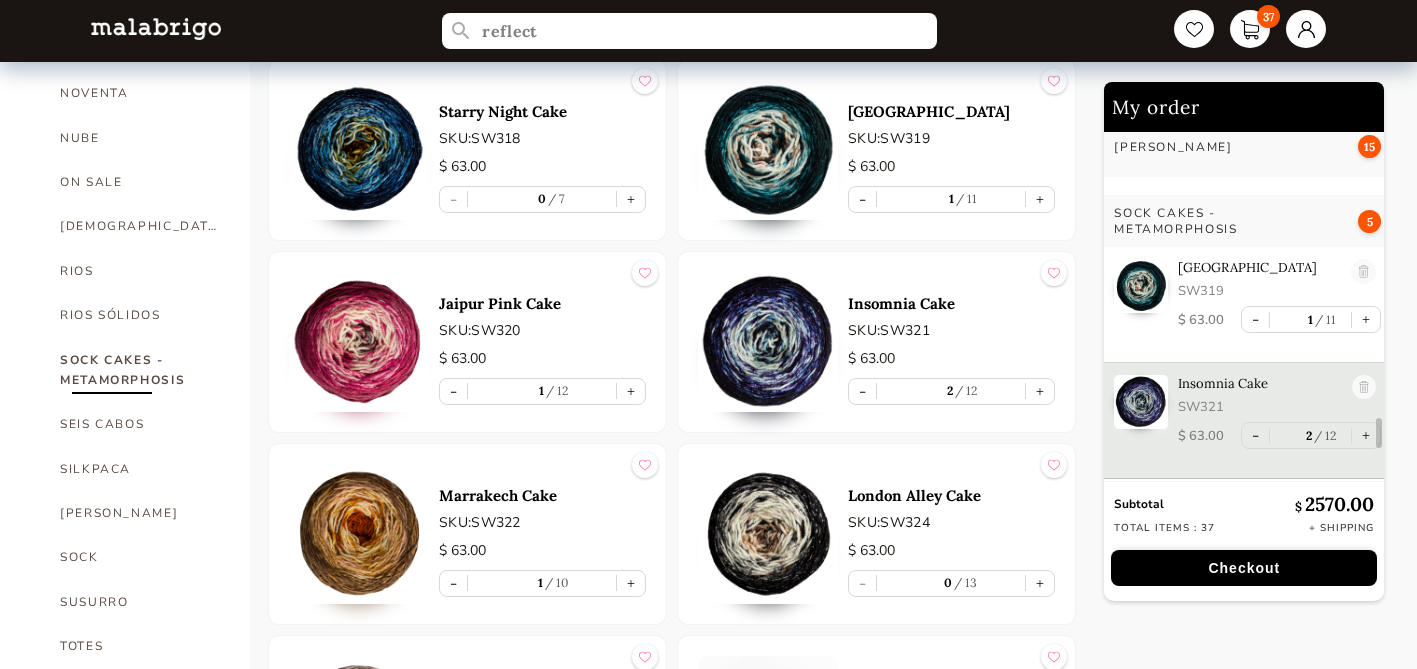 scroll, scrollTop: 3474, scrollLeft: 0, axis: vertical 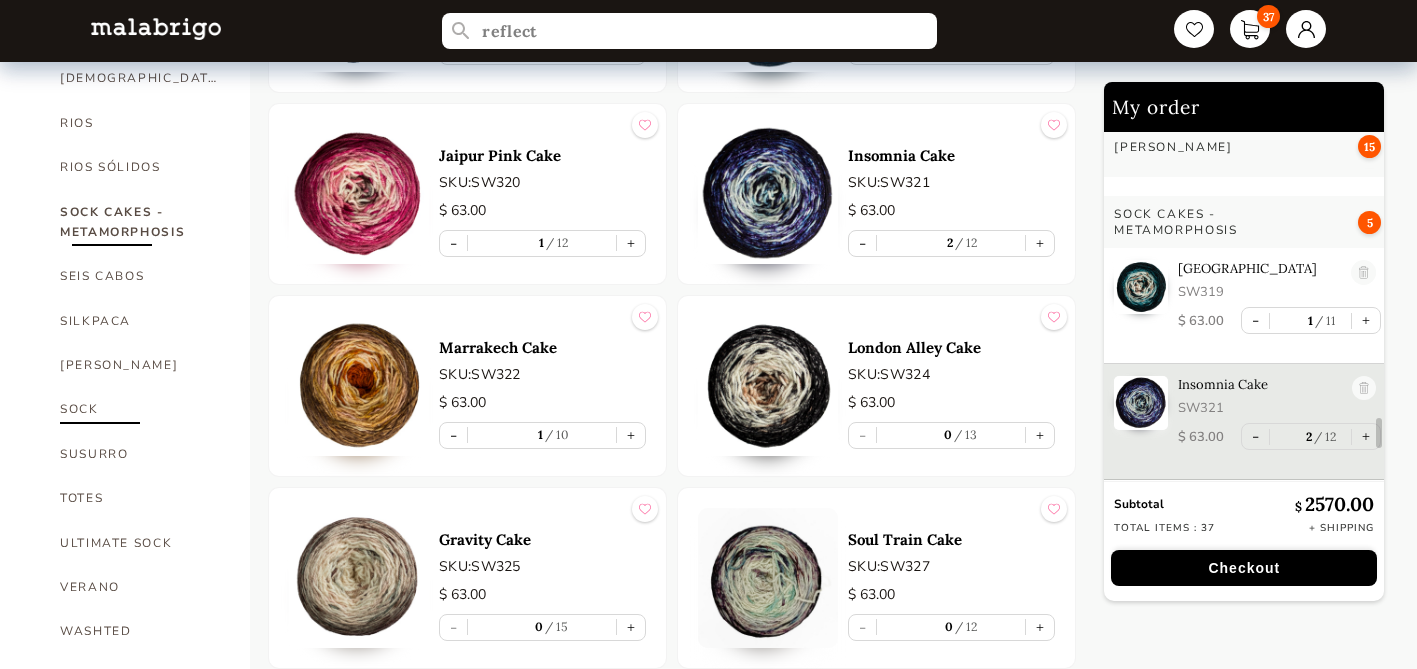 click on "SOCK" at bounding box center (140, 409) 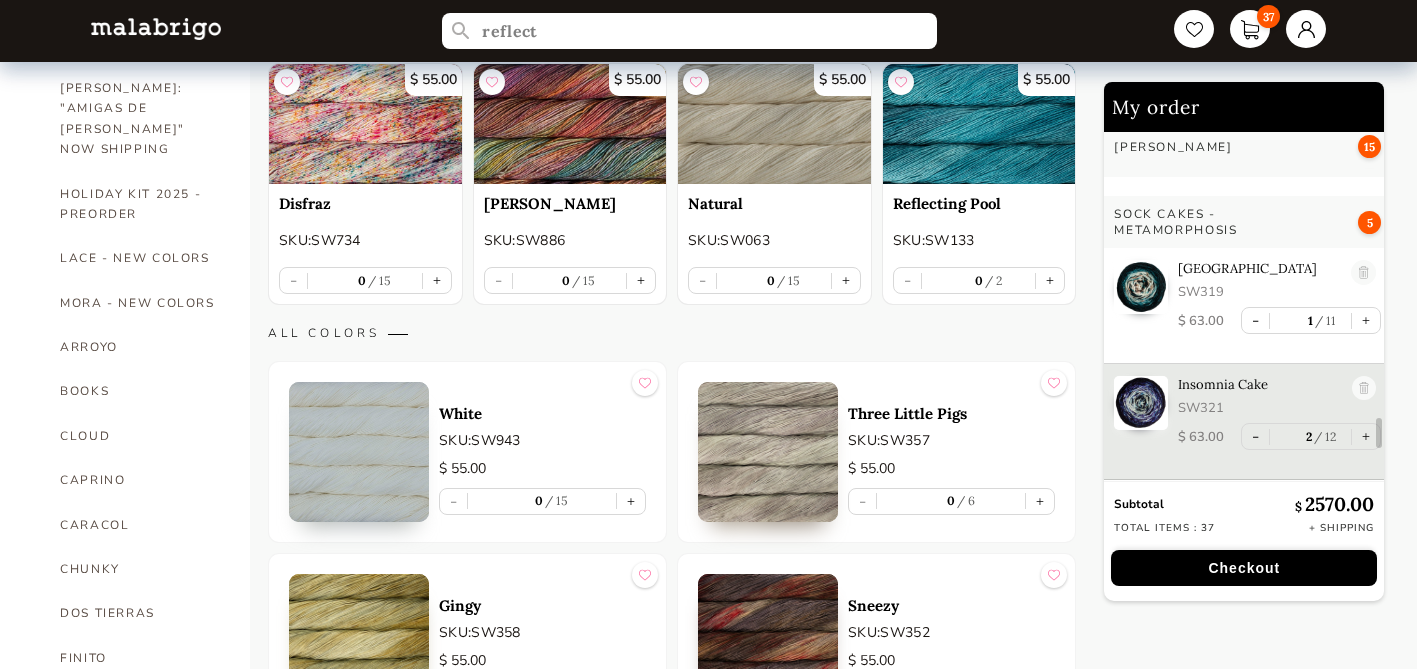 scroll, scrollTop: 239, scrollLeft: 0, axis: vertical 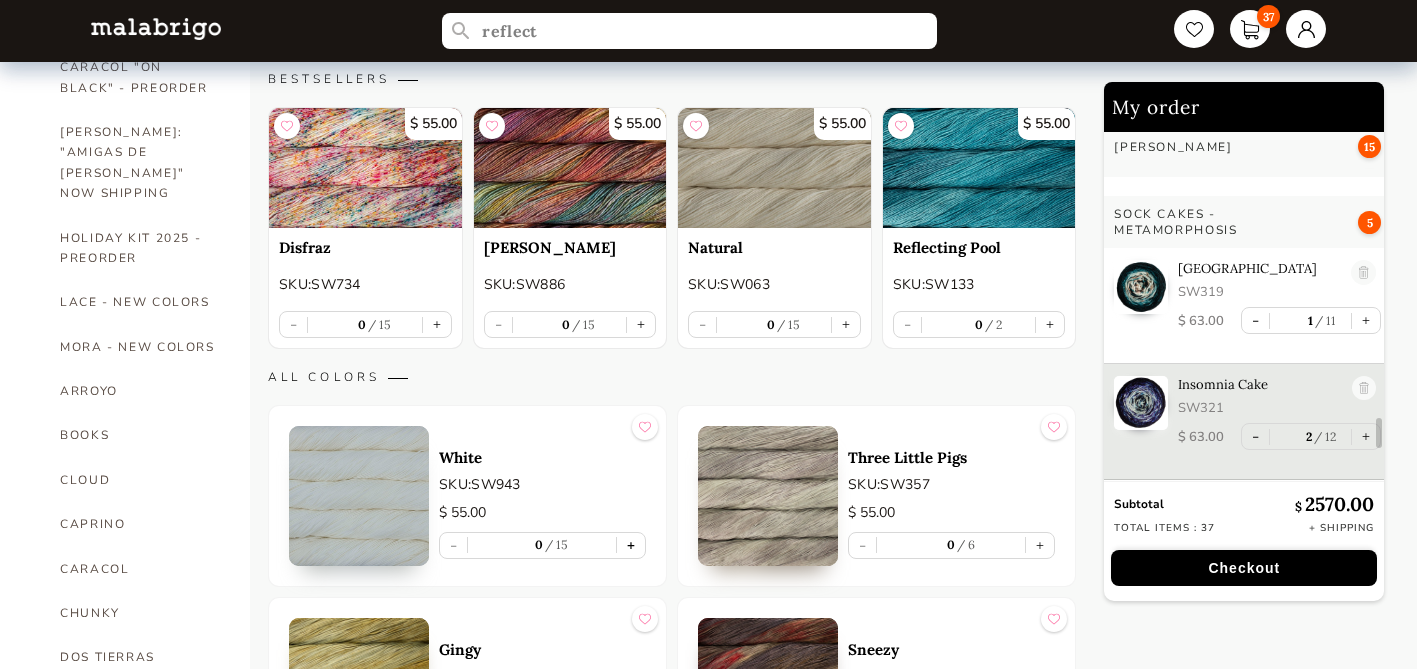 click on "+" at bounding box center (631, 545) 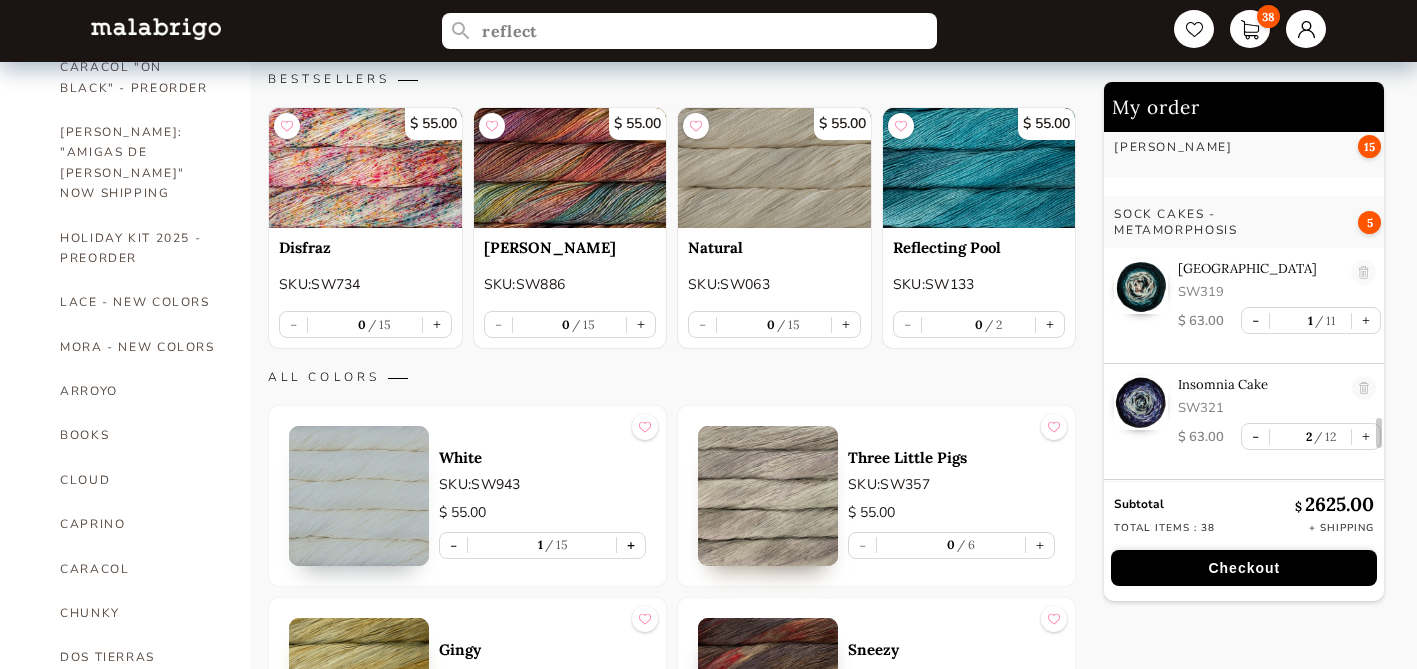 type on "1" 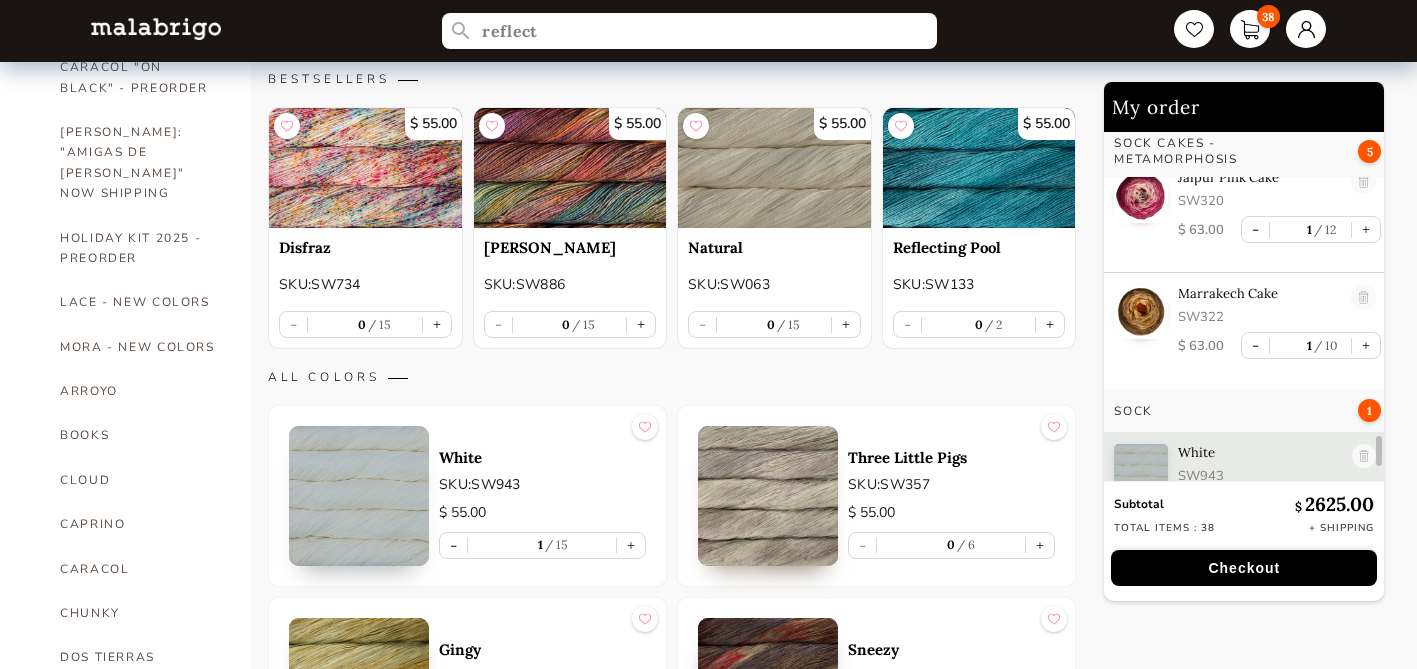 scroll, scrollTop: 3848, scrollLeft: 0, axis: vertical 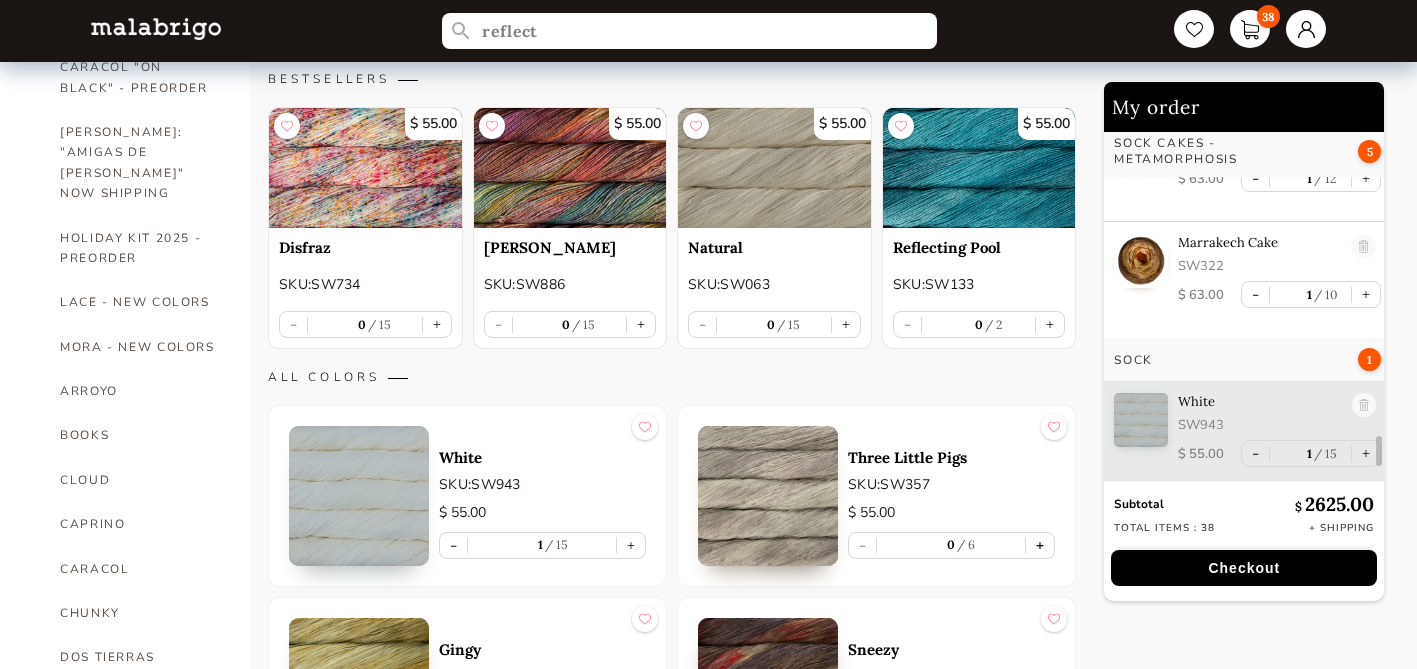 click on "+" at bounding box center (1040, 545) 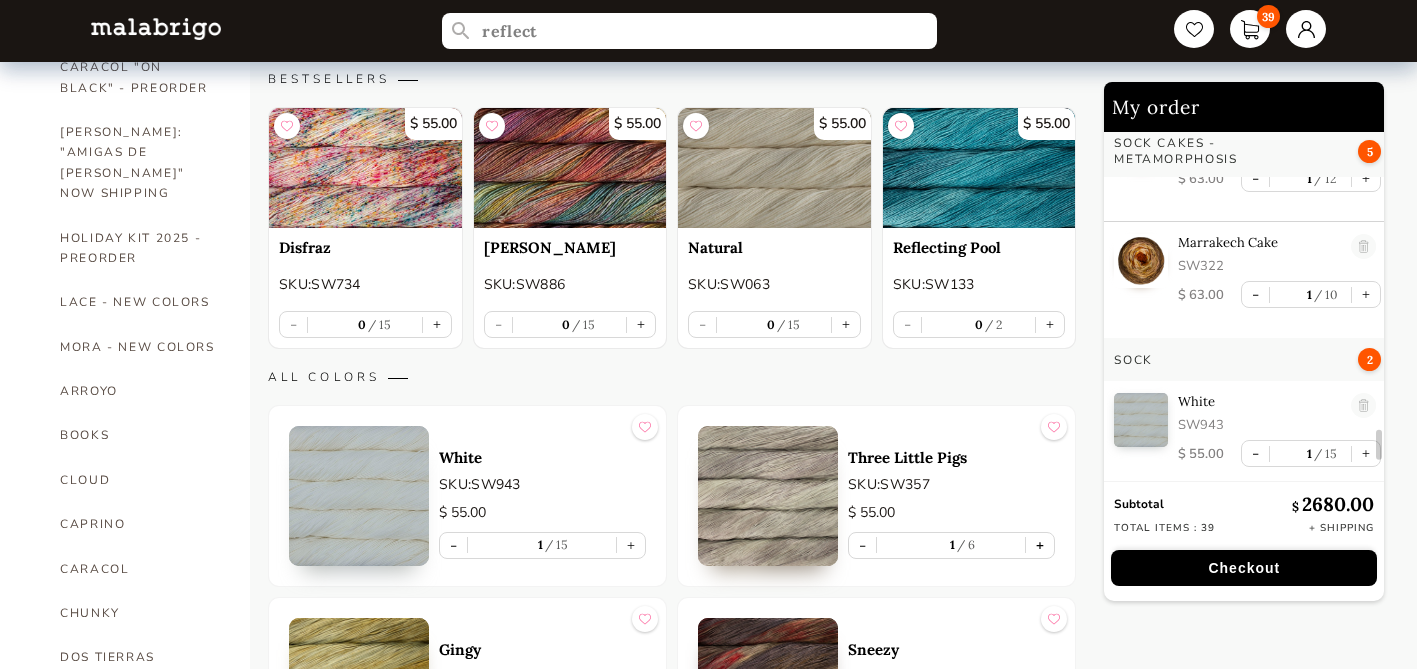 scroll, scrollTop: 3964, scrollLeft: 0, axis: vertical 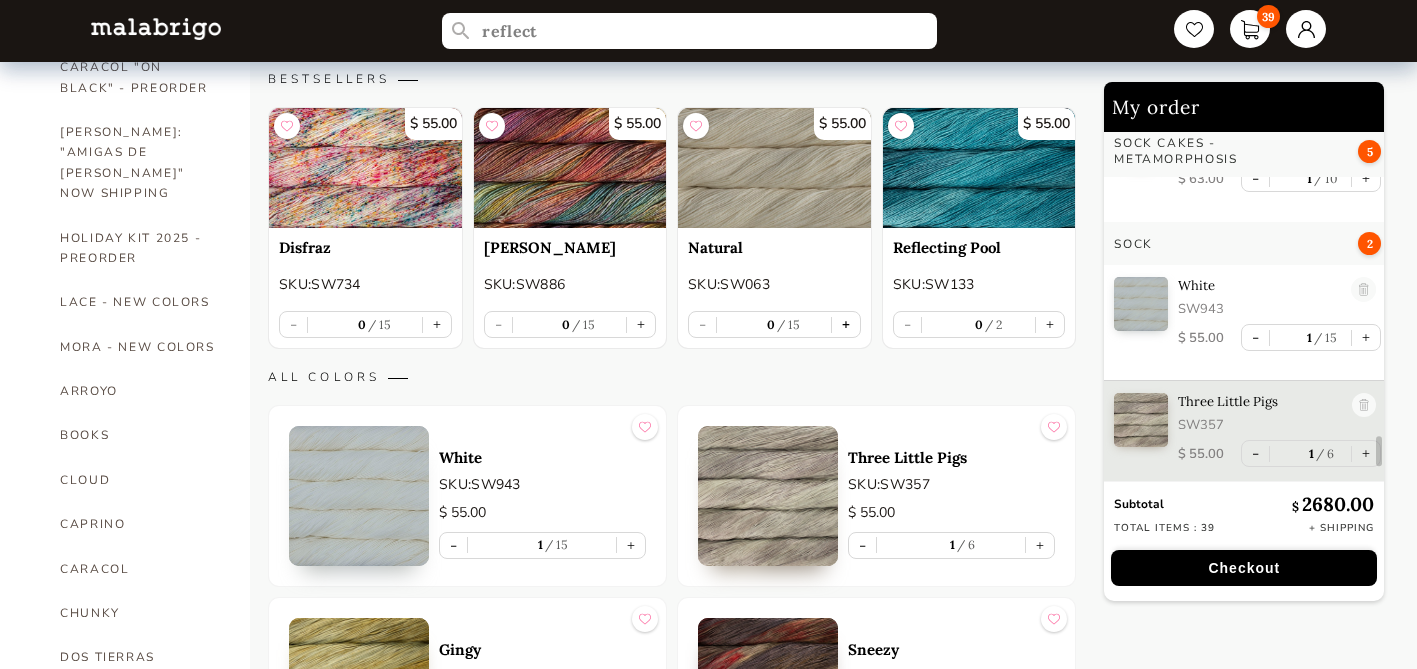 click on "+" at bounding box center (846, 324) 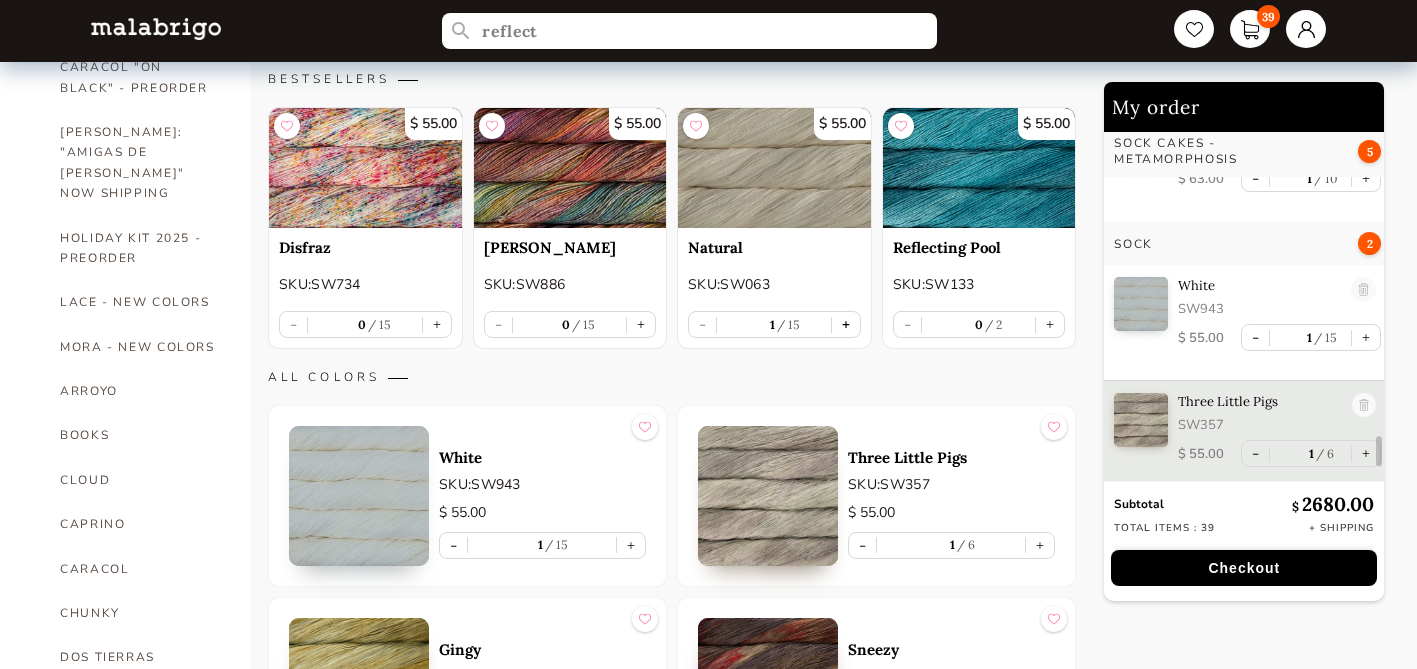 scroll, scrollTop: 4080, scrollLeft: 0, axis: vertical 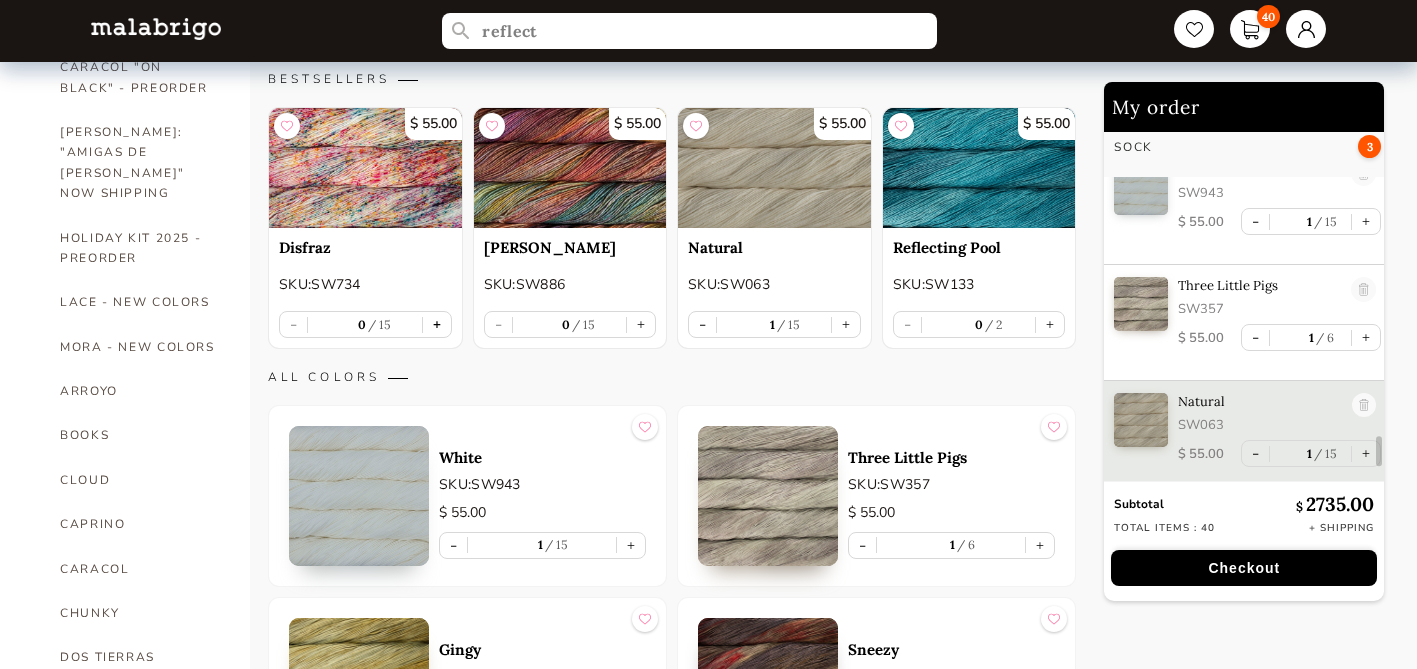 click on "+" at bounding box center [437, 324] 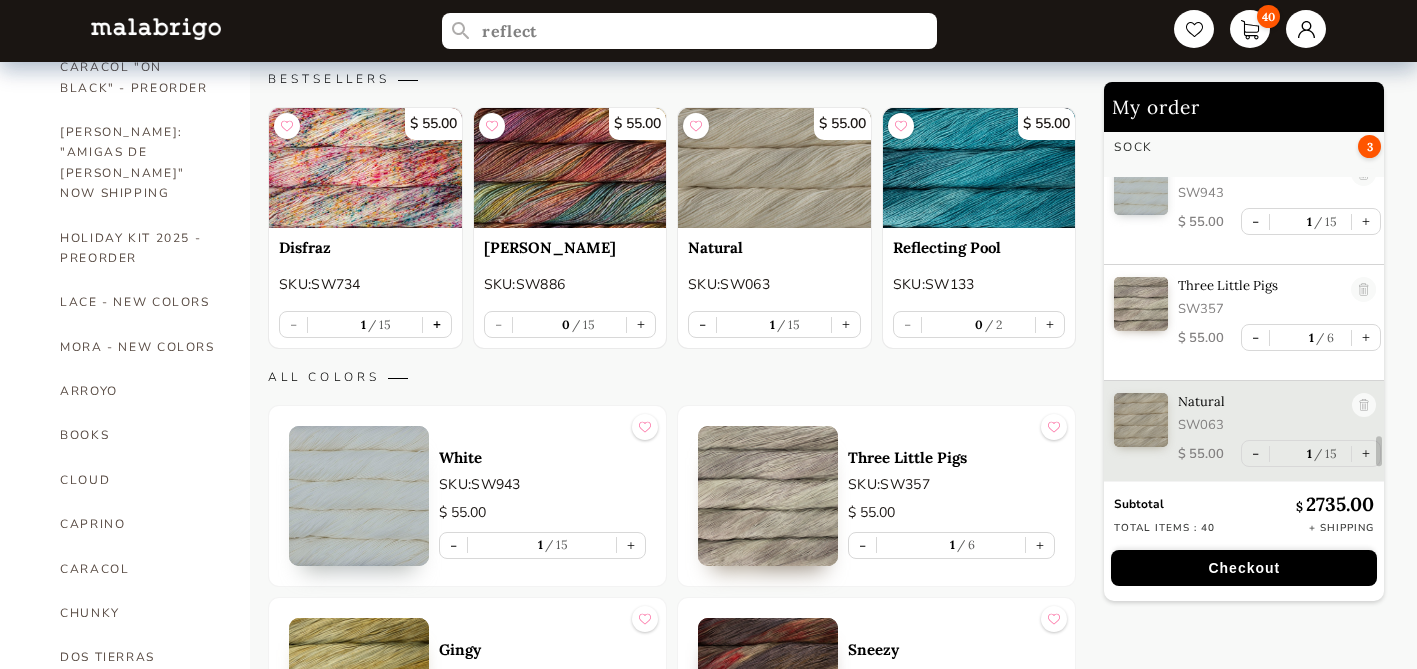 type on "1" 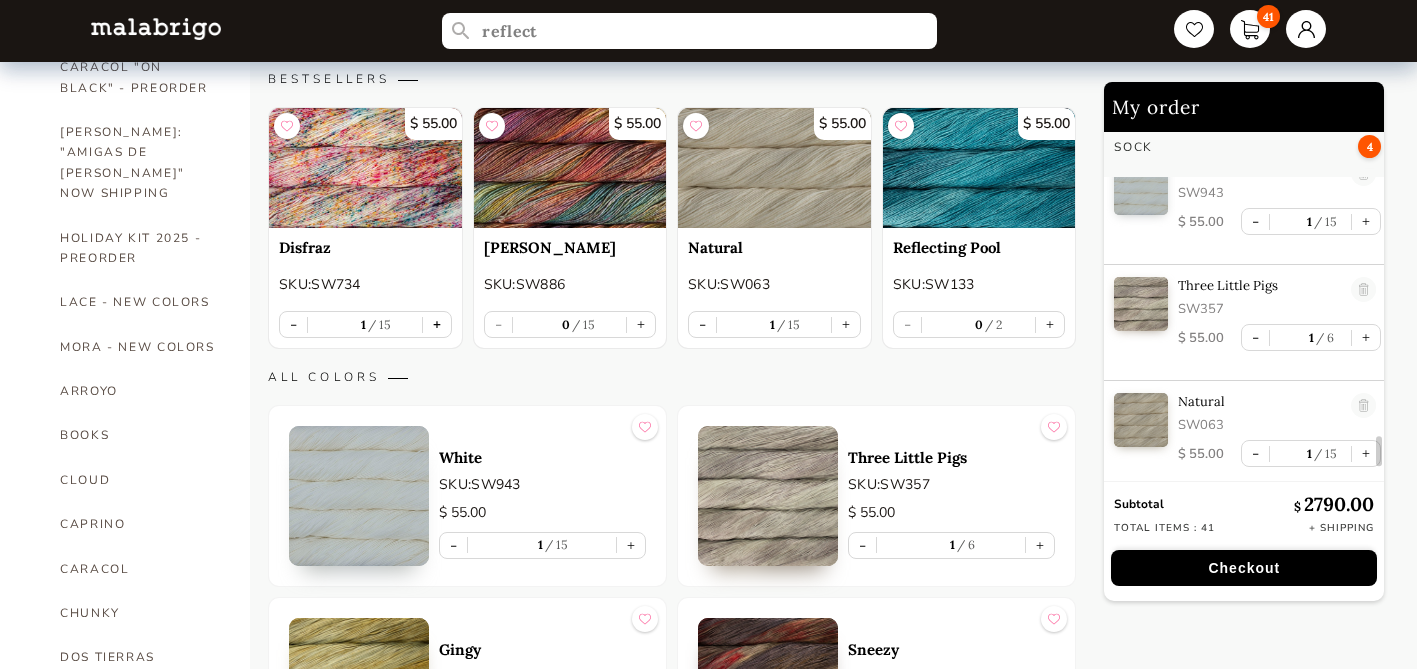 scroll, scrollTop: 4196, scrollLeft: 0, axis: vertical 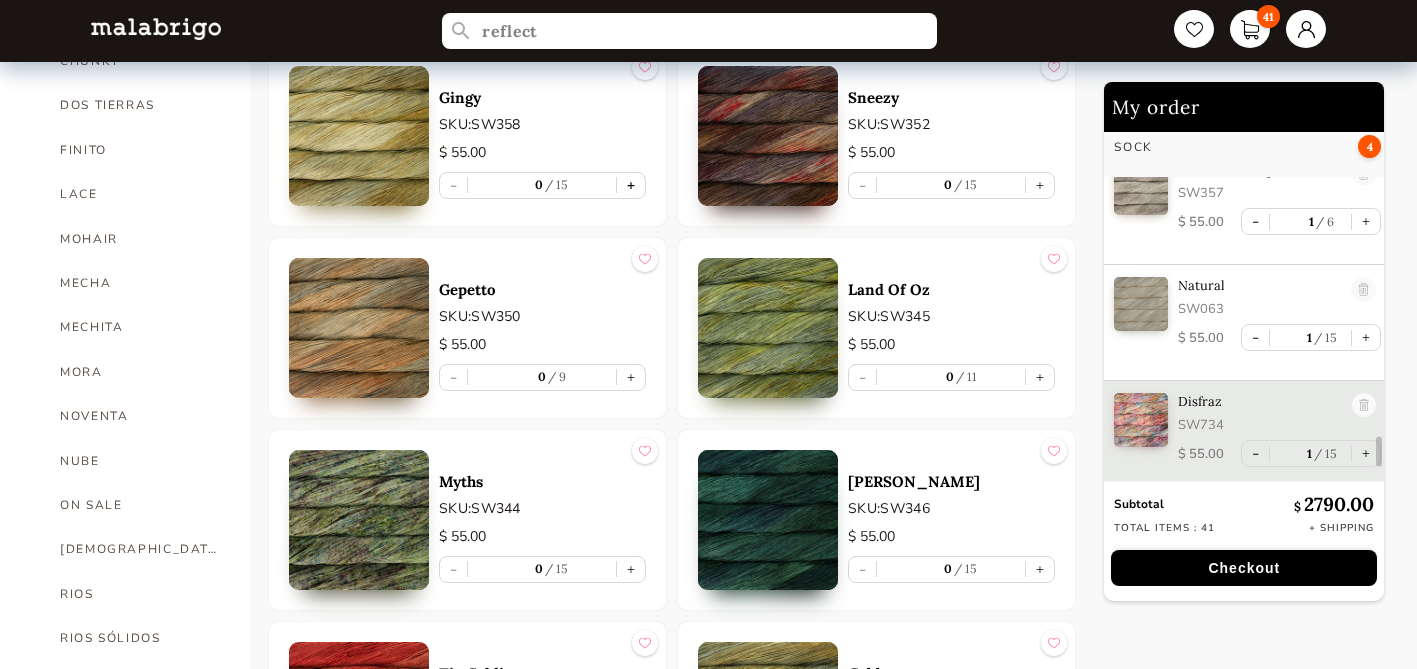 click on "+" at bounding box center [631, 185] 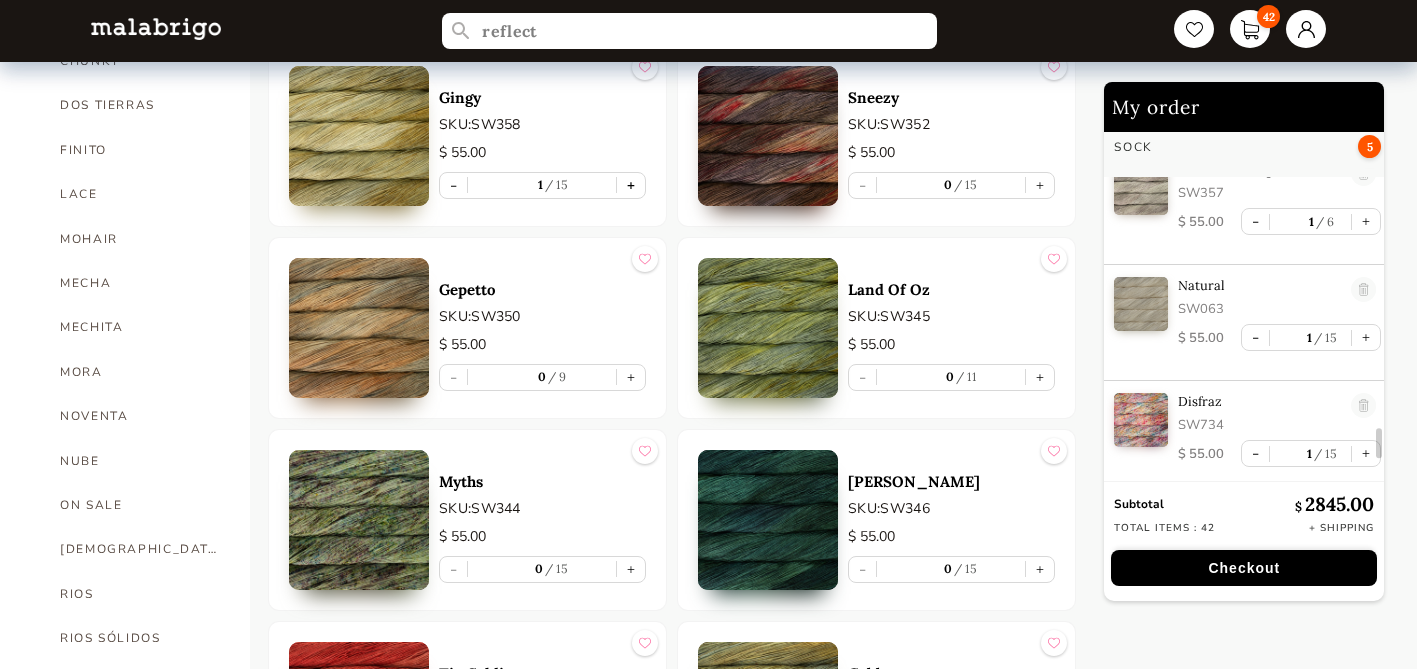 scroll, scrollTop: 4312, scrollLeft: 0, axis: vertical 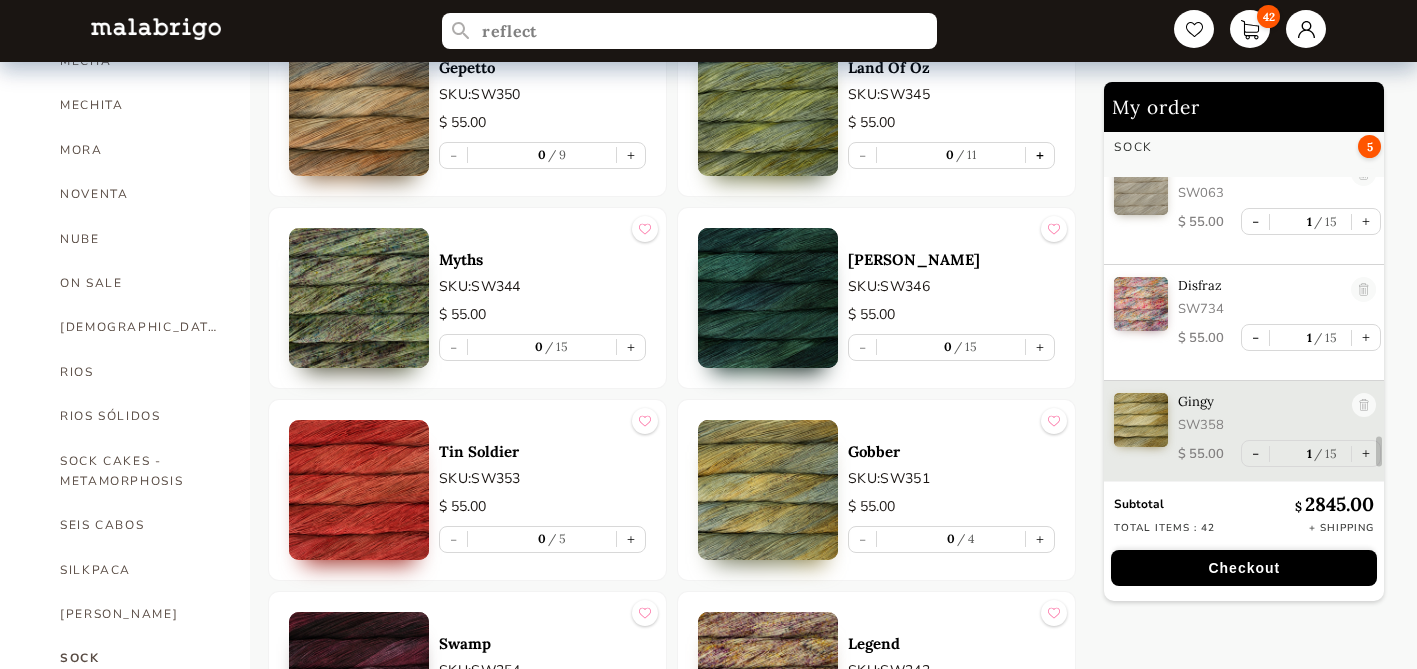 click on "+" at bounding box center [1040, 155] 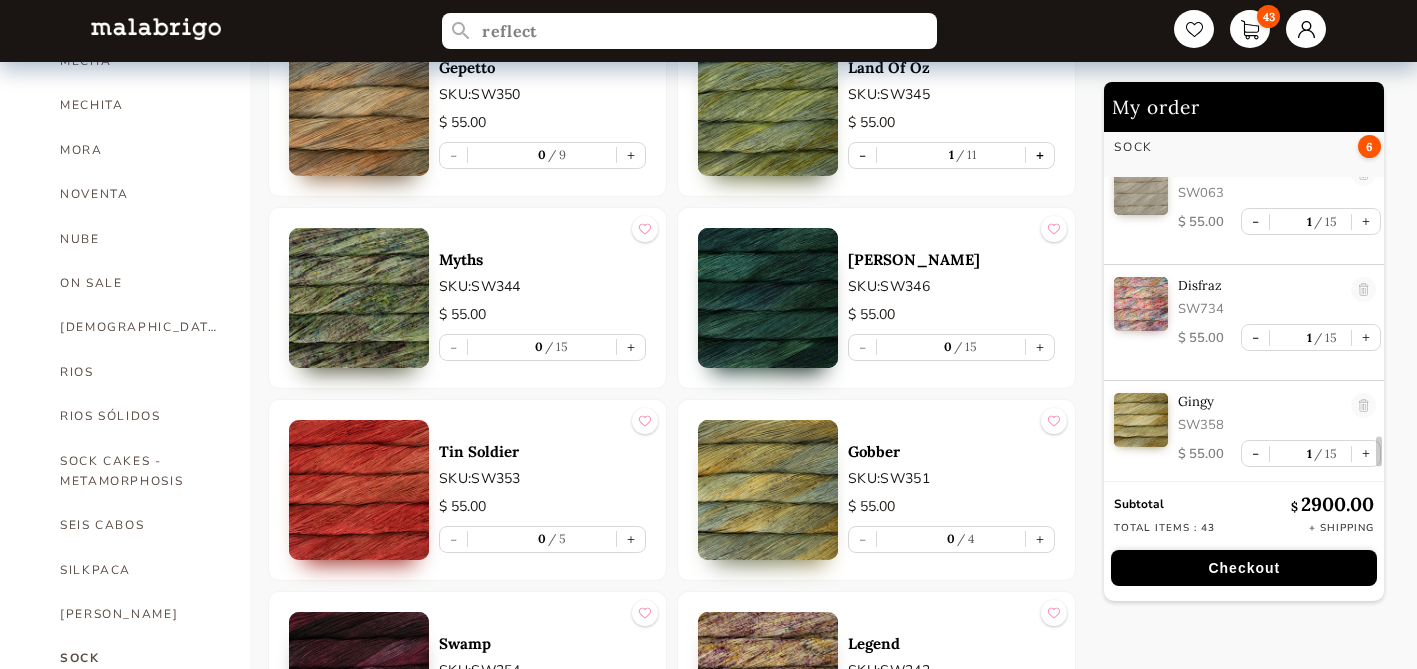 type on "1" 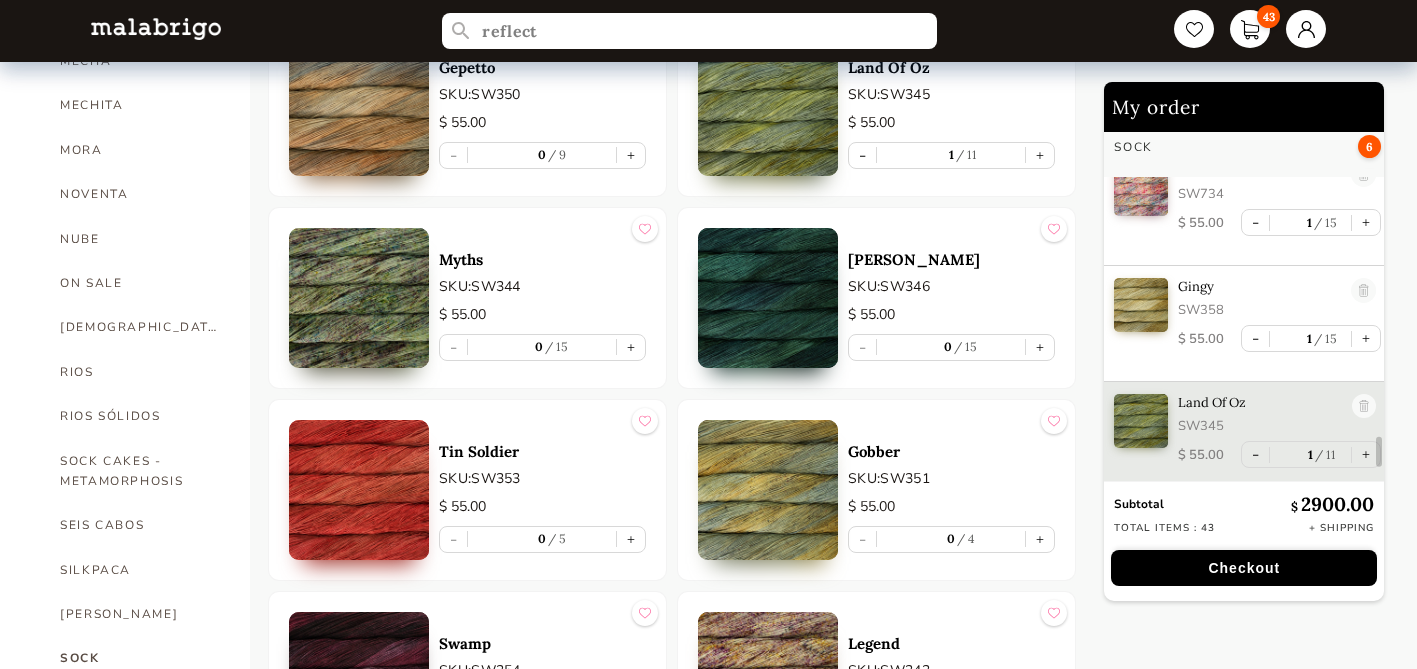 scroll, scrollTop: 4428, scrollLeft: 0, axis: vertical 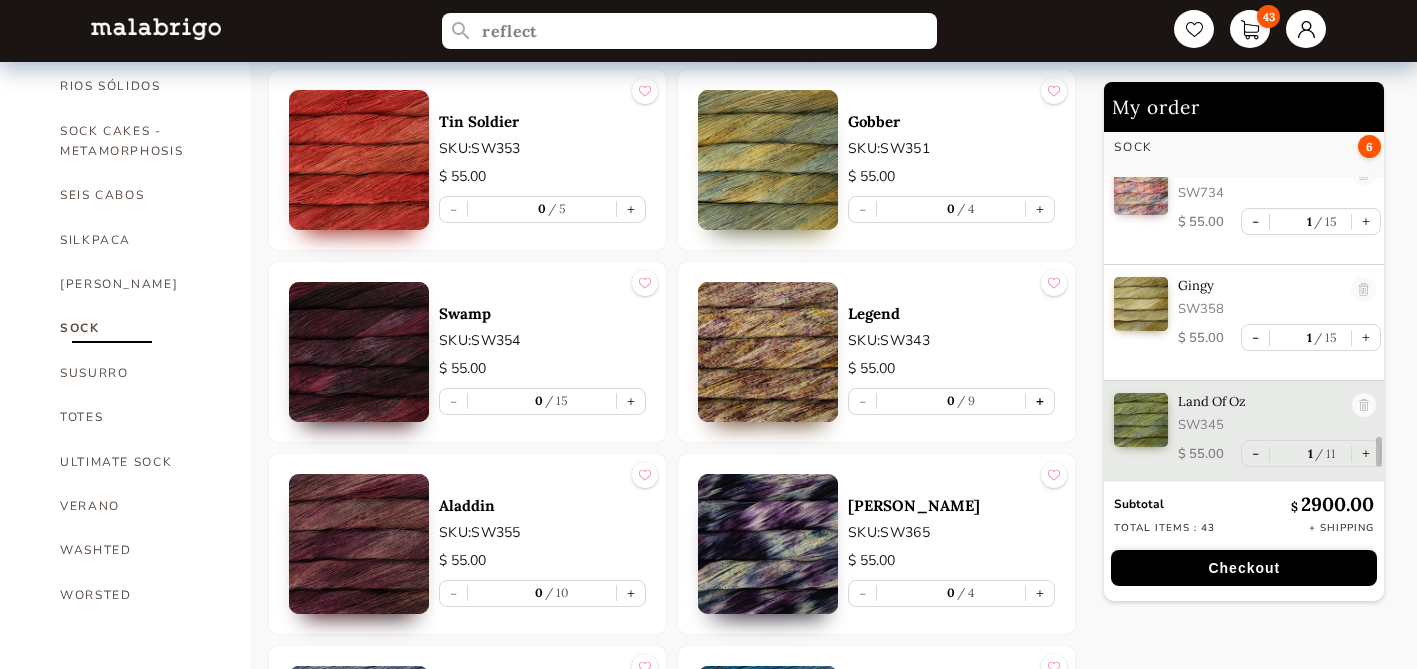 click on "+" at bounding box center [1040, 401] 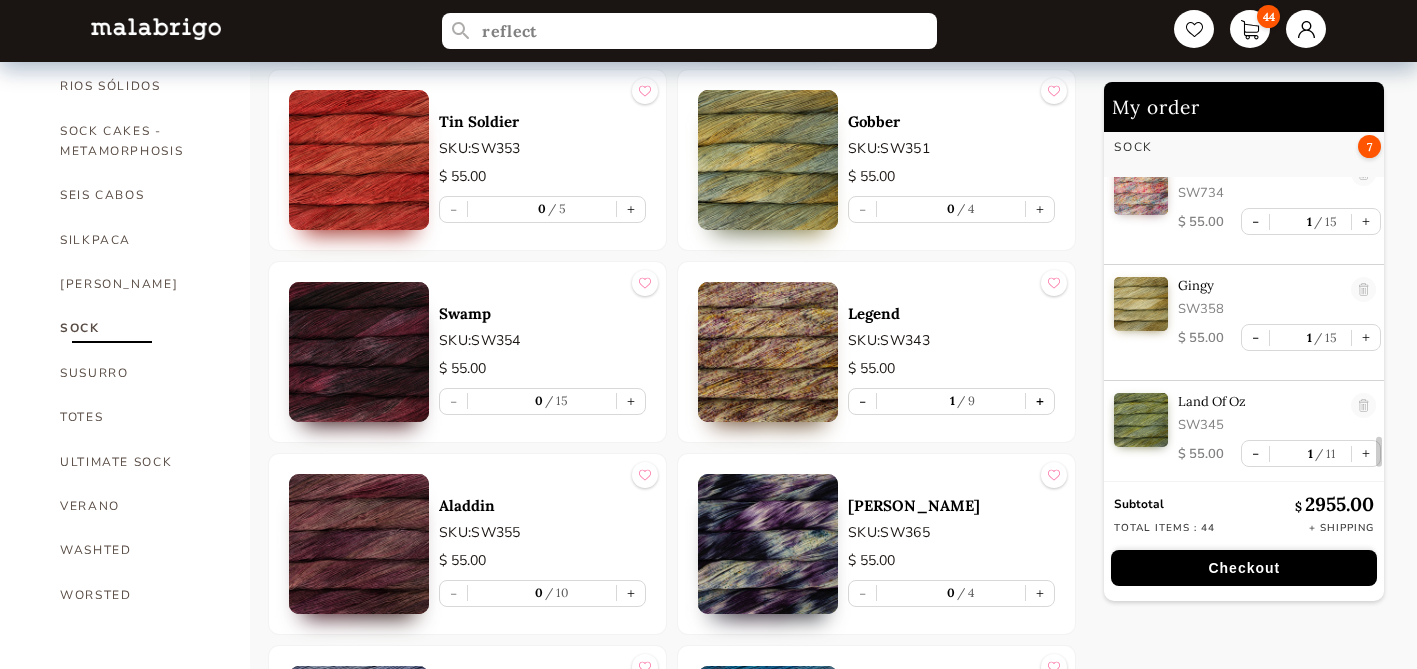 type on "1" 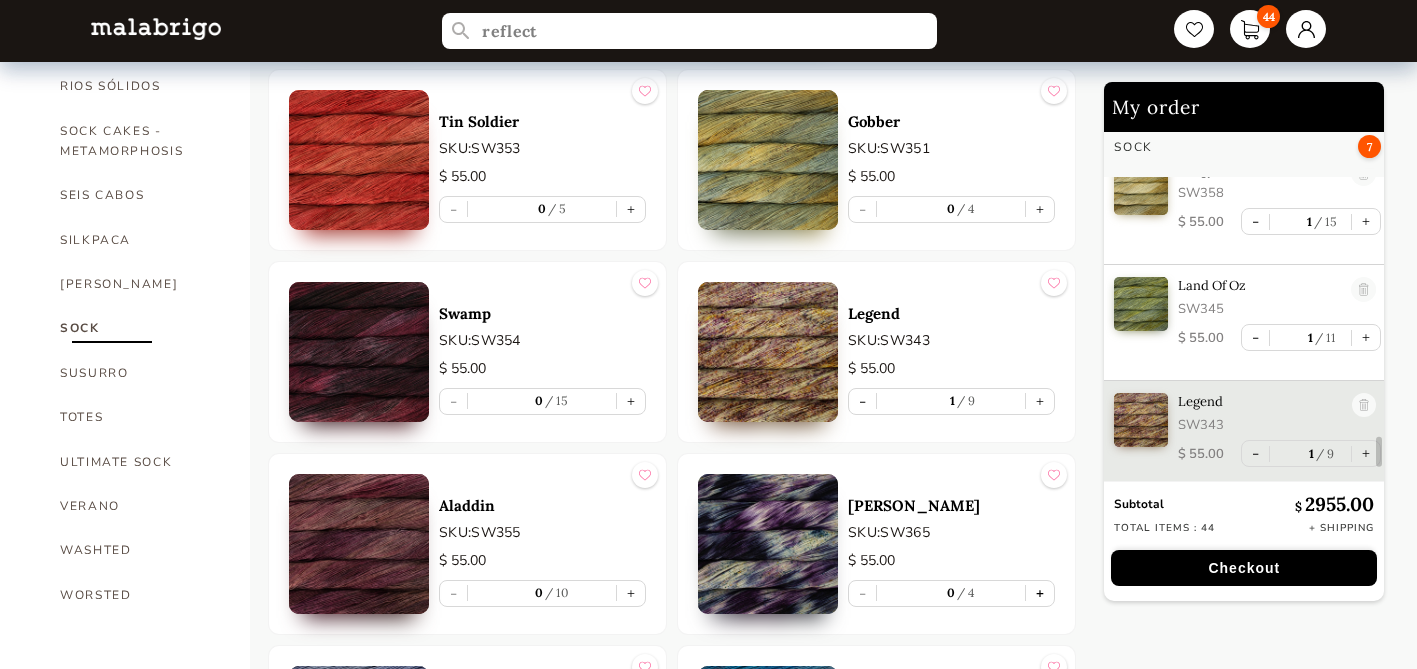 click on "+" at bounding box center [1040, 593] 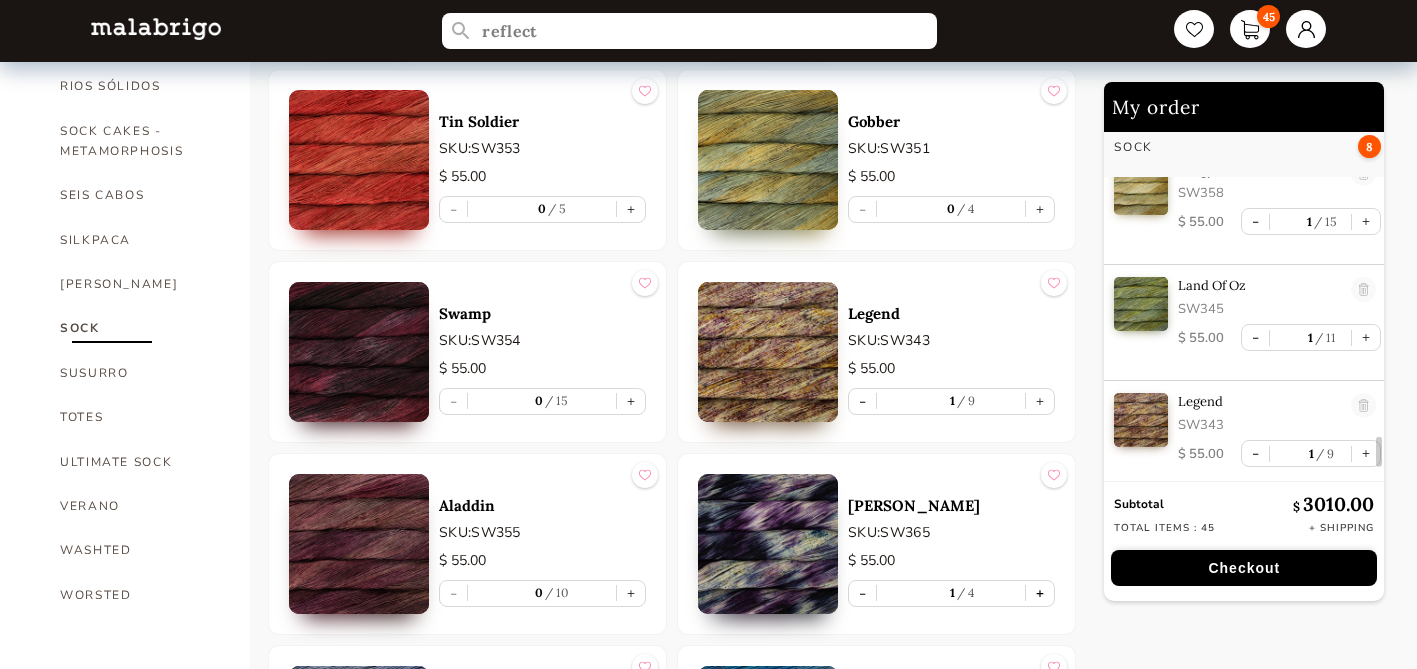type on "1" 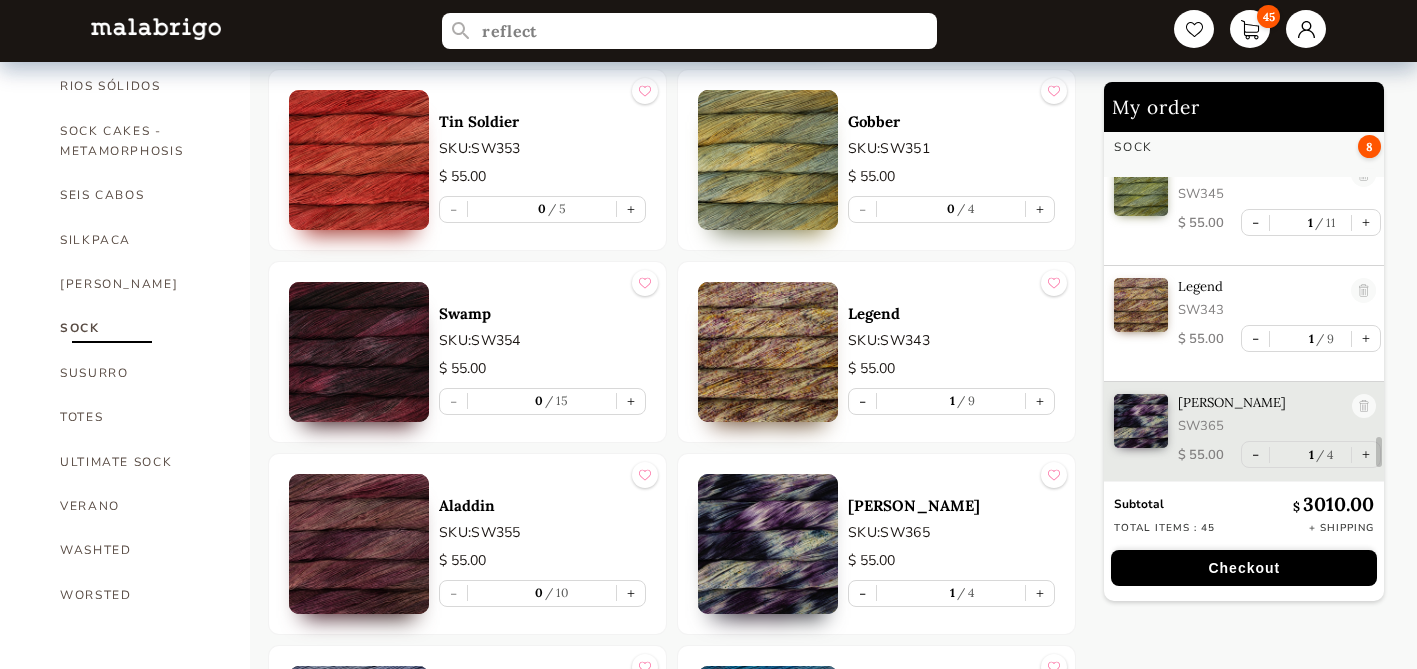 scroll, scrollTop: 4660, scrollLeft: 0, axis: vertical 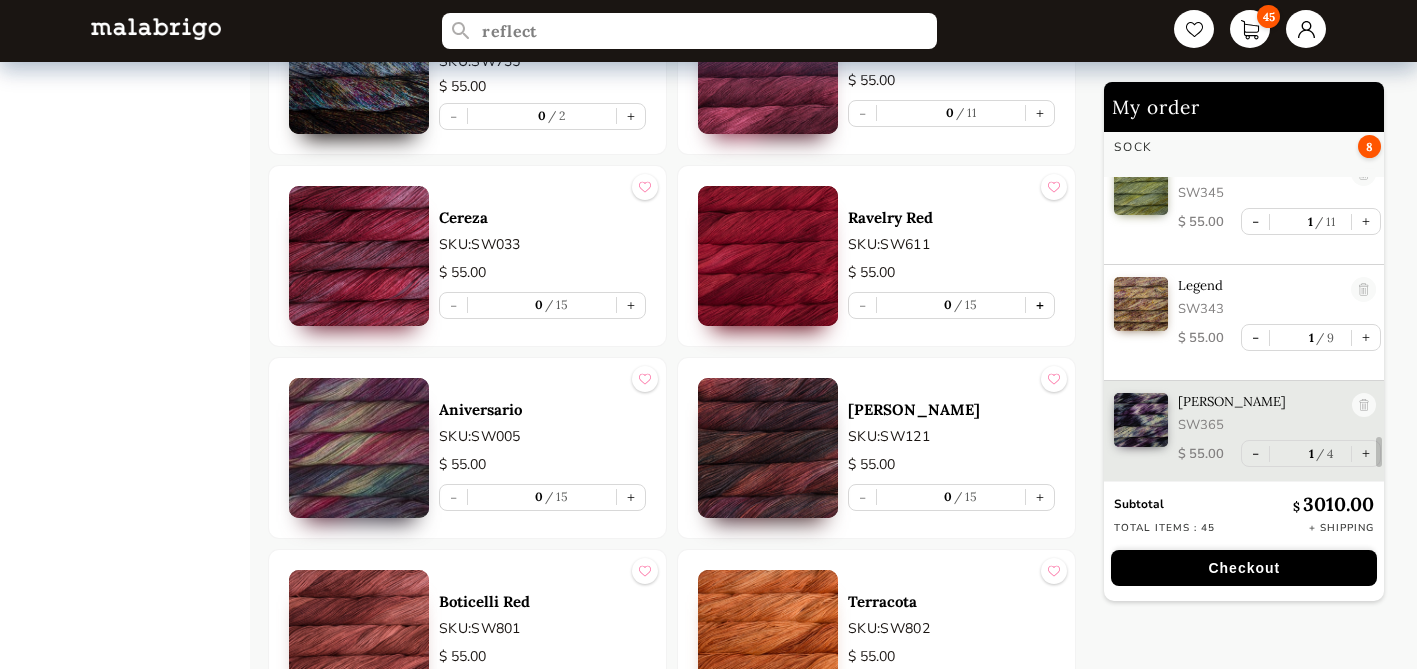 click on "+" at bounding box center [1040, 305] 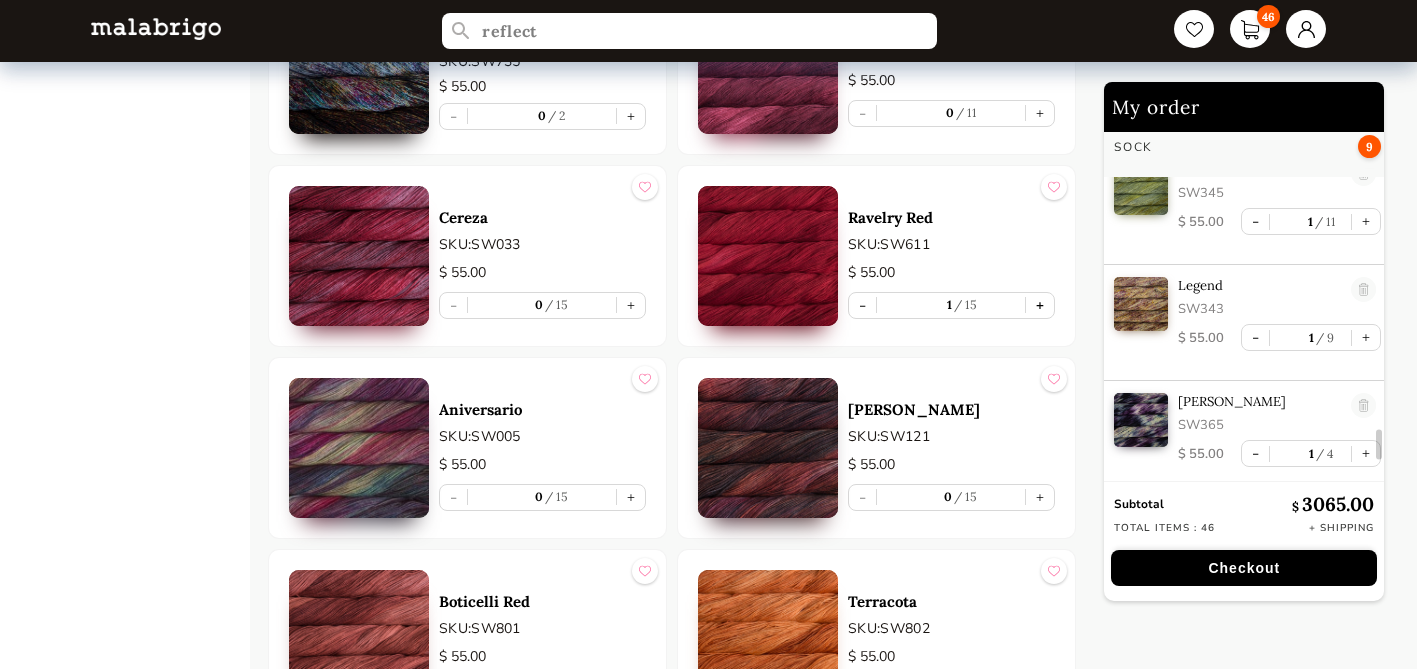 scroll, scrollTop: 4776, scrollLeft: 0, axis: vertical 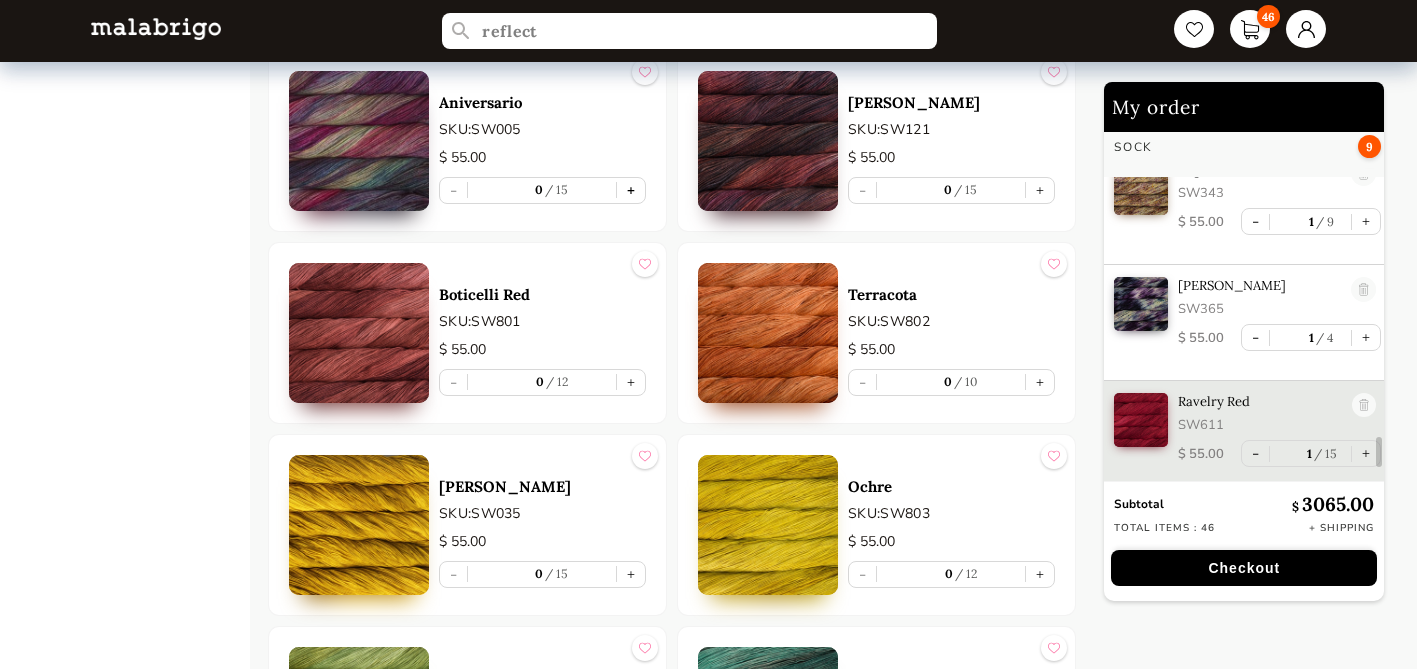 click on "+" at bounding box center (631, 190) 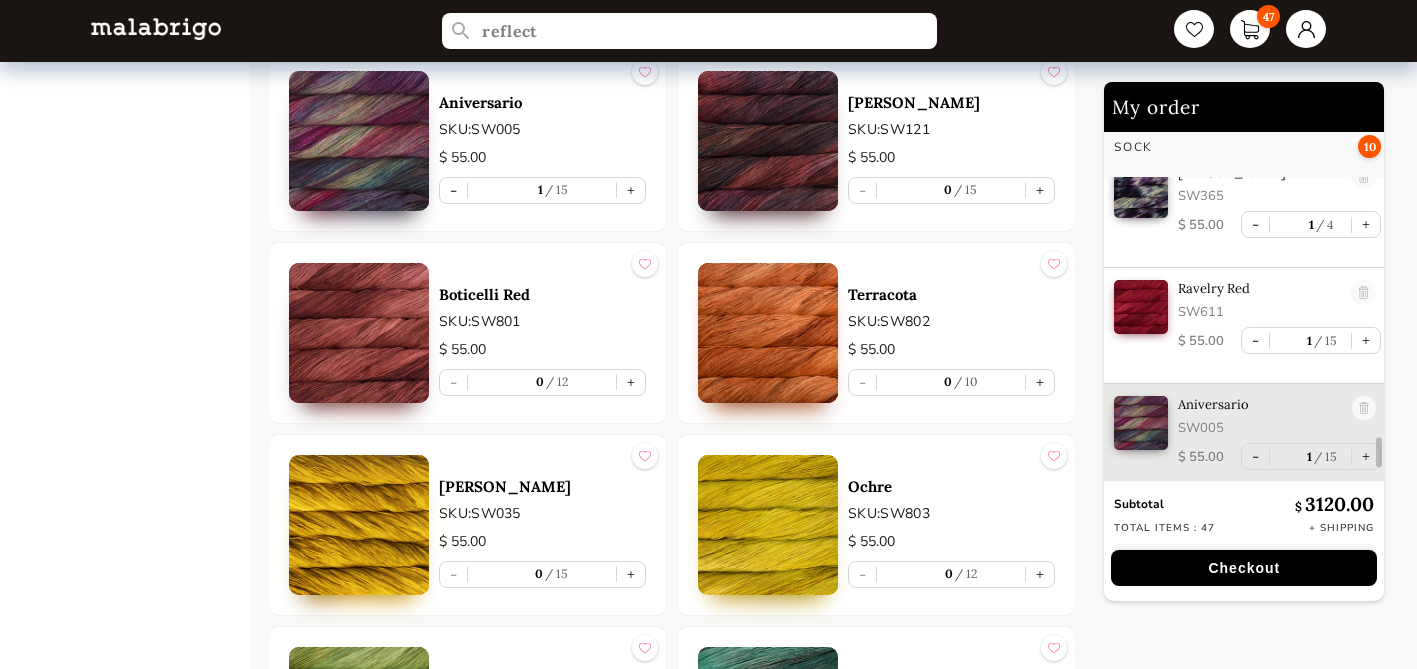 scroll, scrollTop: 4892, scrollLeft: 0, axis: vertical 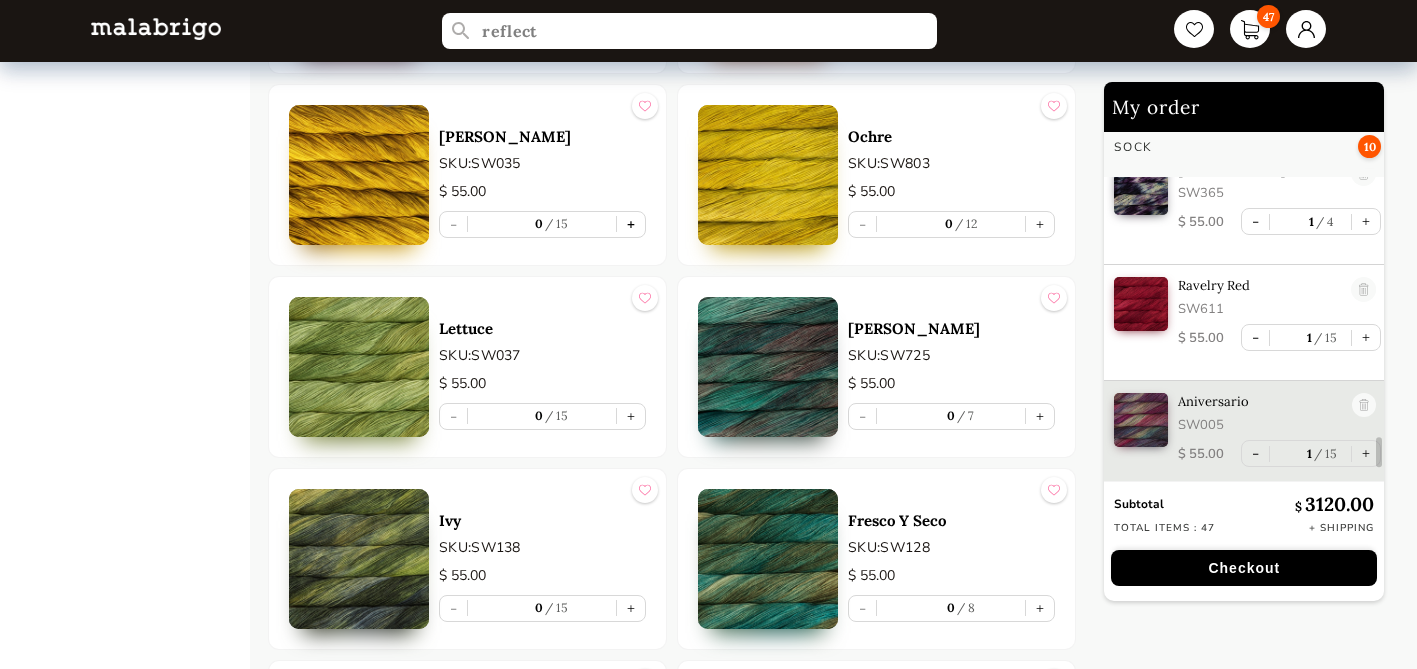 click on "+" at bounding box center (631, 224) 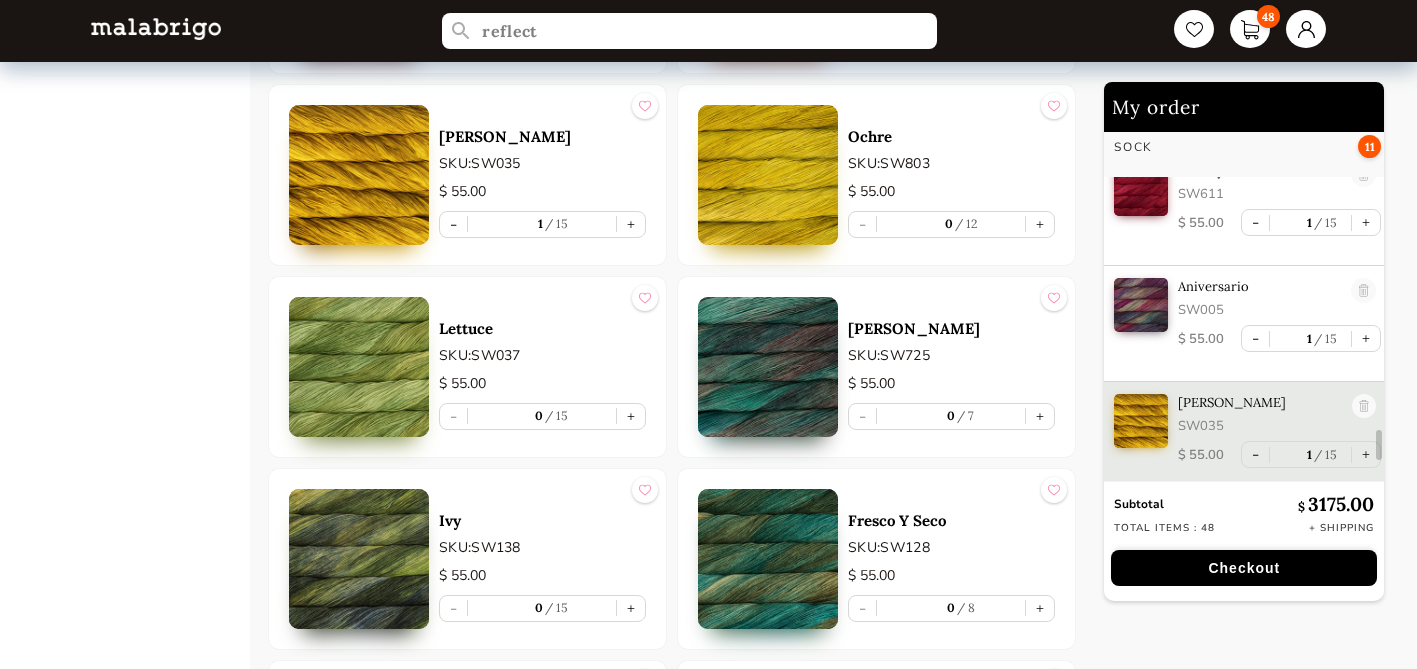 scroll, scrollTop: 5008, scrollLeft: 0, axis: vertical 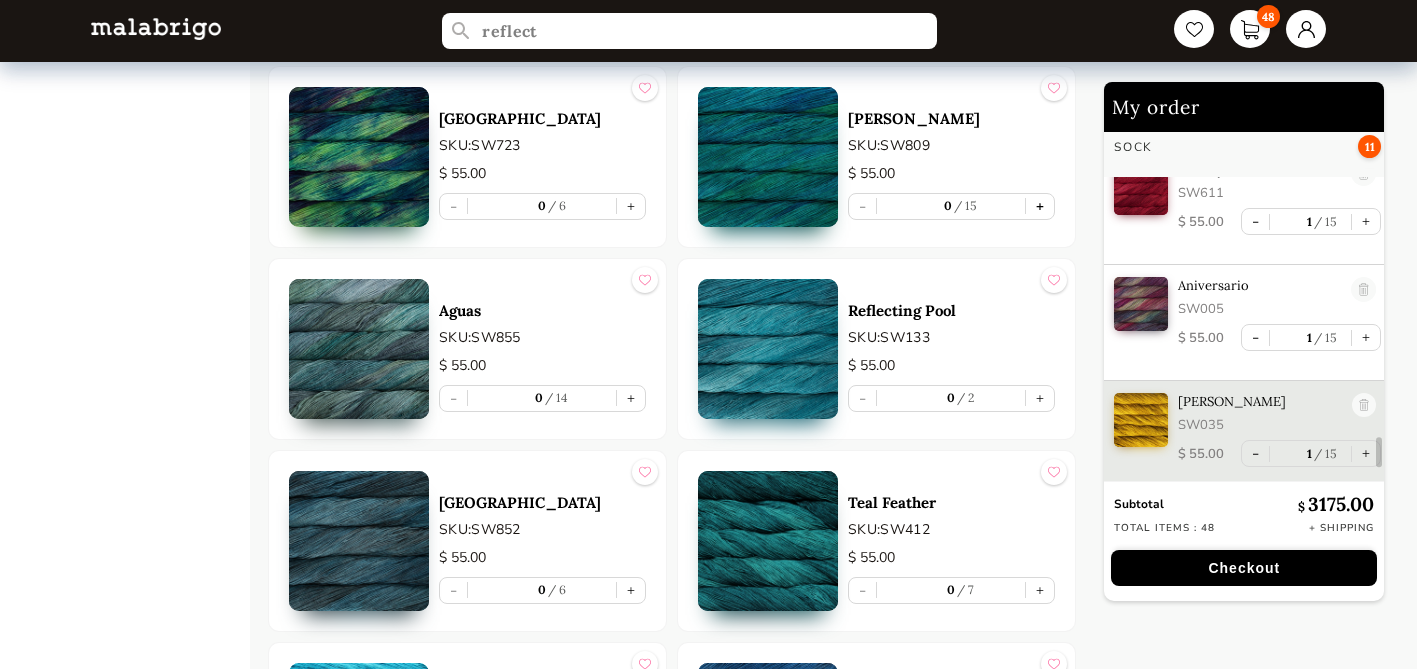 click on "+" at bounding box center [1040, 206] 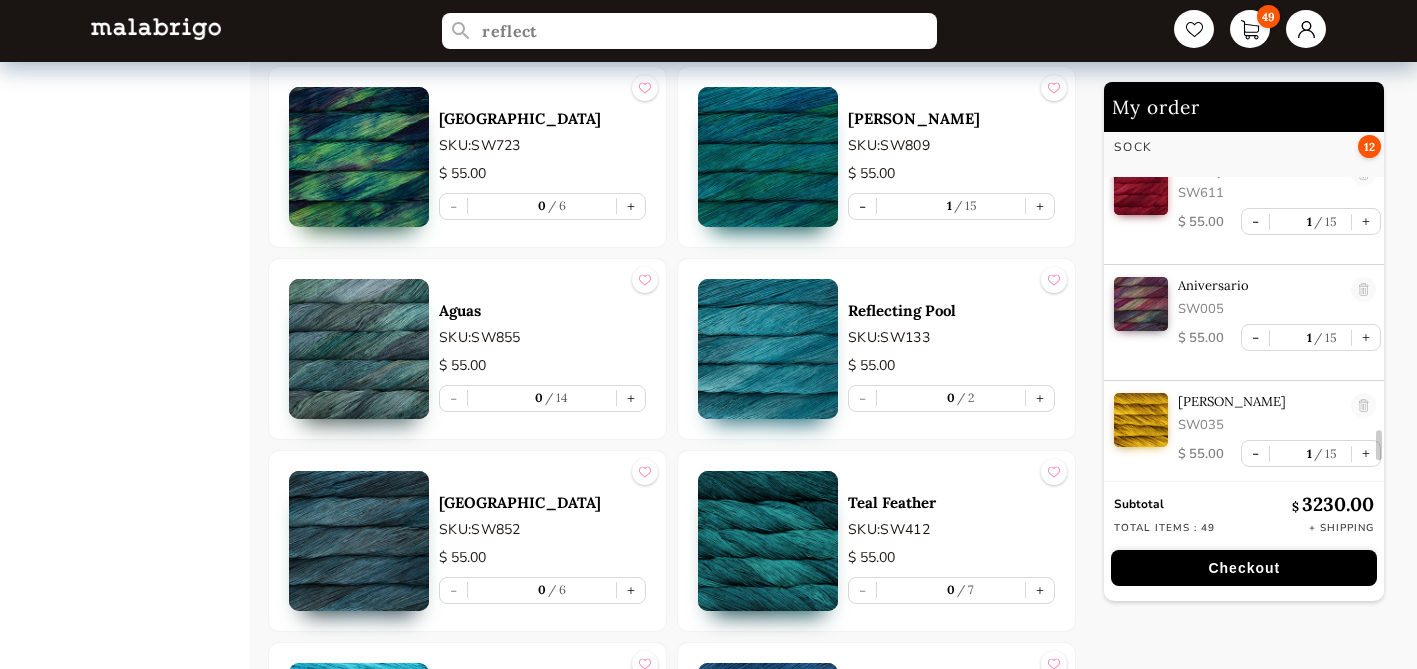 scroll, scrollTop: 5124, scrollLeft: 0, axis: vertical 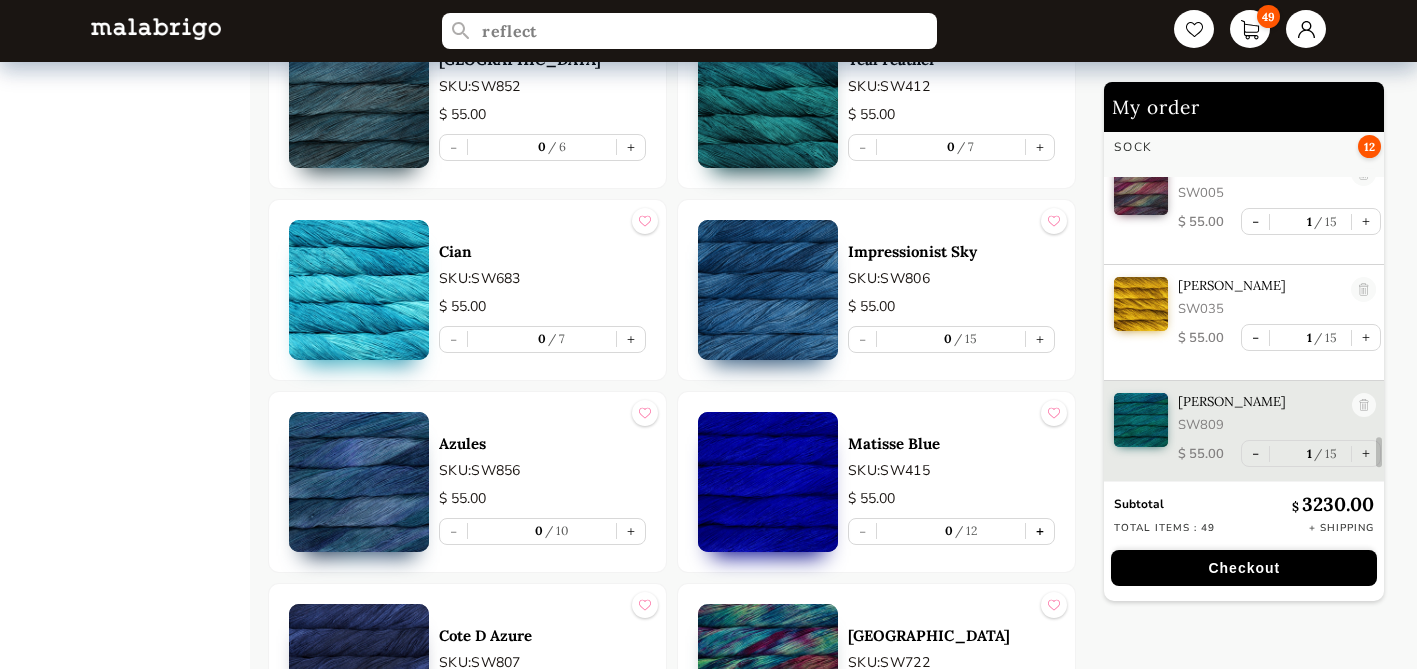 click on "+" at bounding box center (1040, 531) 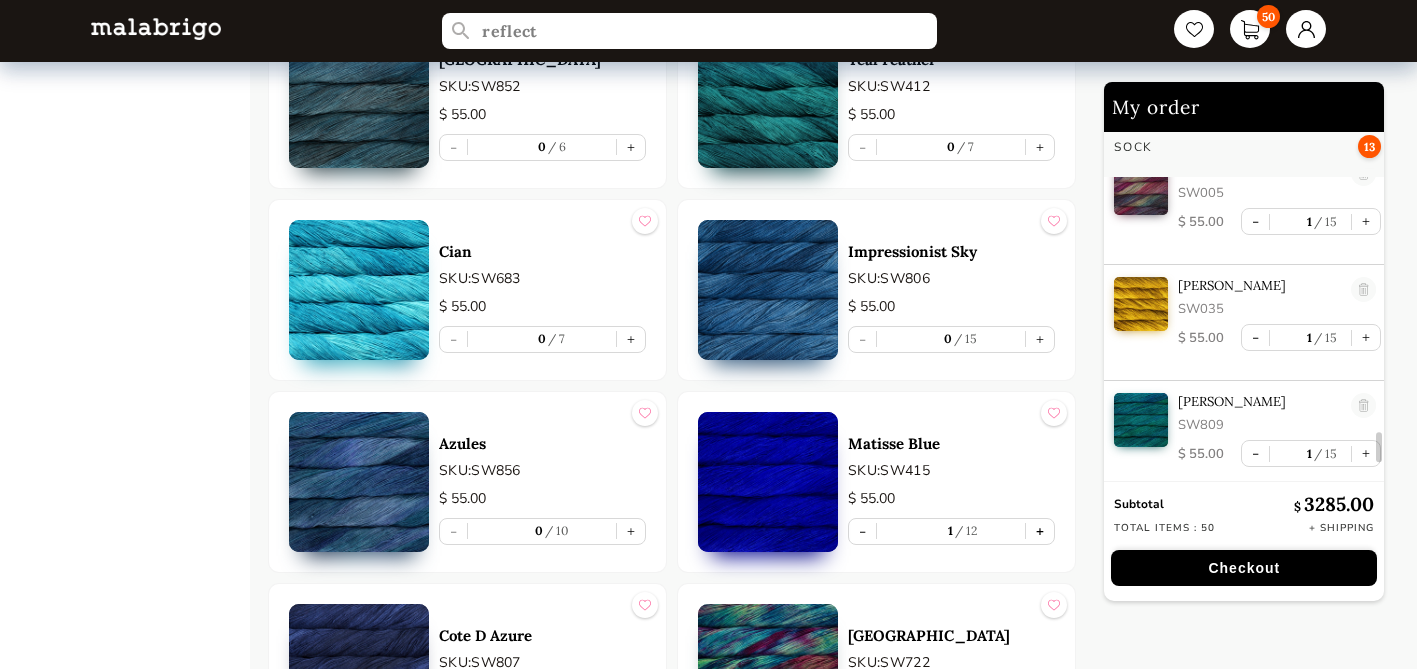 scroll, scrollTop: 5240, scrollLeft: 0, axis: vertical 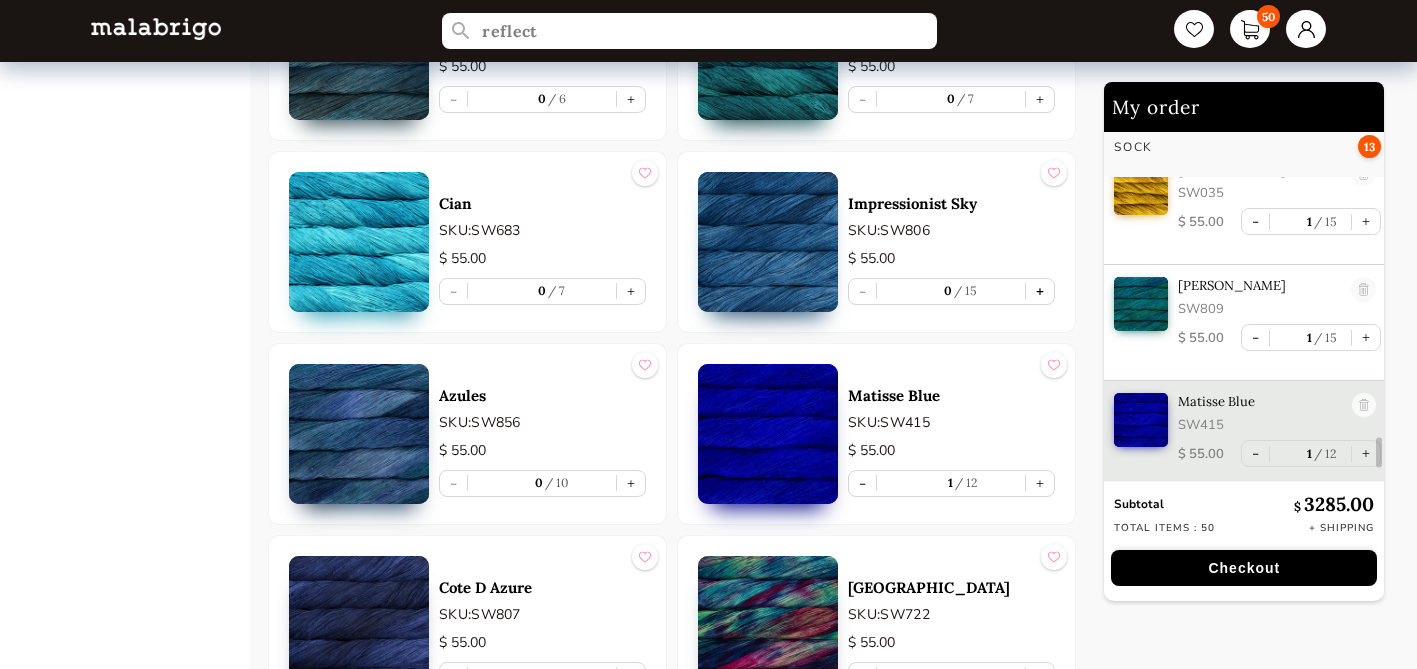 click on "+" at bounding box center (1040, 291) 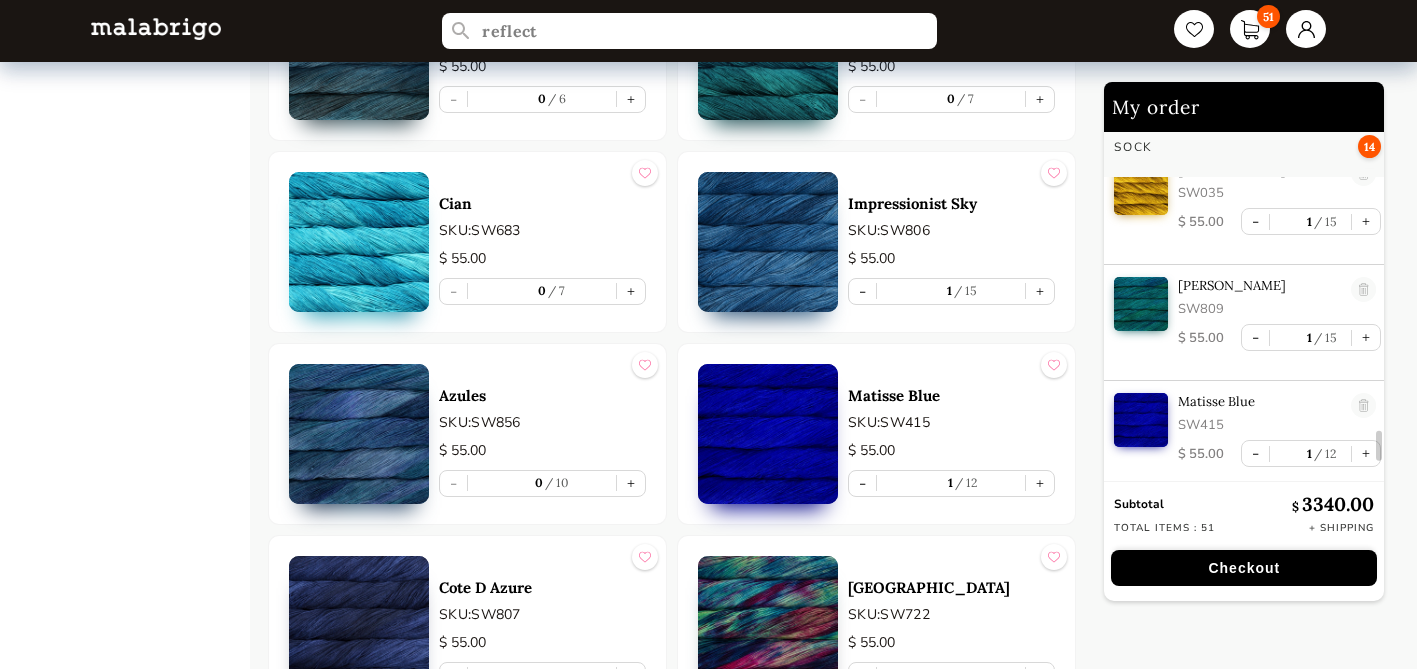 scroll, scrollTop: 5356, scrollLeft: 0, axis: vertical 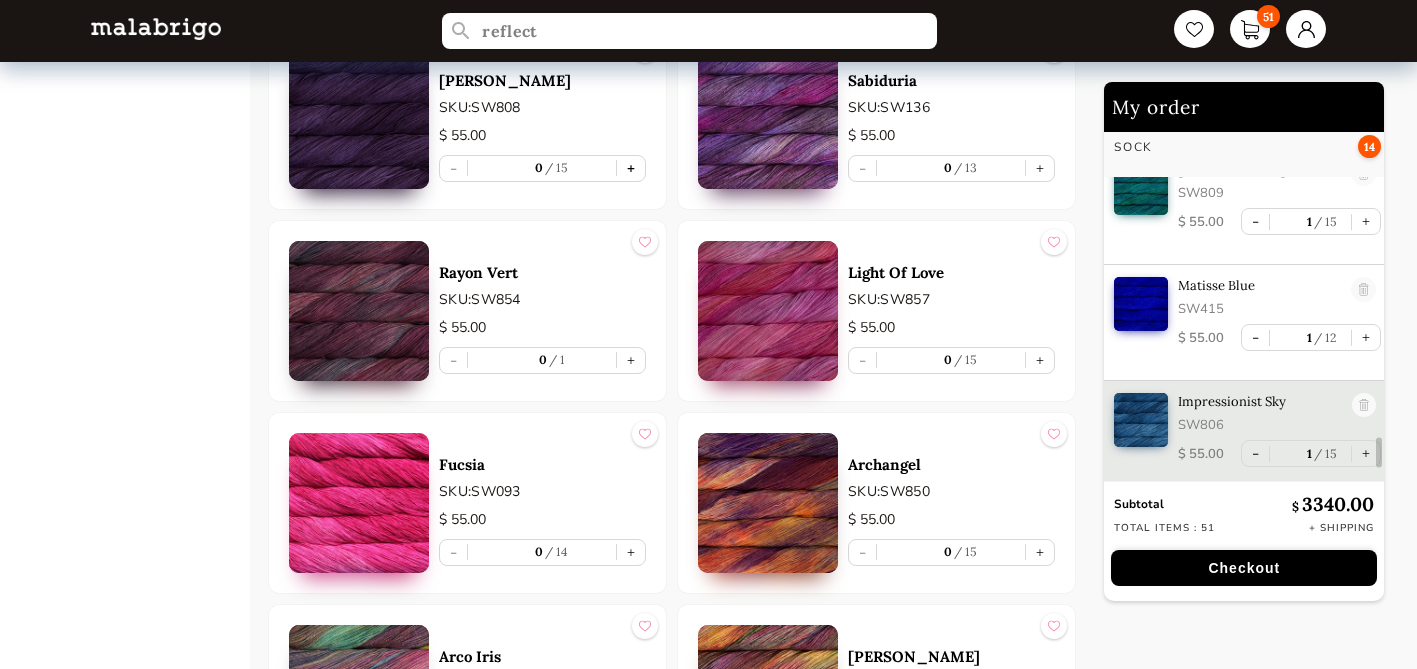 click on "+" at bounding box center (631, 168) 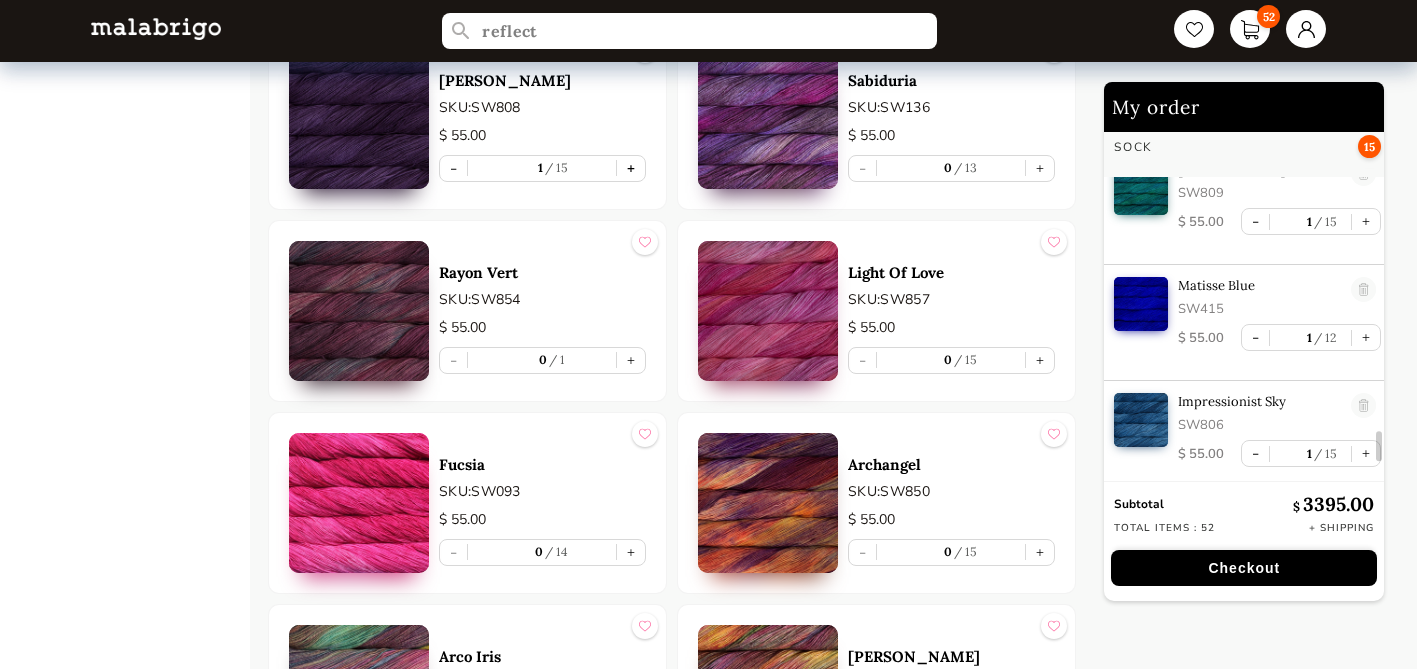 scroll, scrollTop: 5472, scrollLeft: 0, axis: vertical 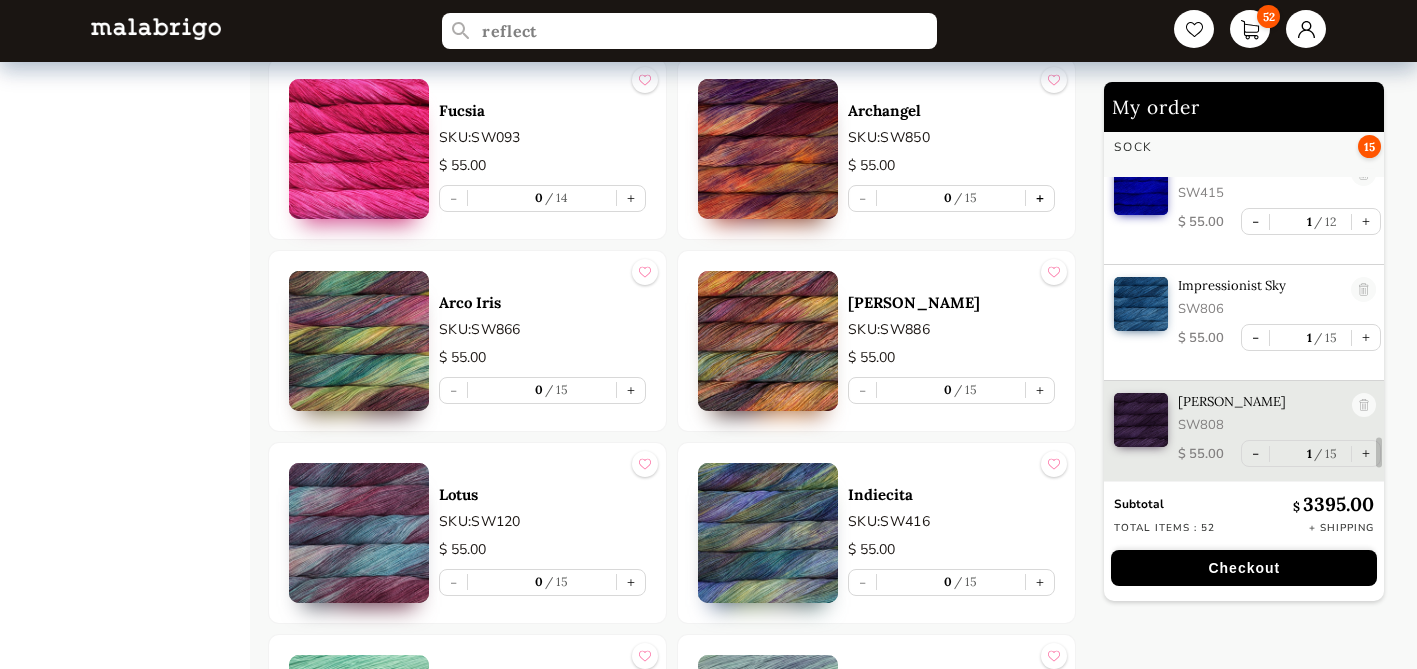 click on "+" at bounding box center (1040, 198) 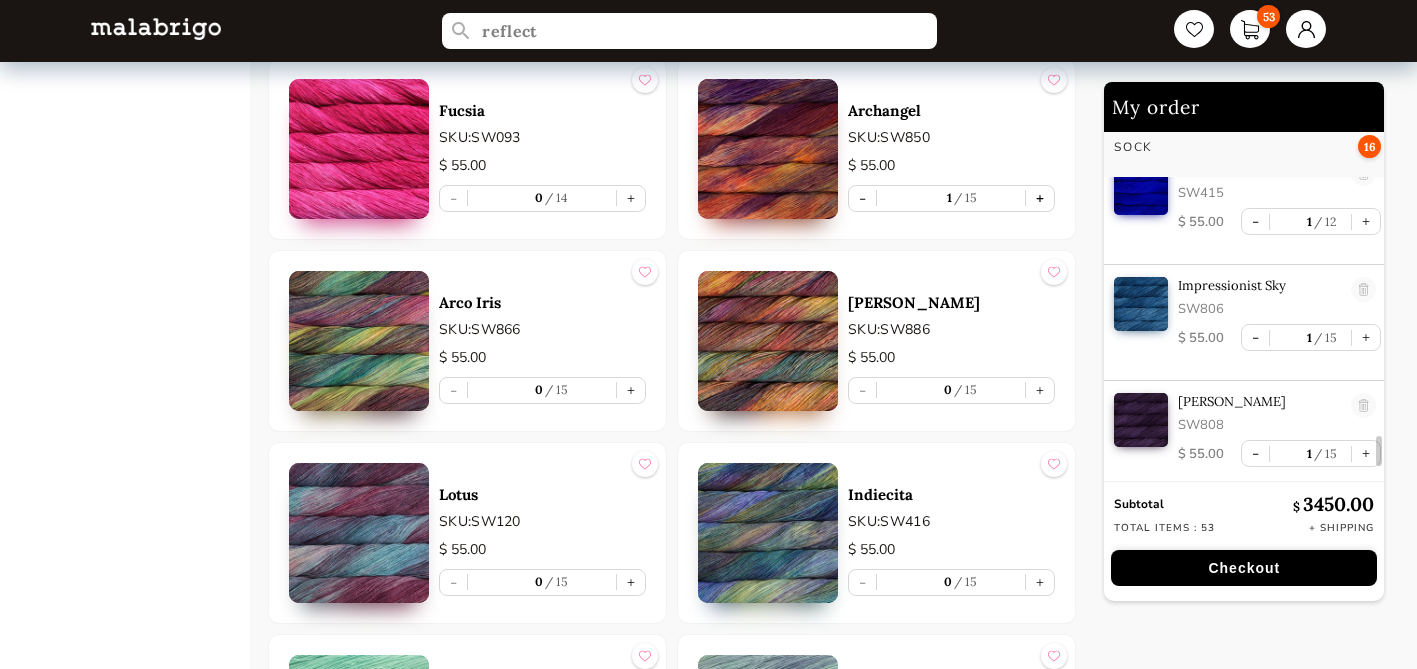 scroll, scrollTop: 5588, scrollLeft: 0, axis: vertical 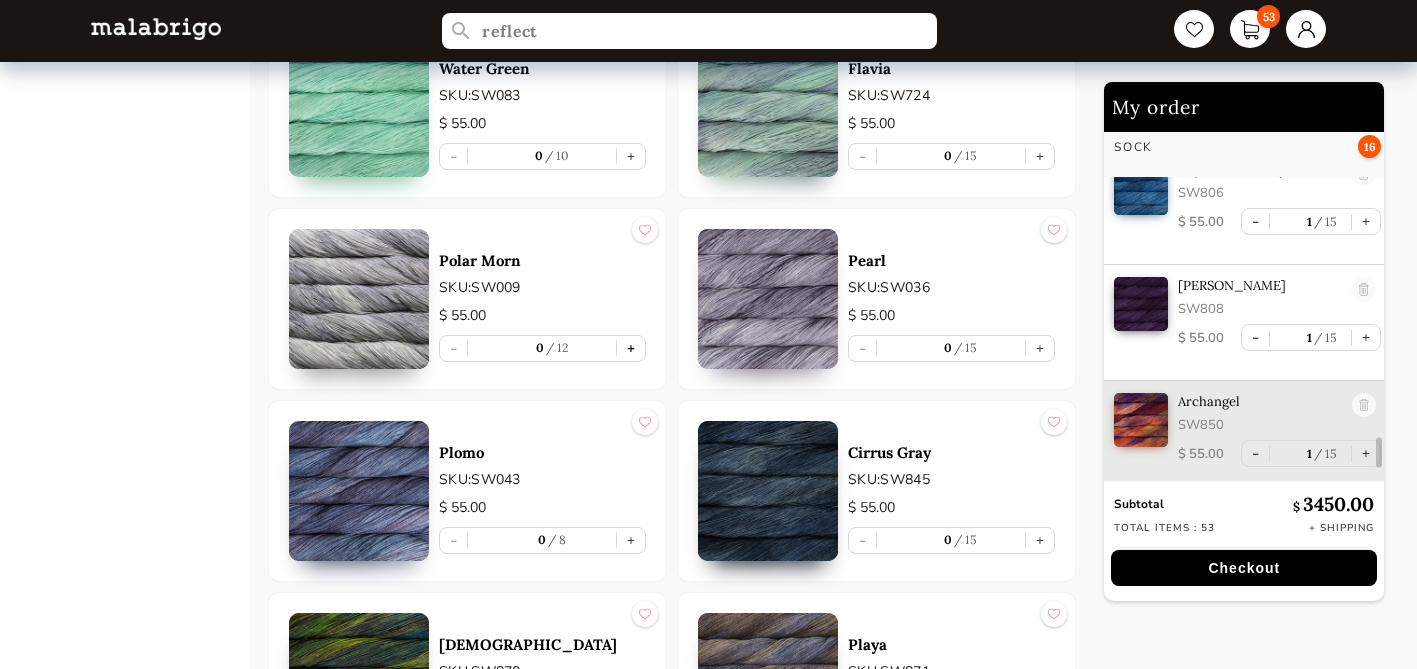 click on "+" at bounding box center [631, 348] 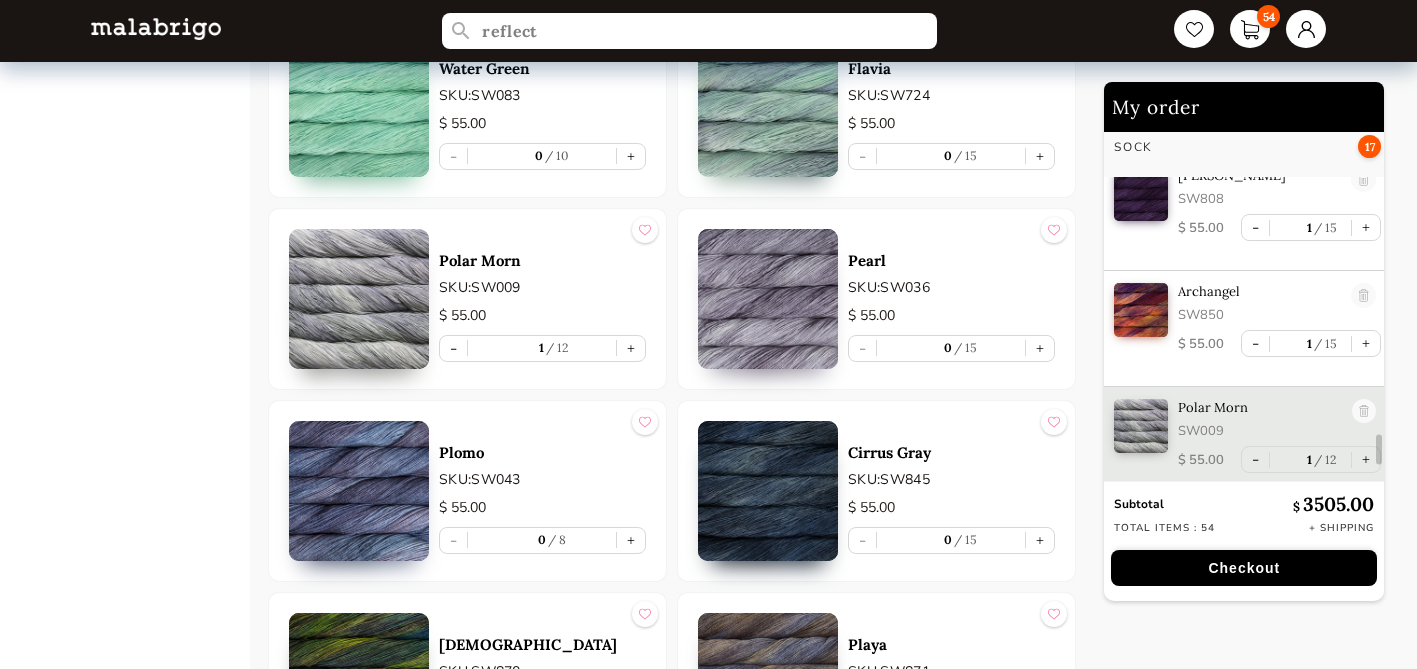 scroll, scrollTop: 5704, scrollLeft: 0, axis: vertical 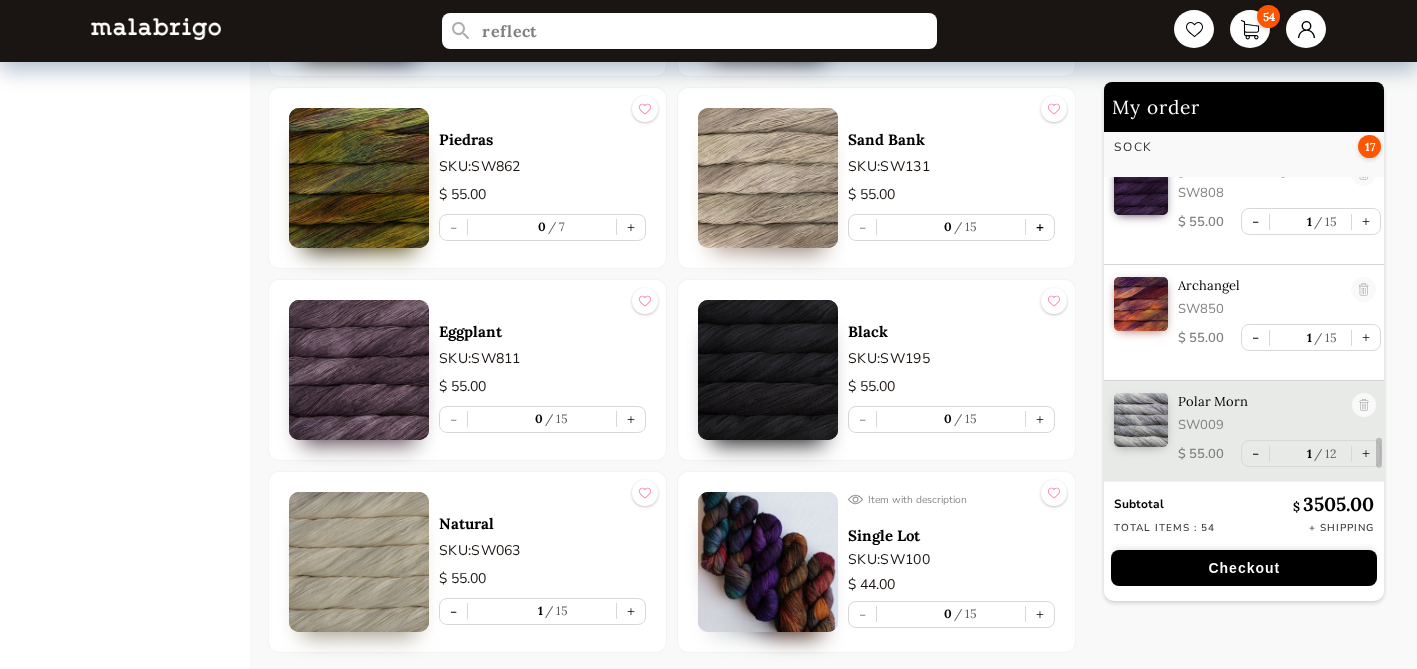 click on "+" at bounding box center [1040, 227] 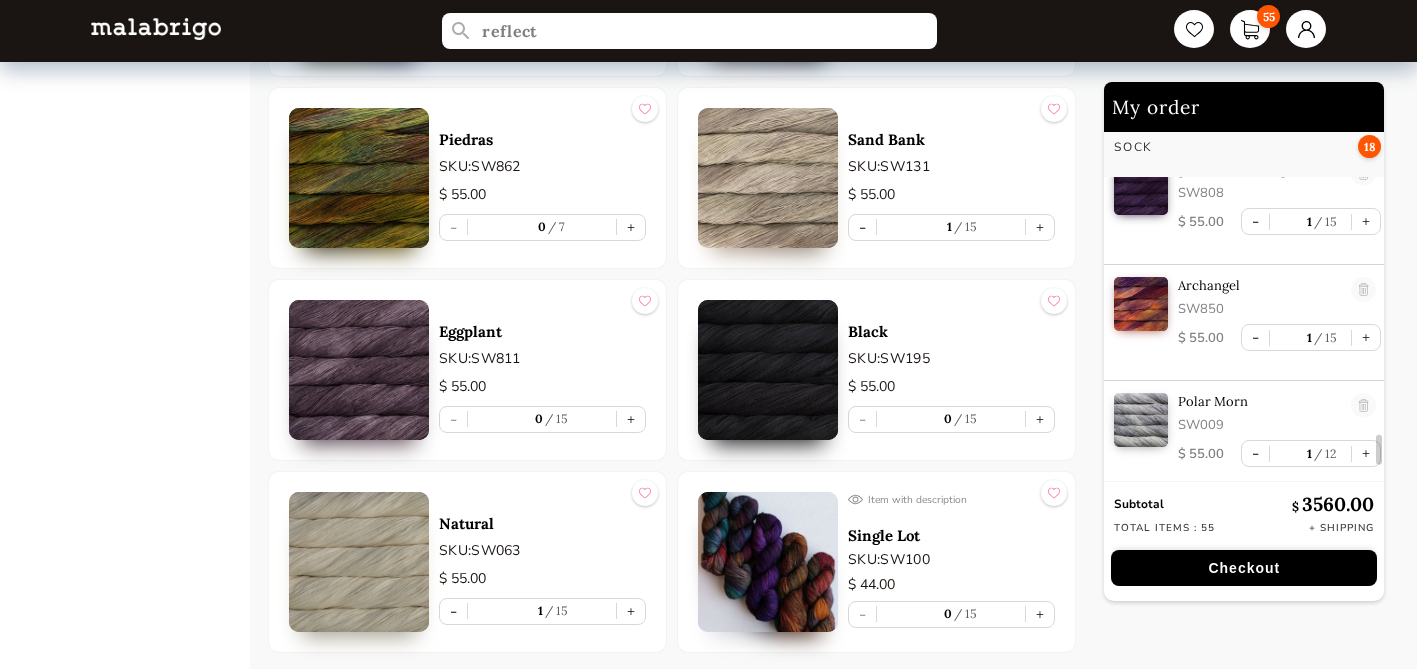 scroll, scrollTop: 5820, scrollLeft: 0, axis: vertical 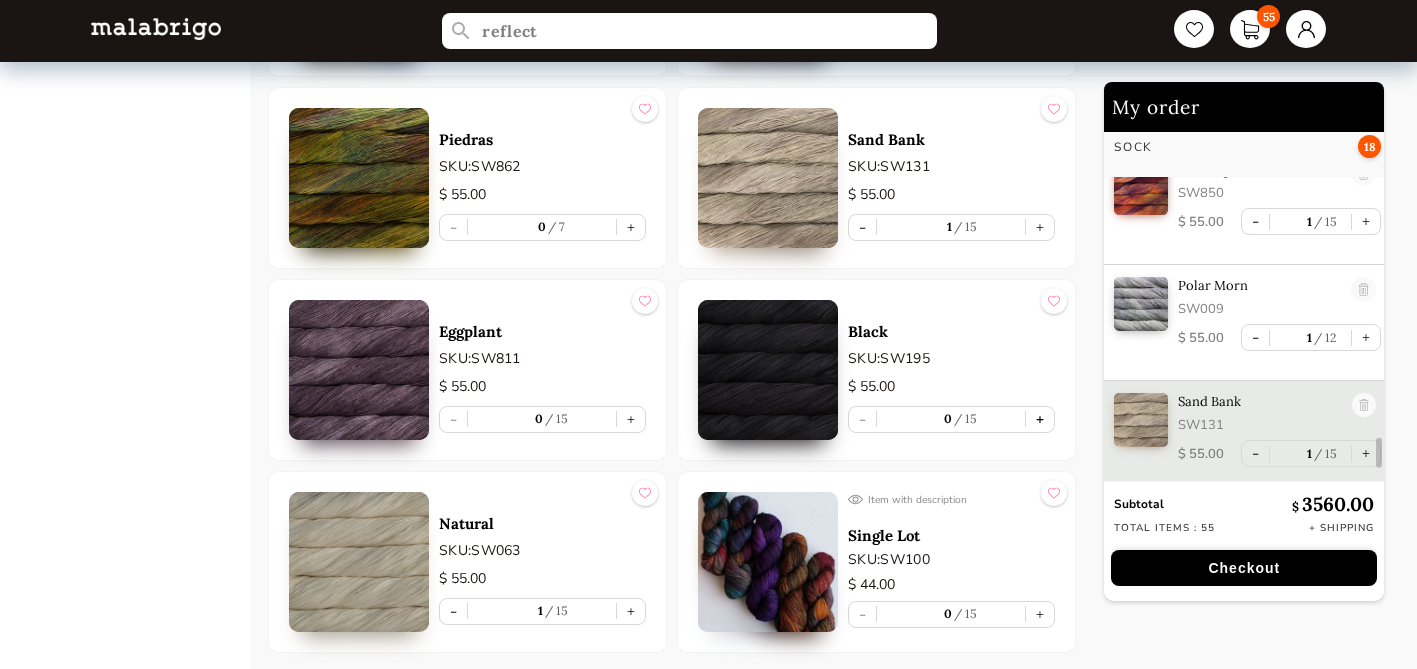 click on "+" at bounding box center (1040, 419) 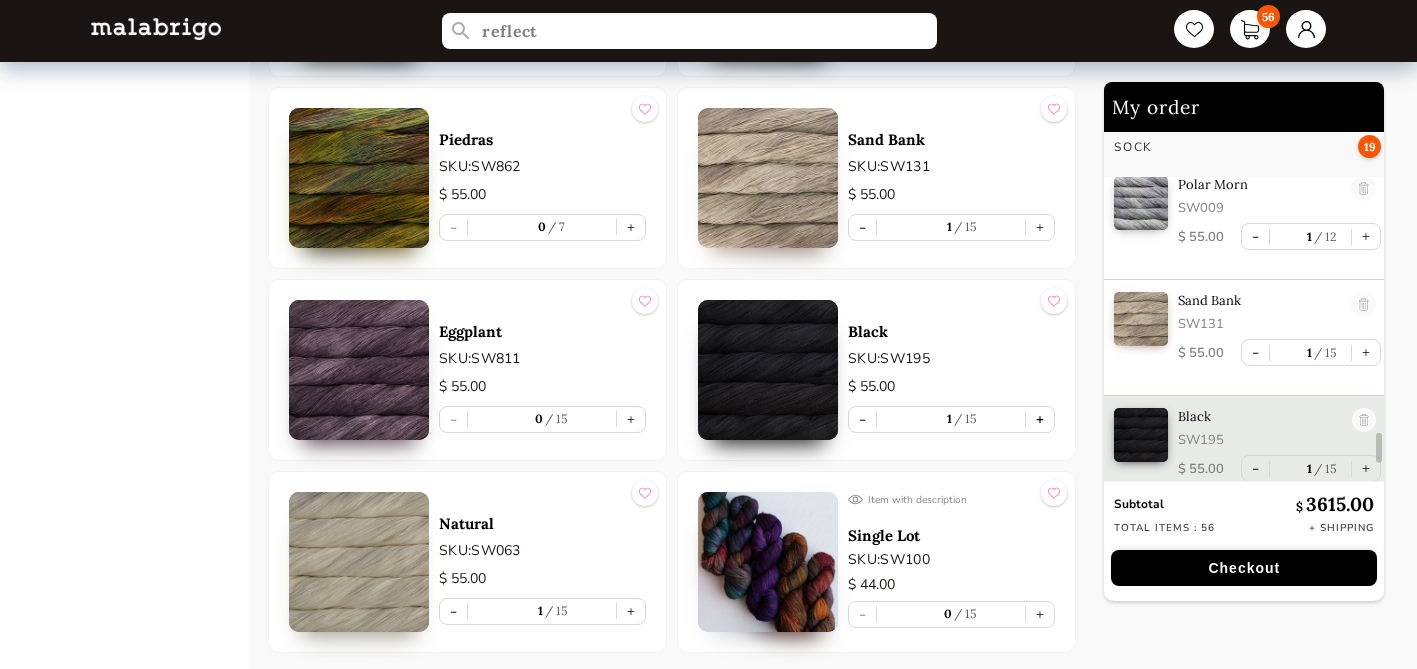 scroll, scrollTop: 5936, scrollLeft: 0, axis: vertical 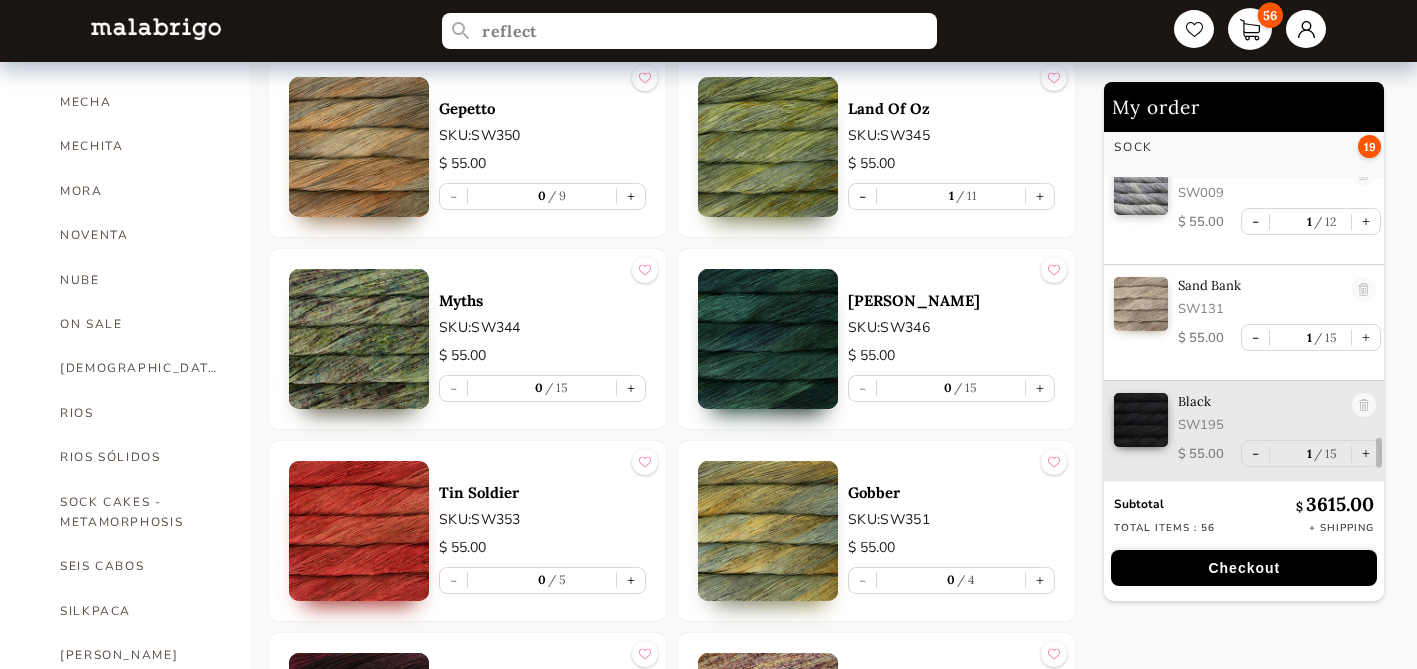 click on "56" at bounding box center [1250, 29] 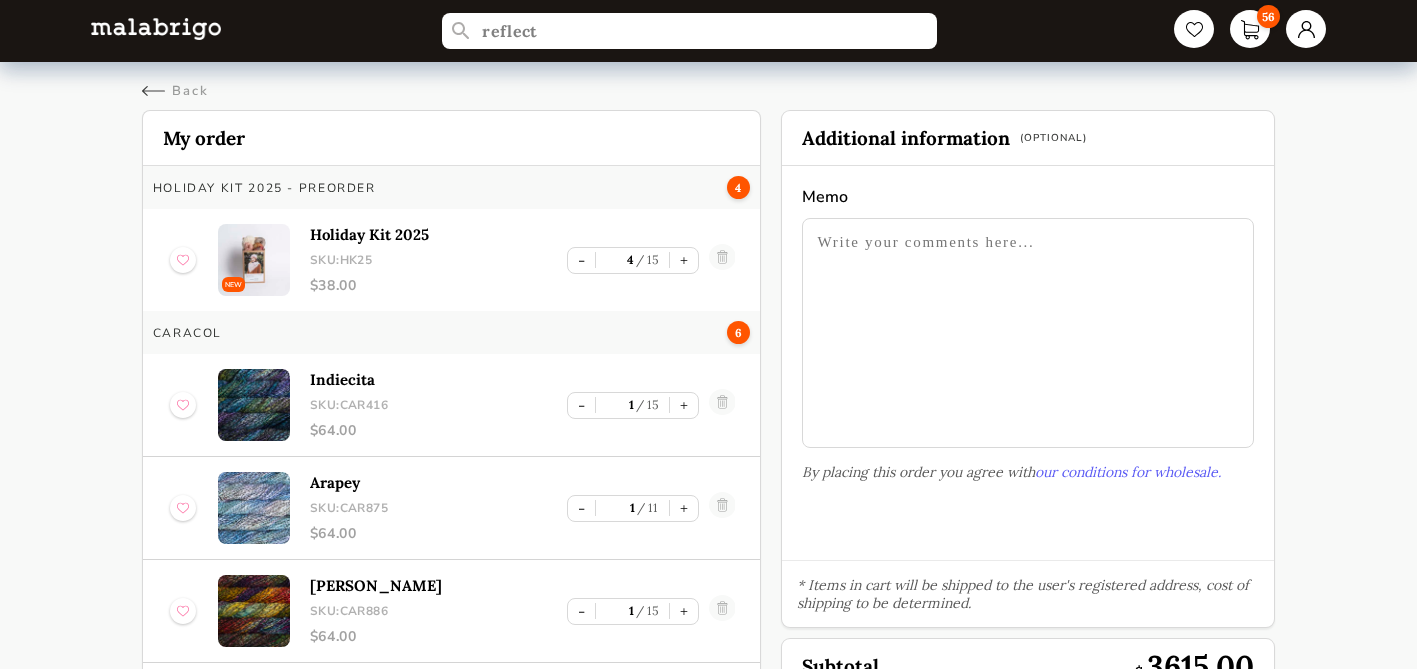 scroll, scrollTop: 0, scrollLeft: 0, axis: both 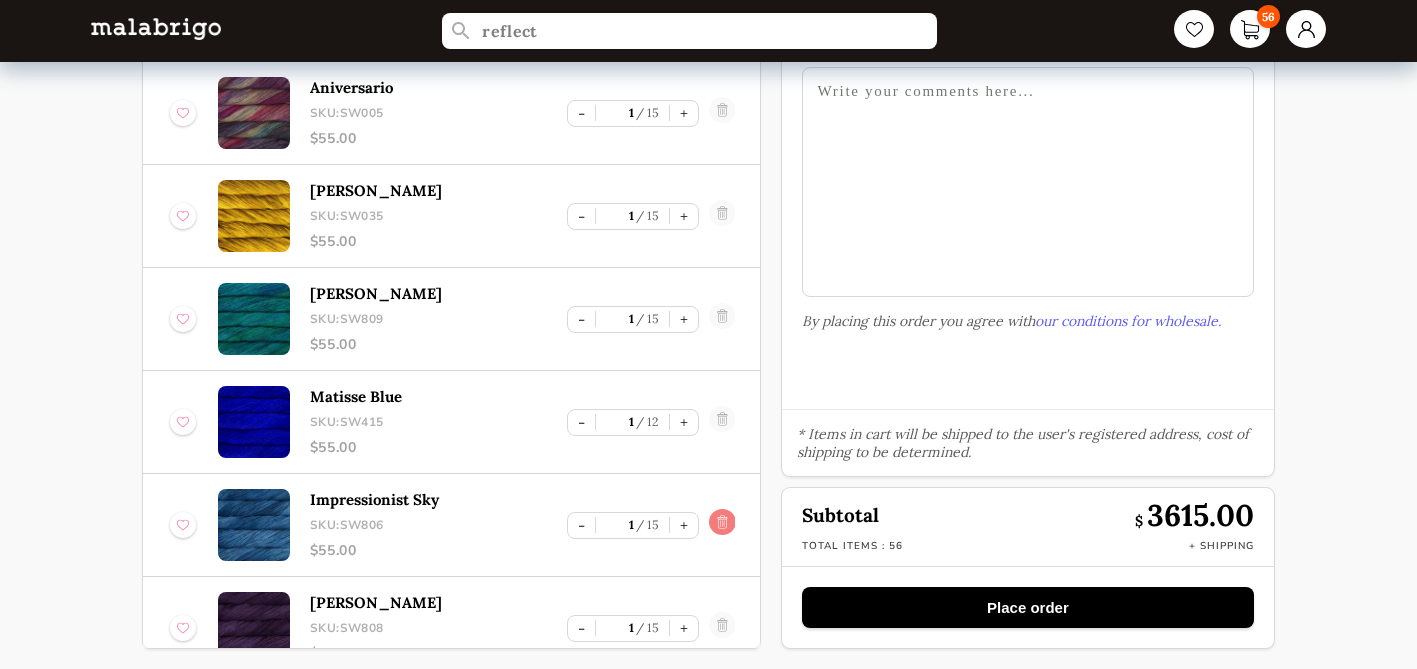 click at bounding box center (721, 525) 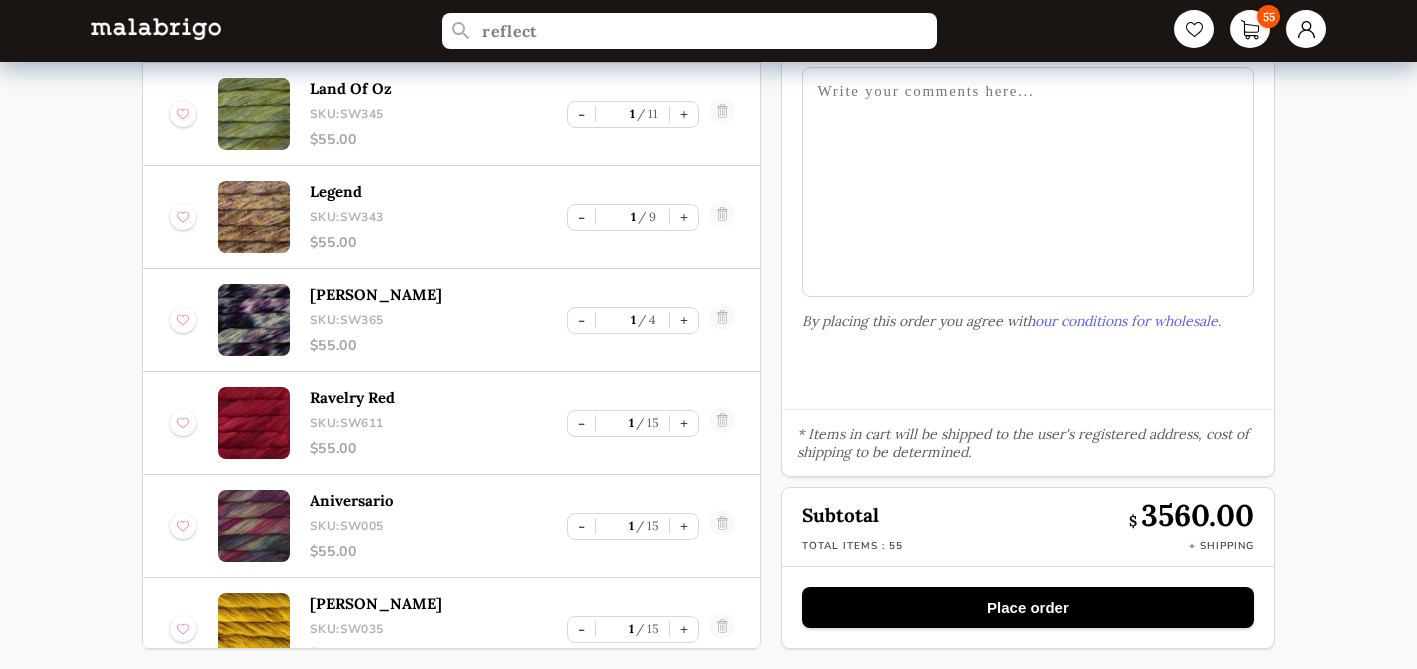 scroll, scrollTop: 4107, scrollLeft: 0, axis: vertical 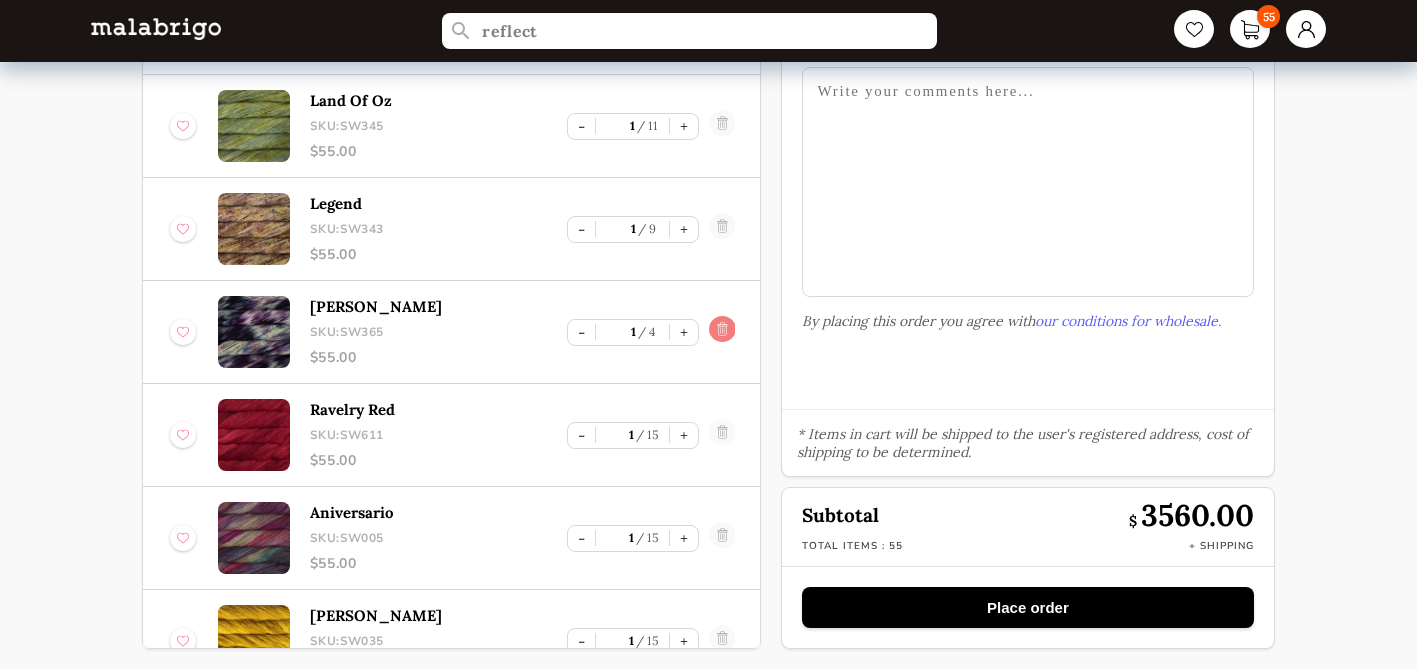 click at bounding box center [721, 332] 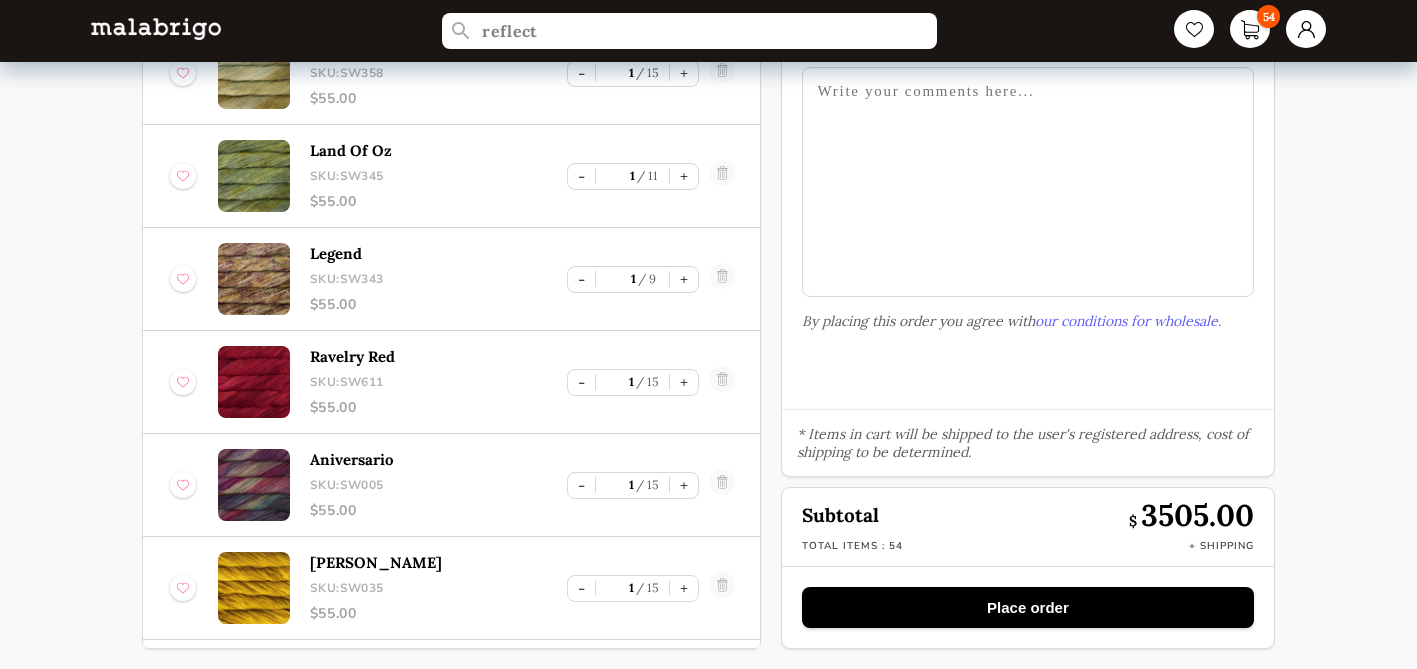 scroll, scrollTop: 4046, scrollLeft: 0, axis: vertical 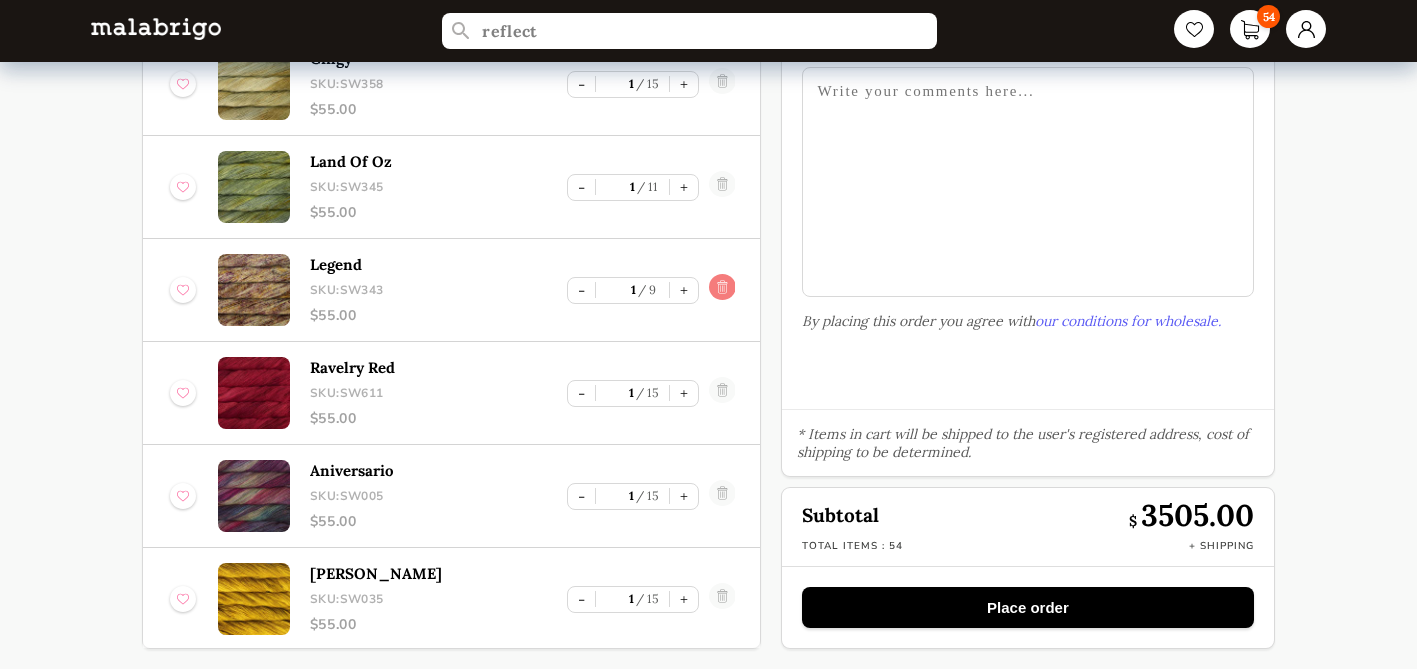 click at bounding box center (721, 290) 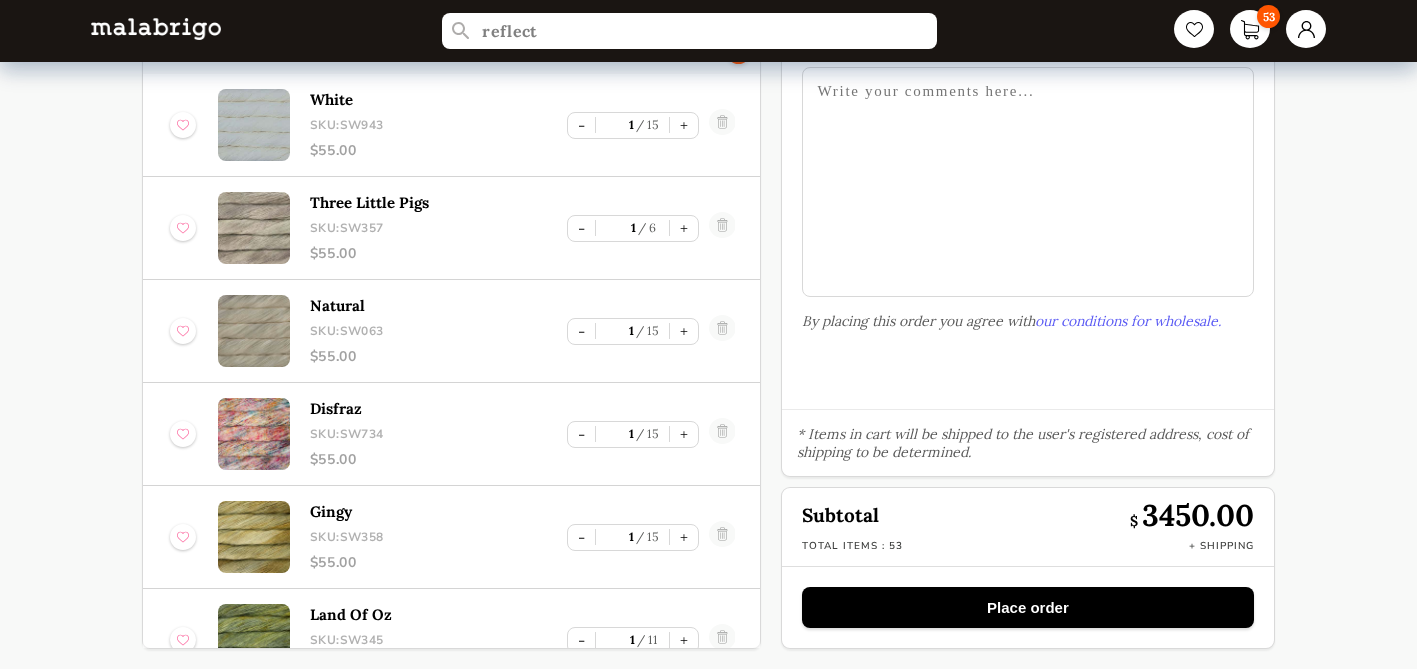 scroll, scrollTop: 3592, scrollLeft: 0, axis: vertical 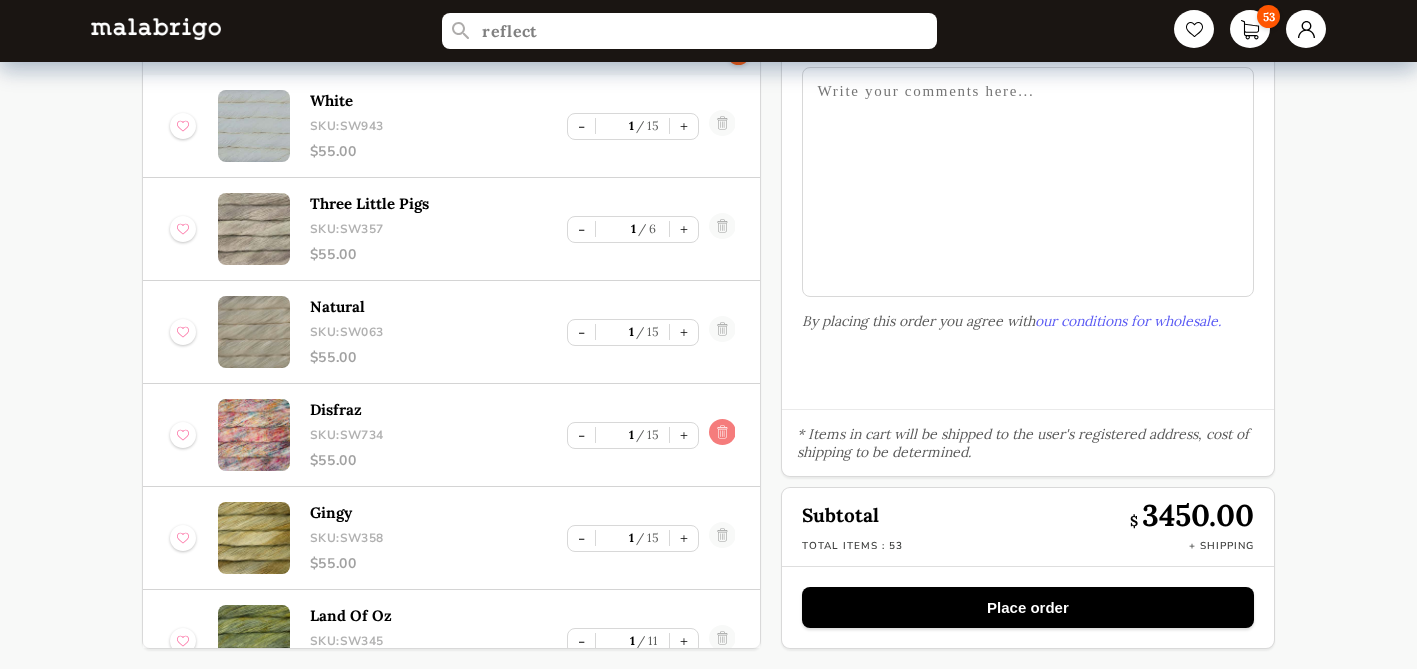 click at bounding box center [721, 435] 